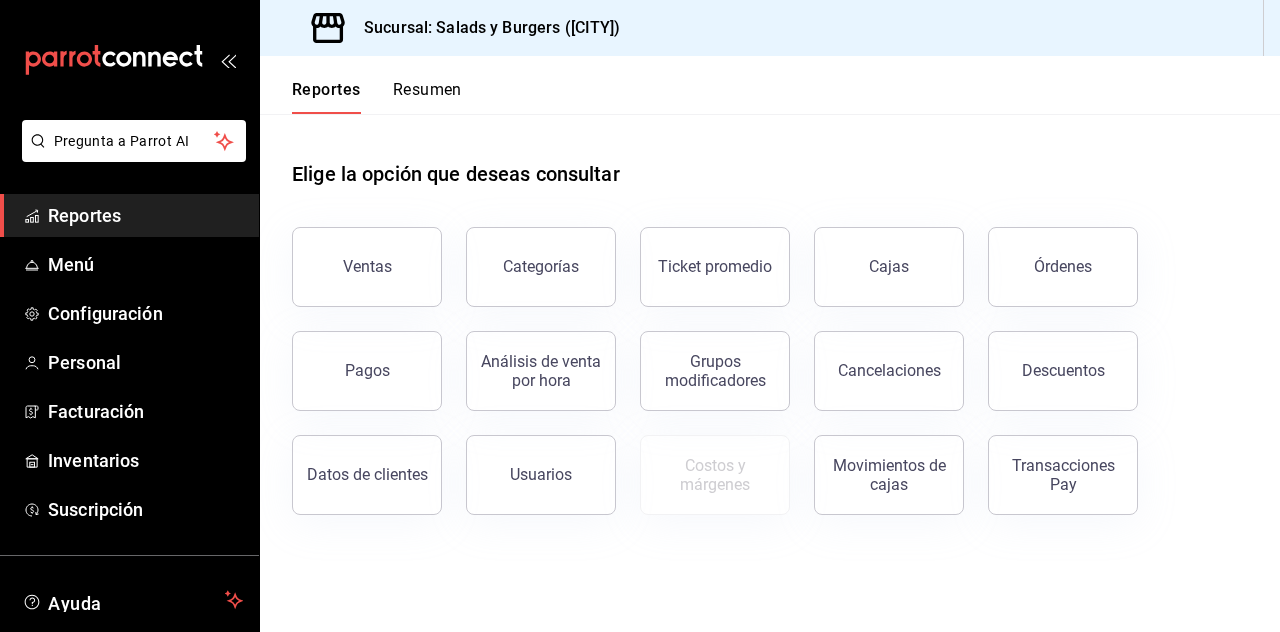 scroll, scrollTop: 0, scrollLeft: 0, axis: both 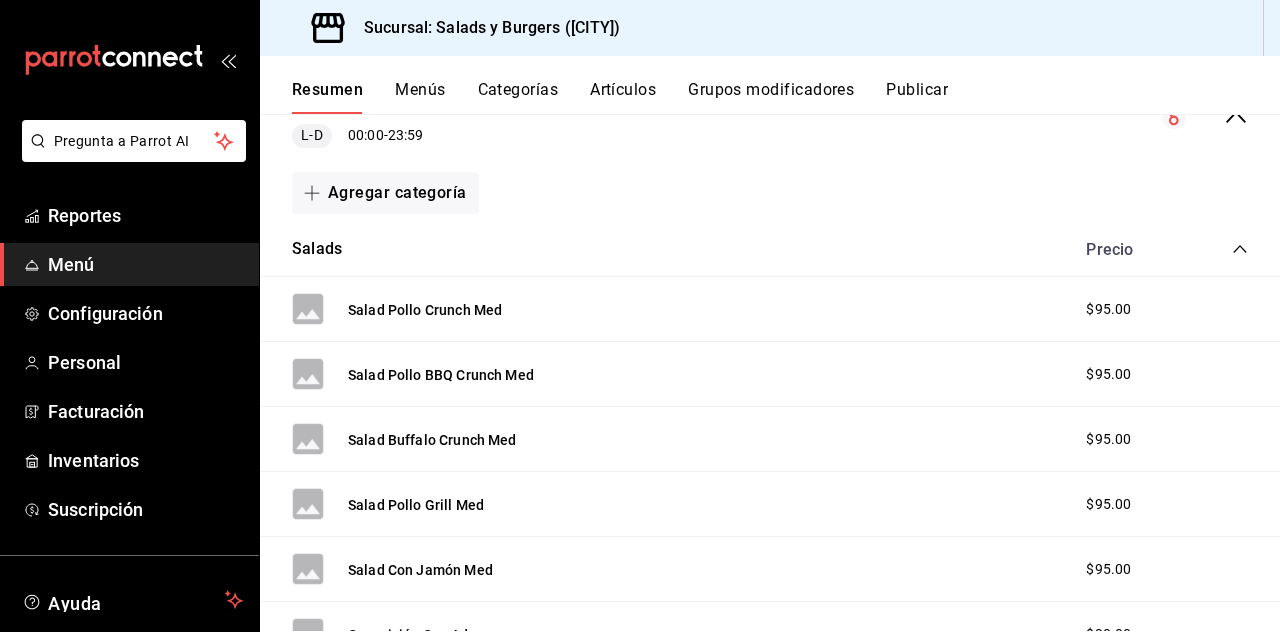 click on "Menu L-D 00:00  -  23:59" at bounding box center [770, 117] 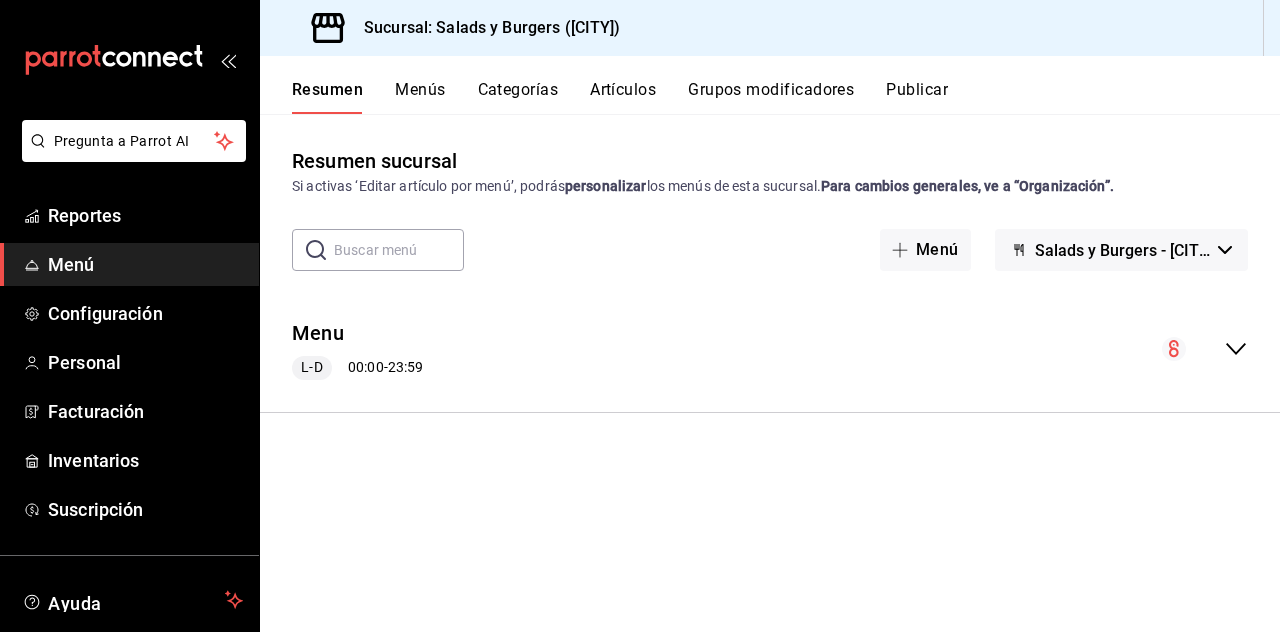 scroll, scrollTop: 0, scrollLeft: 0, axis: both 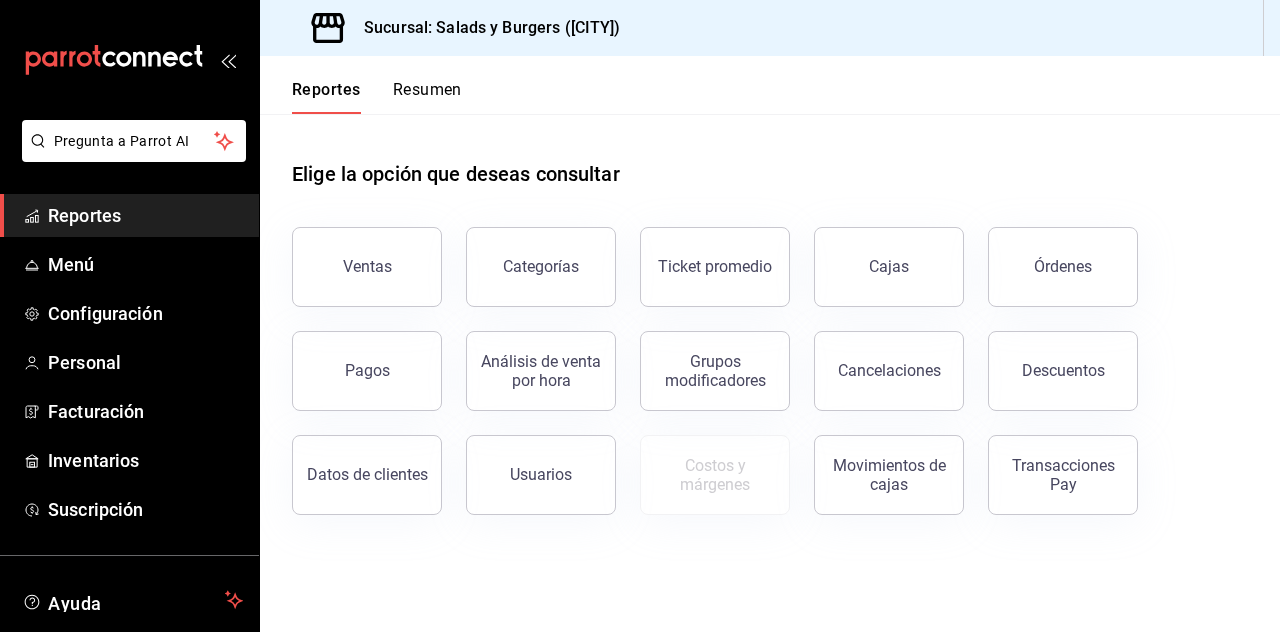 click on "Menú" at bounding box center (145, 264) 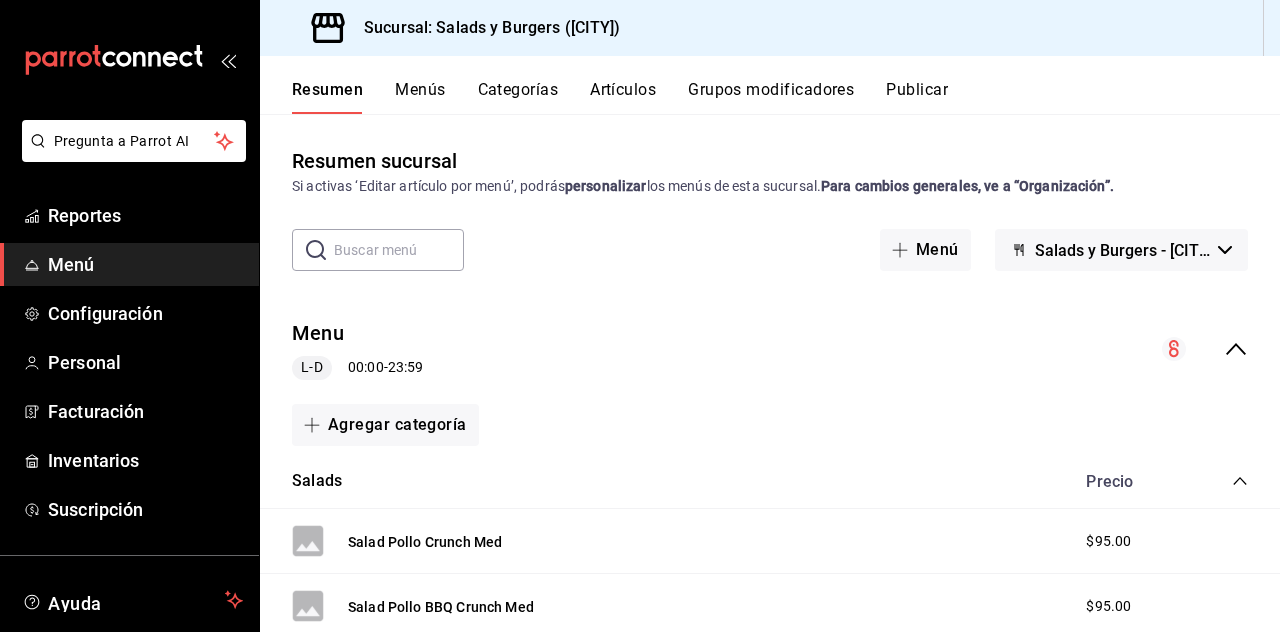 click on "Agregar categoría" at bounding box center [385, 425] 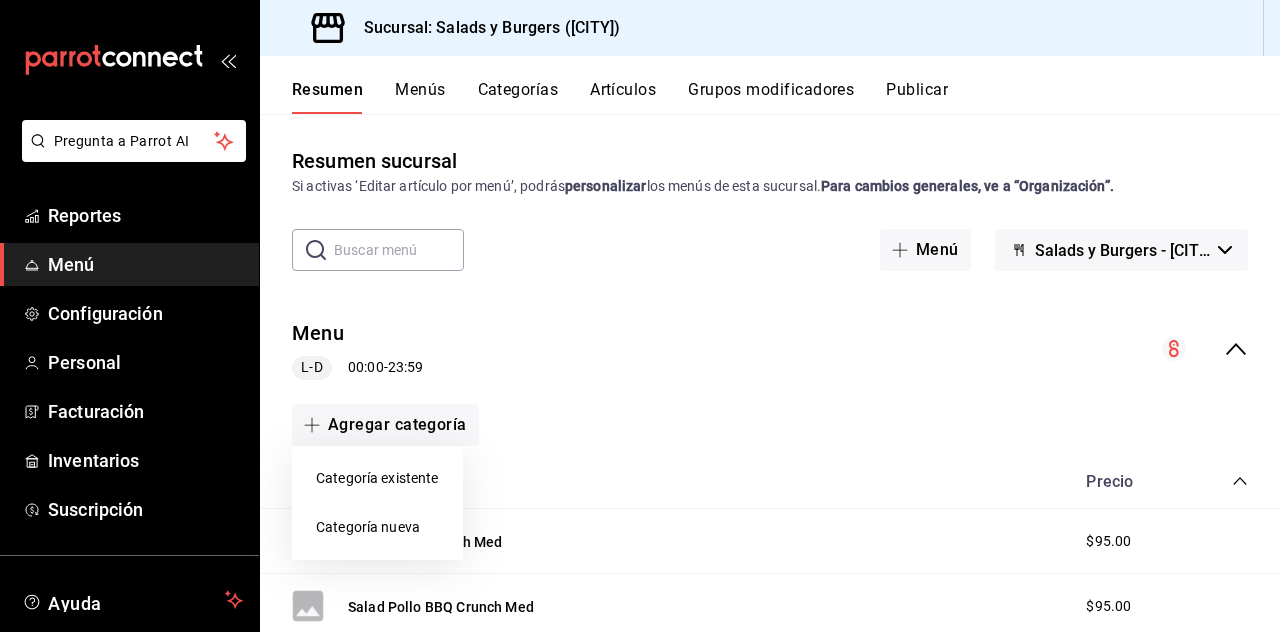 click on "Categoría nueva" at bounding box center (377, 527) 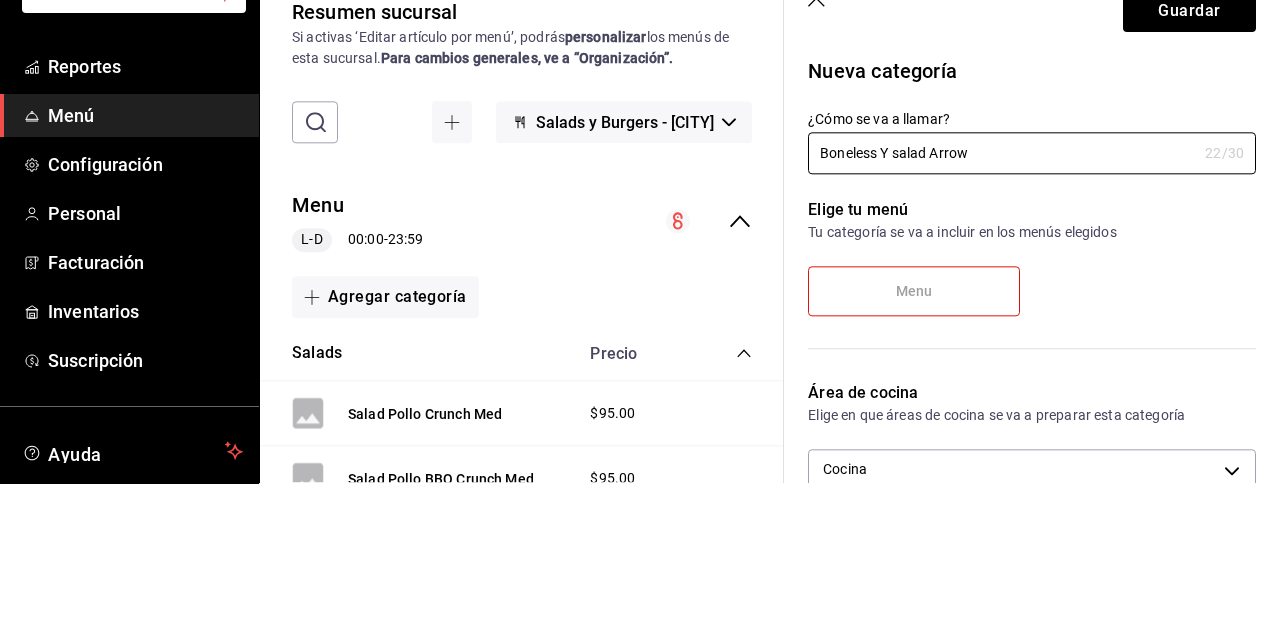 click on "Boneless Y salad Arrow" at bounding box center (1002, 302) 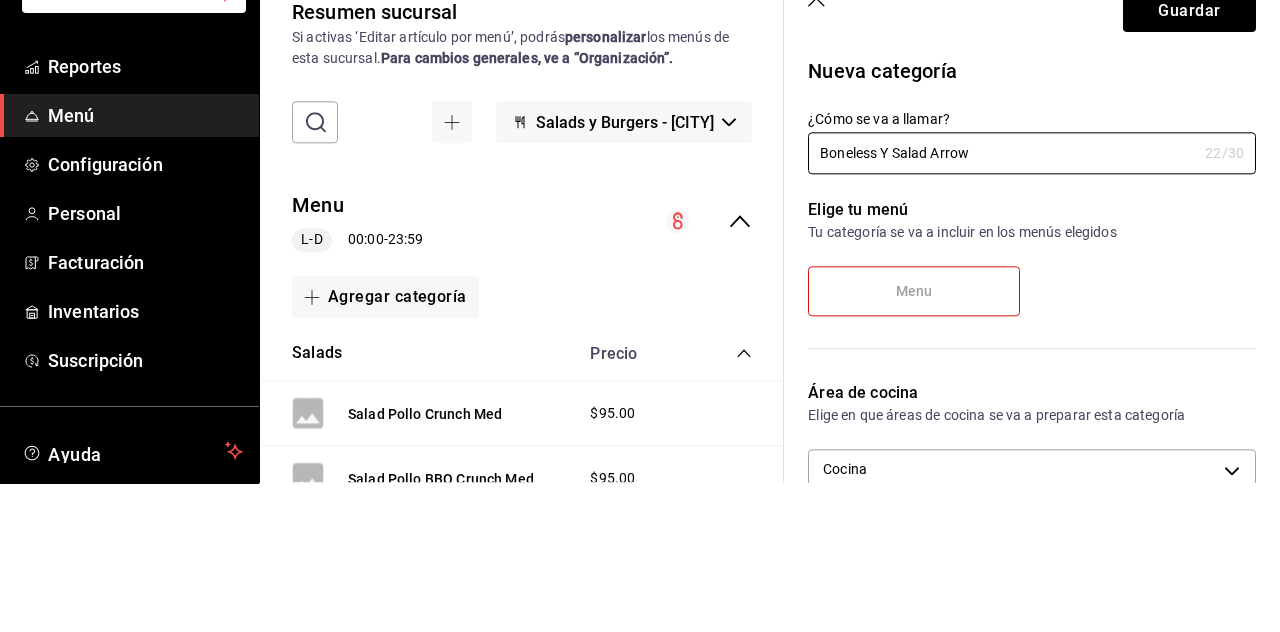 click on "Boneless Y Salad Arrow" at bounding box center (1002, 302) 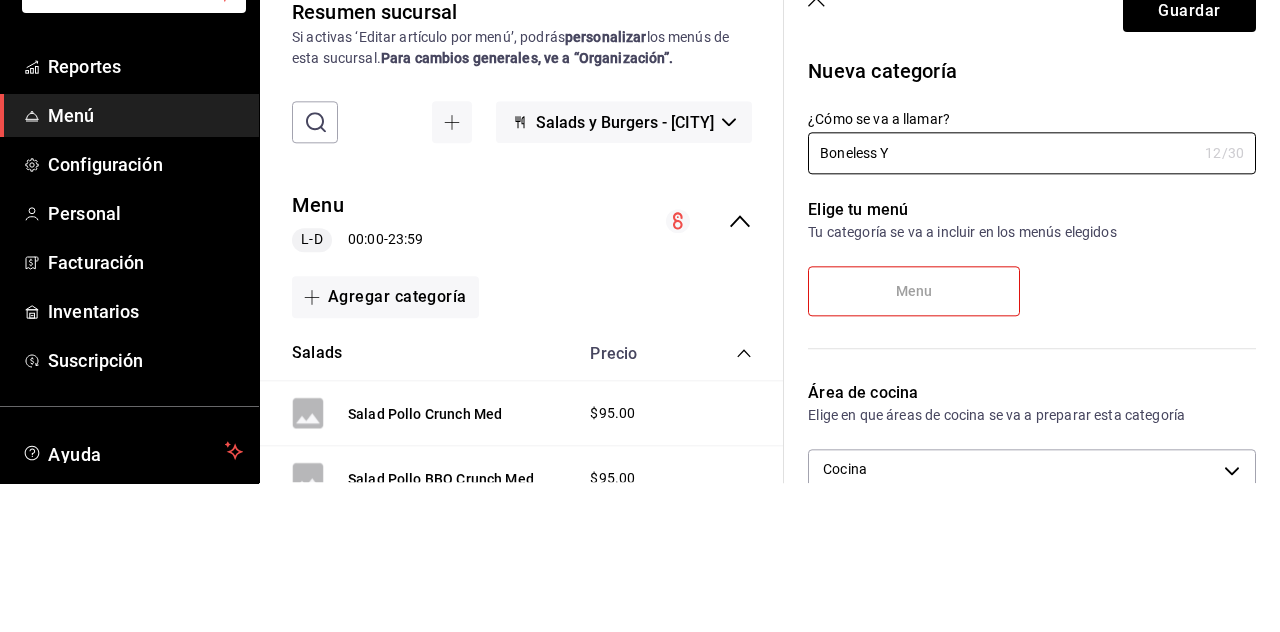 type on "Boneless" 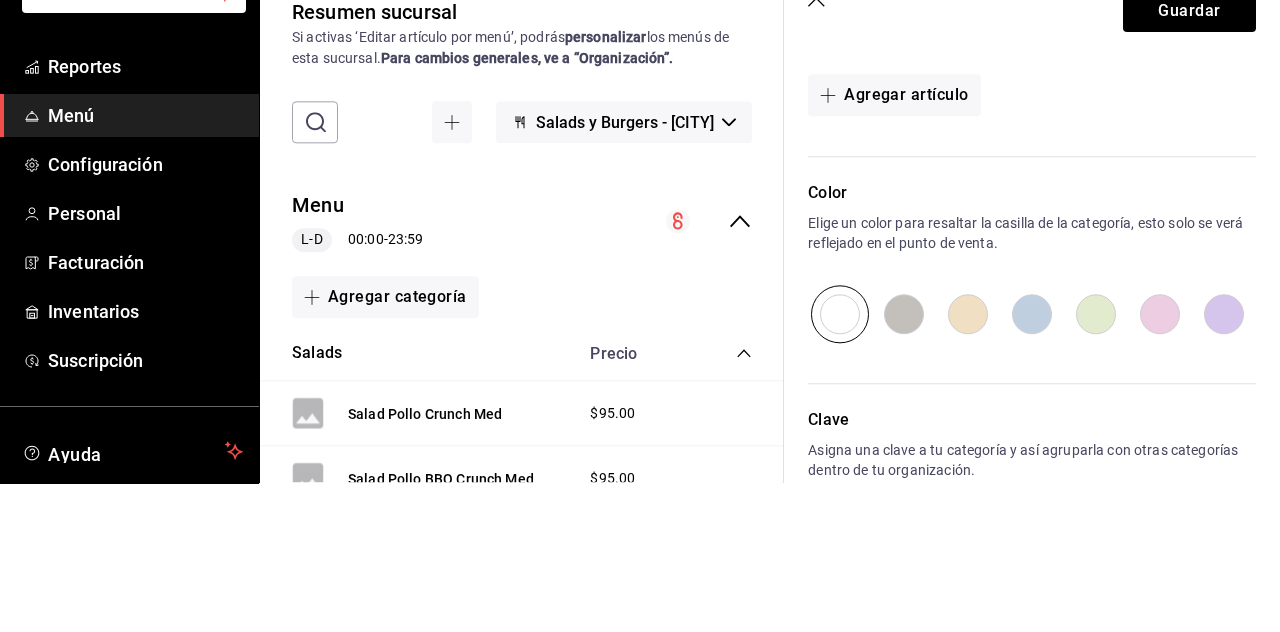 type on "Salad y Boneless Arrow" 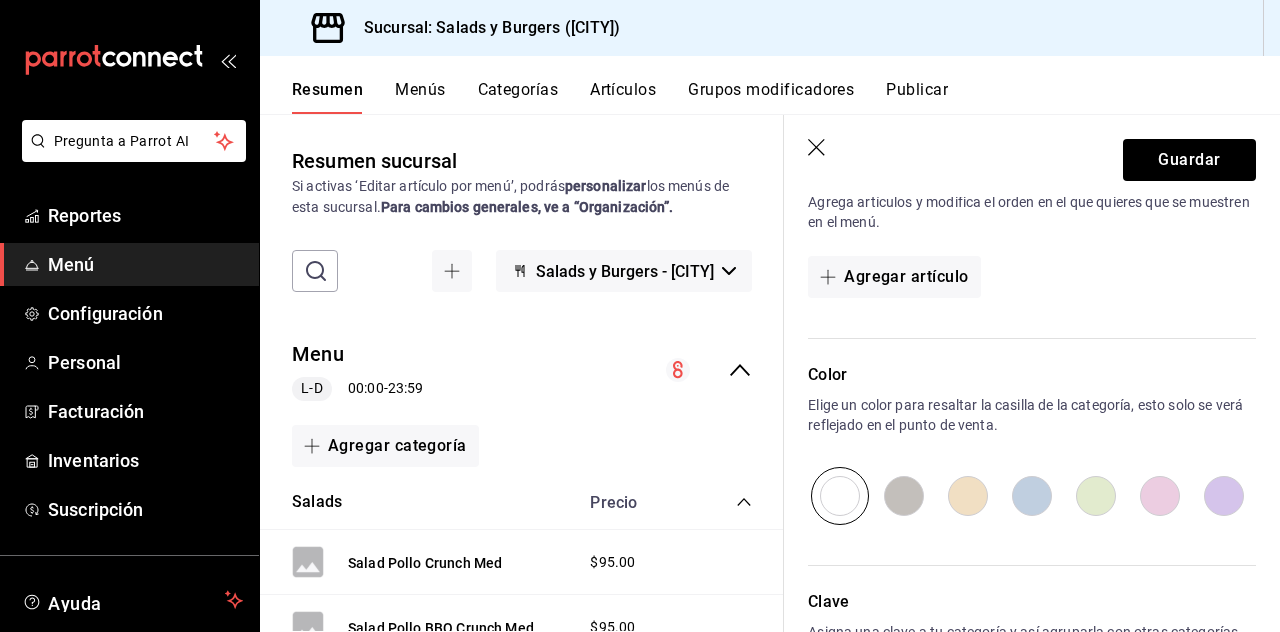 scroll, scrollTop: 536, scrollLeft: 0, axis: vertical 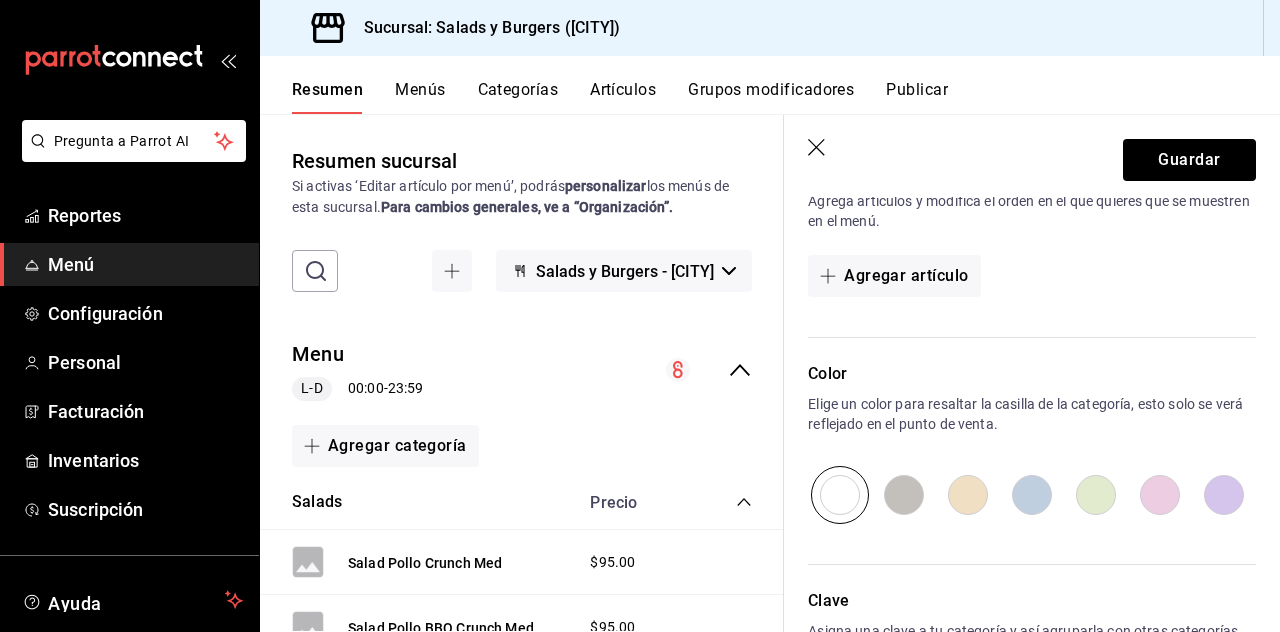click on "Agregar artículo" at bounding box center [894, 276] 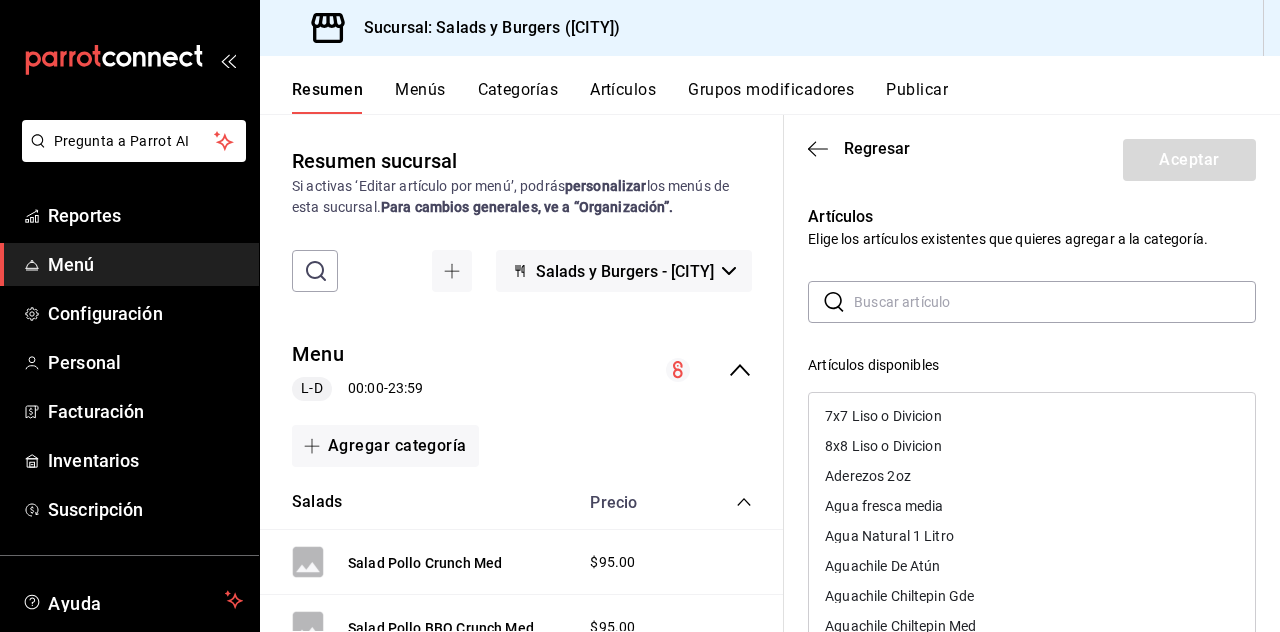click at bounding box center [1055, 302] 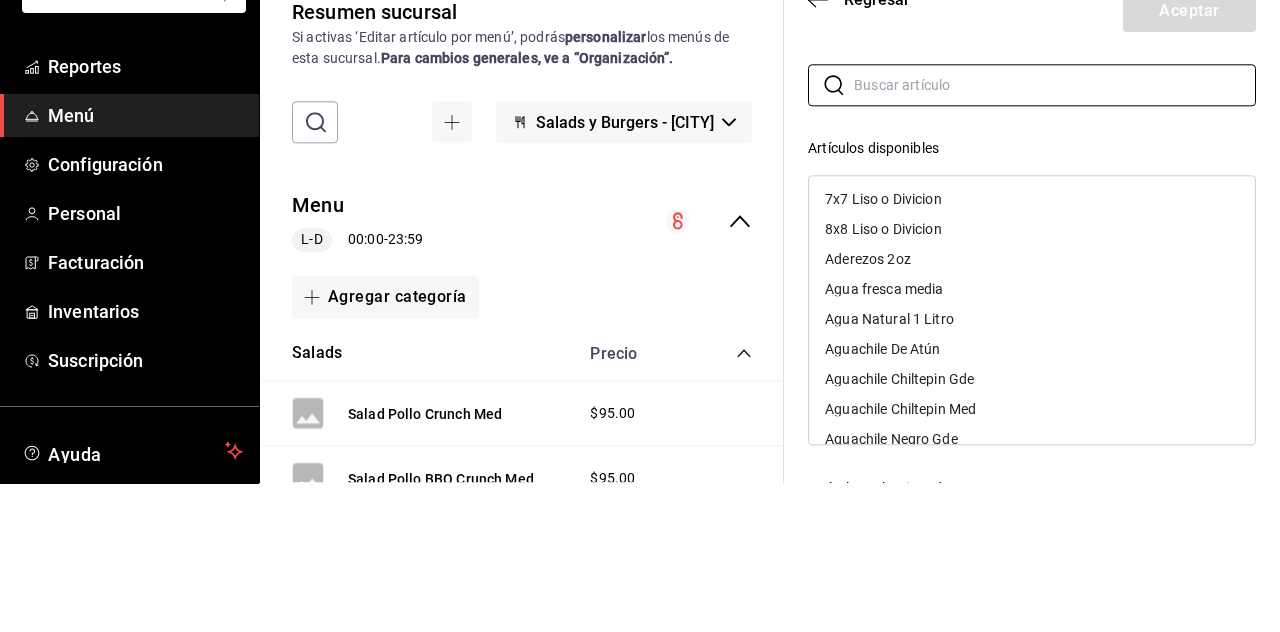 scroll, scrollTop: 66, scrollLeft: 0, axis: vertical 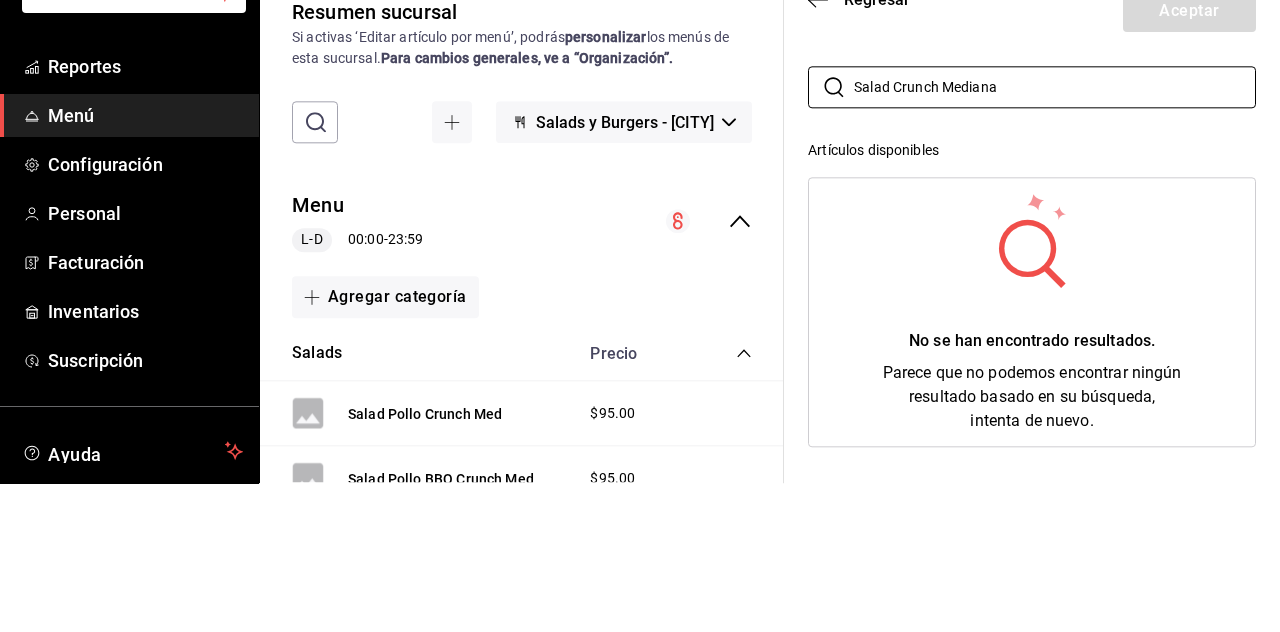 type on "Salad Crunch Mediana" 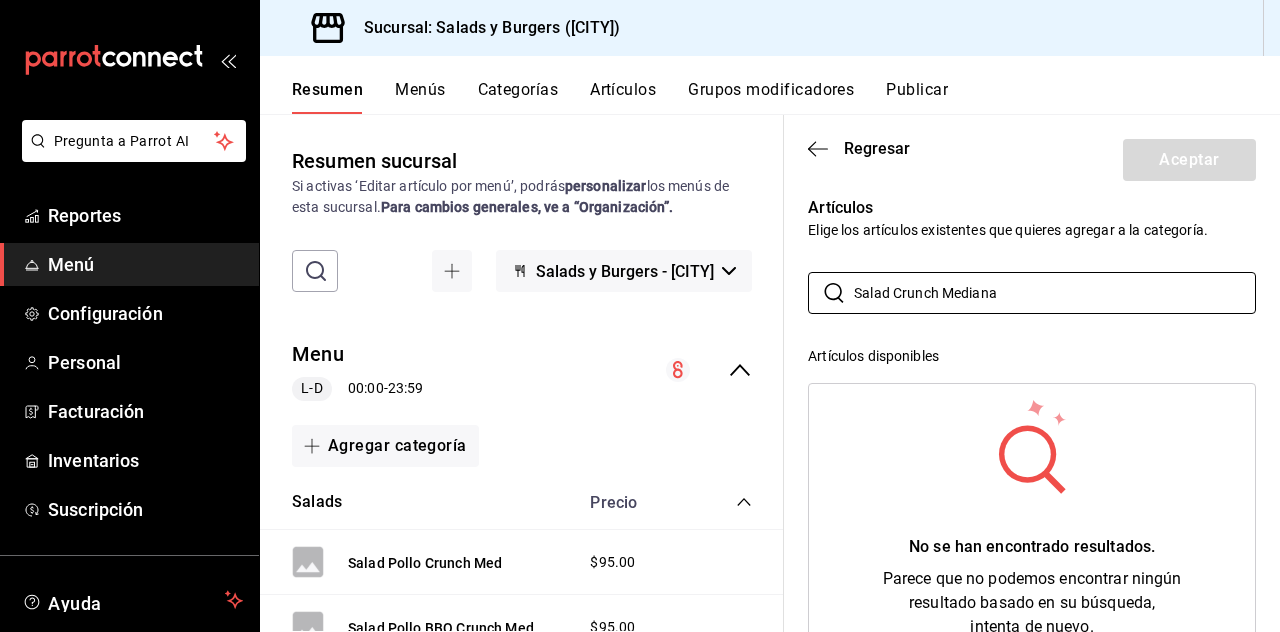 scroll, scrollTop: 0, scrollLeft: 0, axis: both 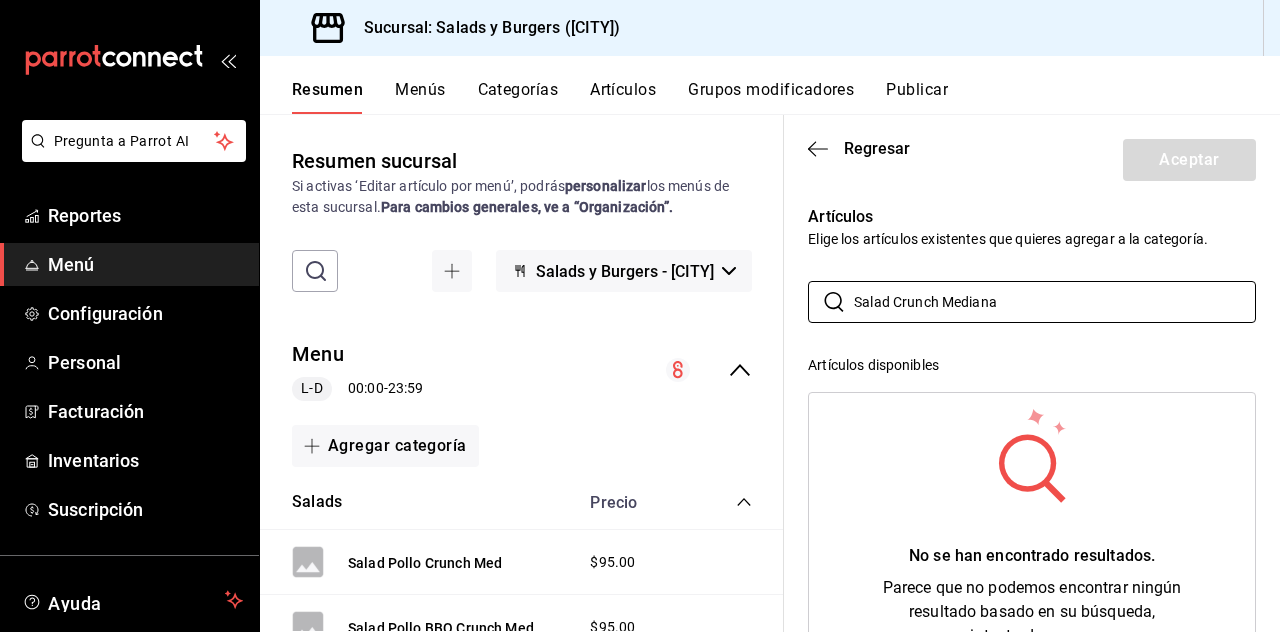 click 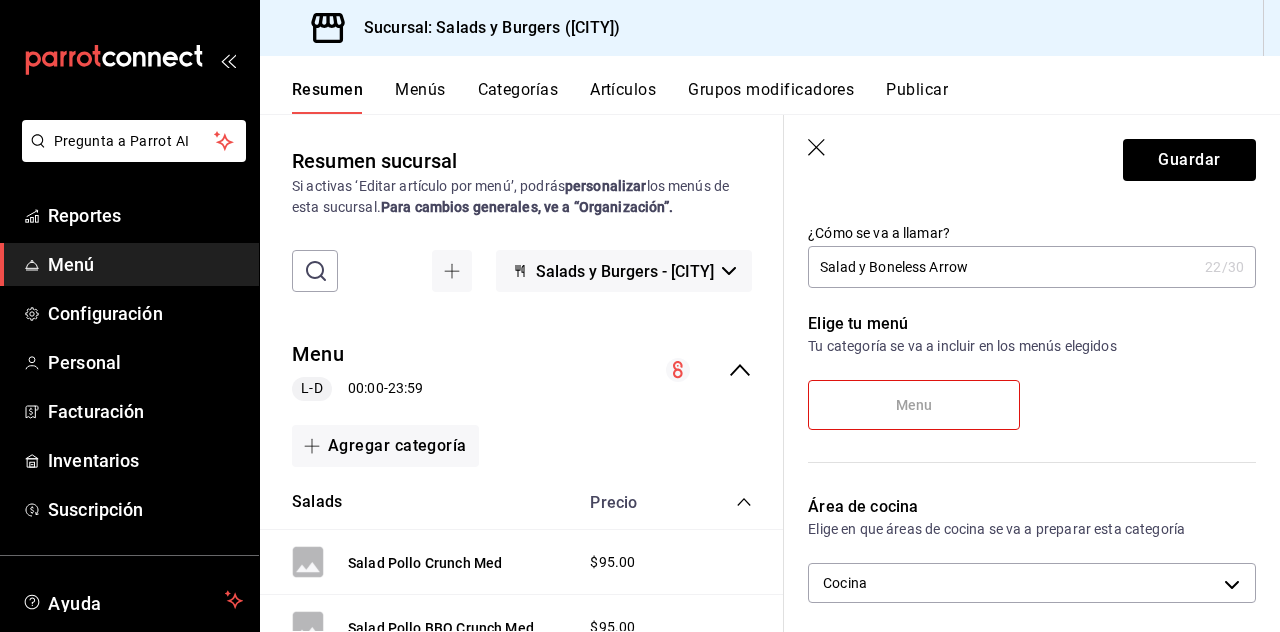 scroll, scrollTop: 36, scrollLeft: 0, axis: vertical 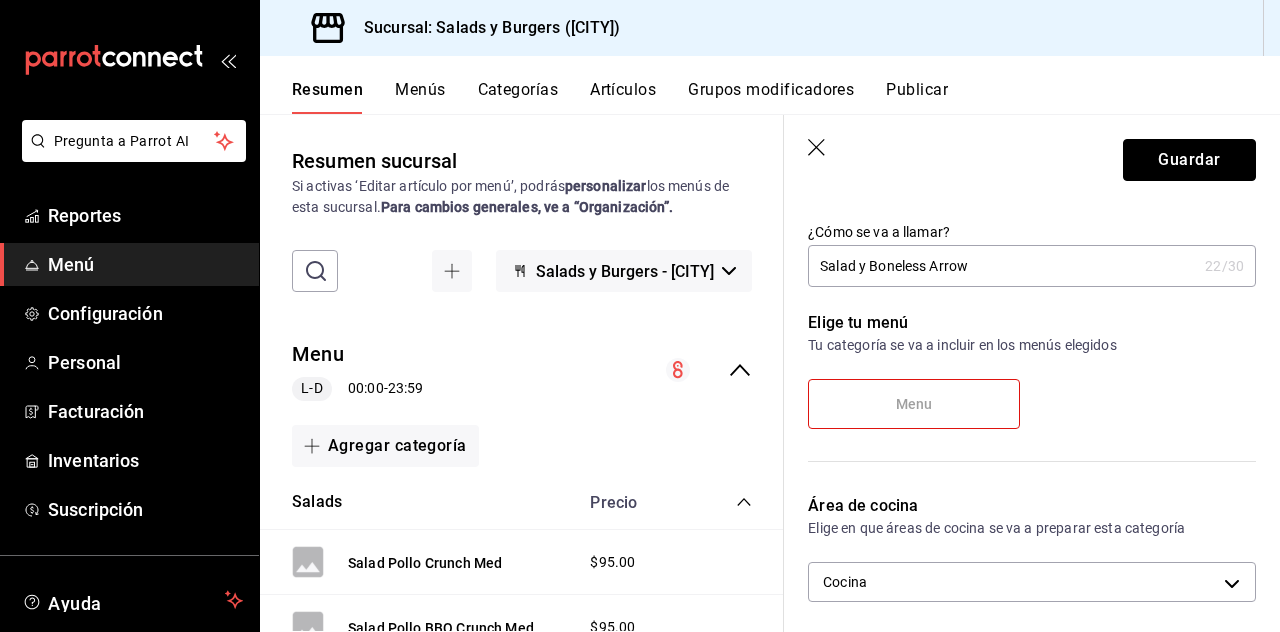 click on "Guardar" at bounding box center (1189, 160) 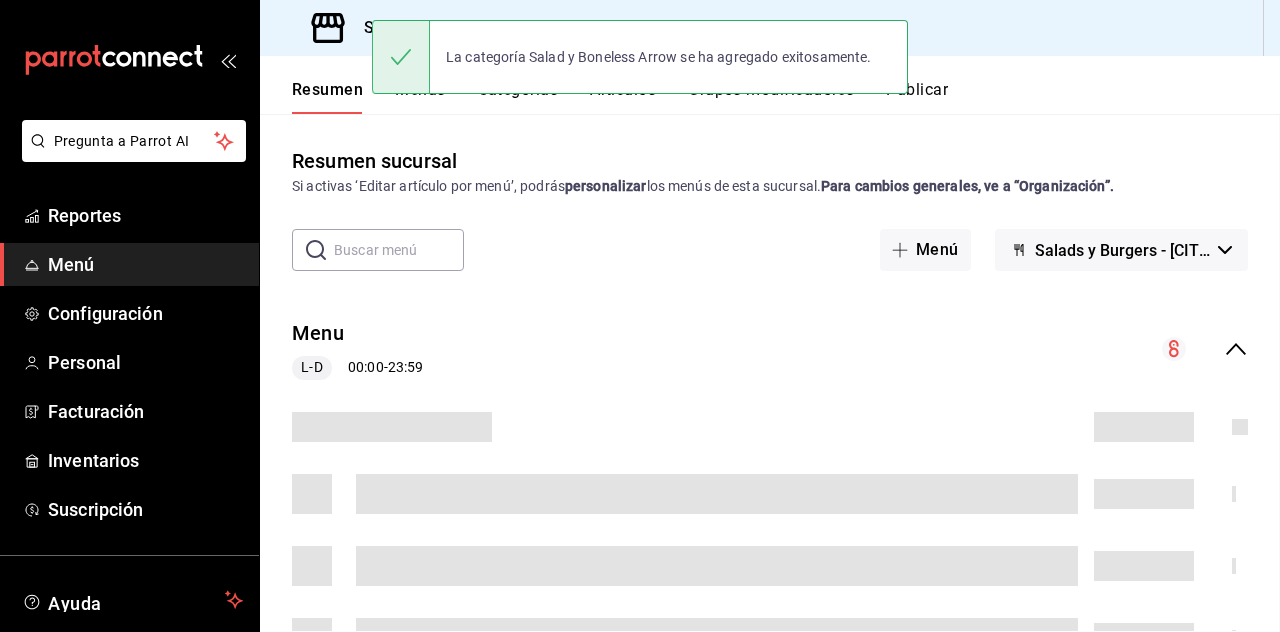 scroll, scrollTop: 0, scrollLeft: 0, axis: both 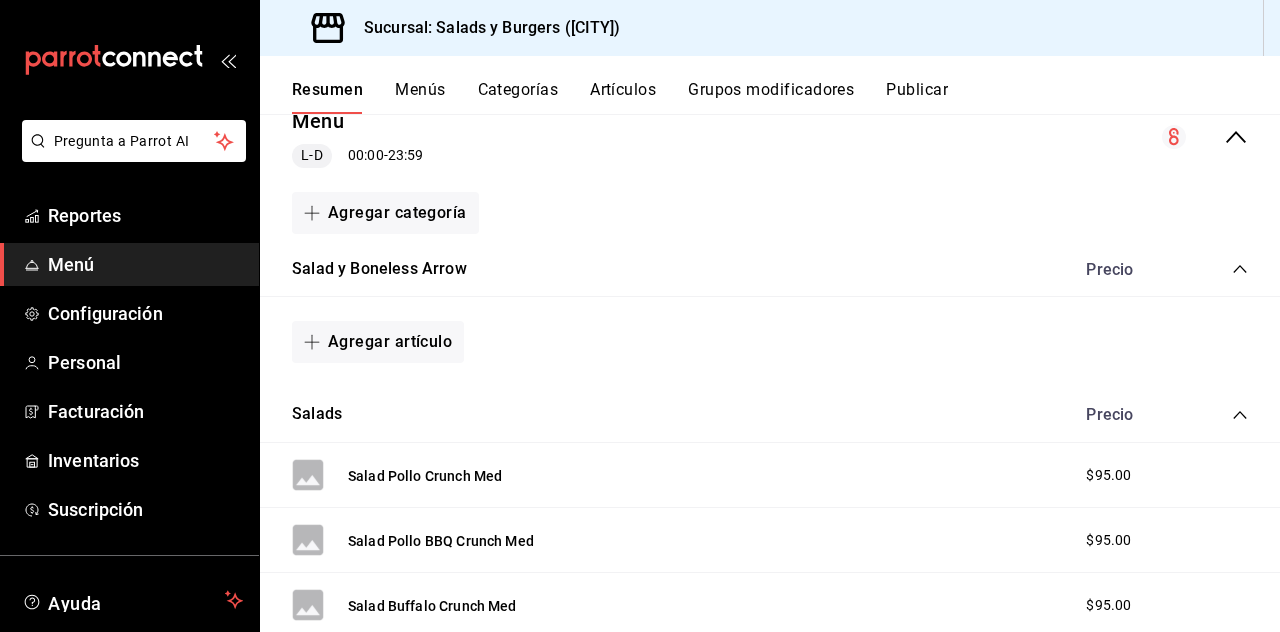 click on "Agregar artículo" at bounding box center [378, 342] 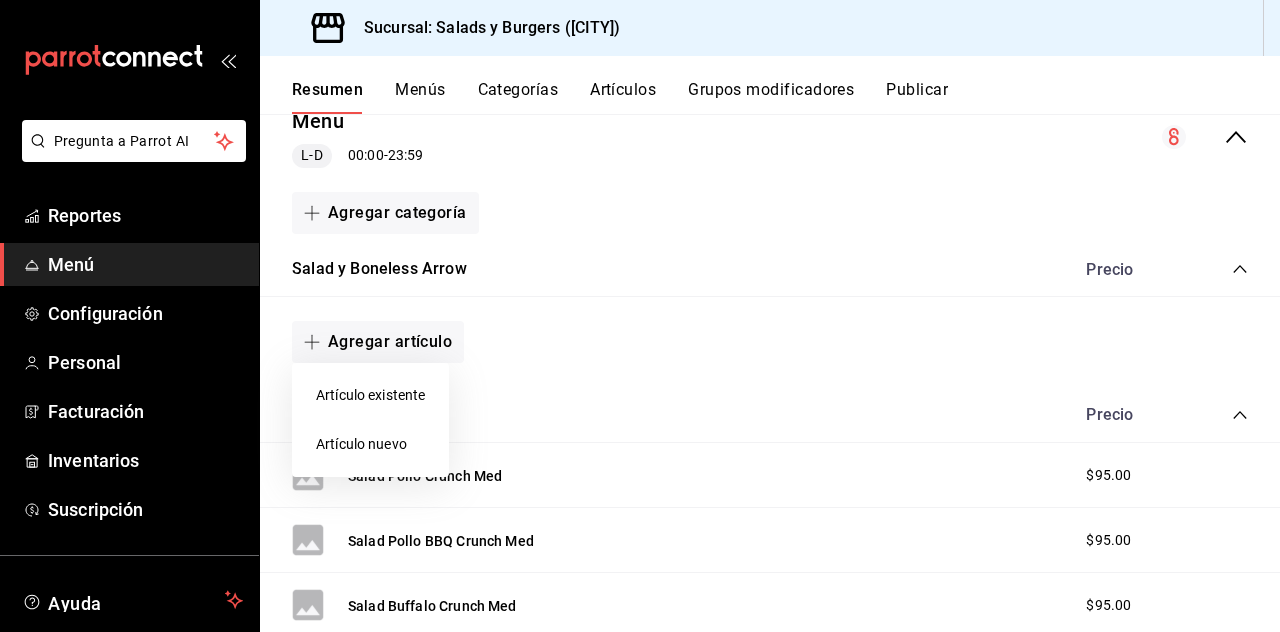 click on "Artículo nuevo" at bounding box center [370, 444] 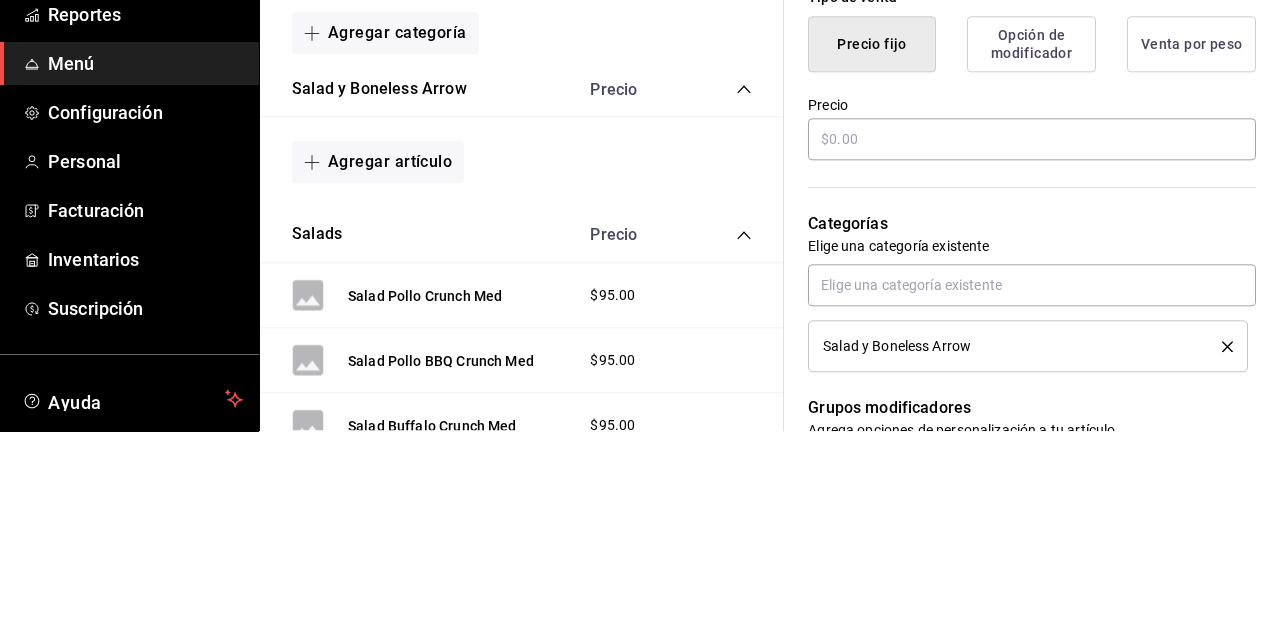scroll, scrollTop: 504, scrollLeft: 0, axis: vertical 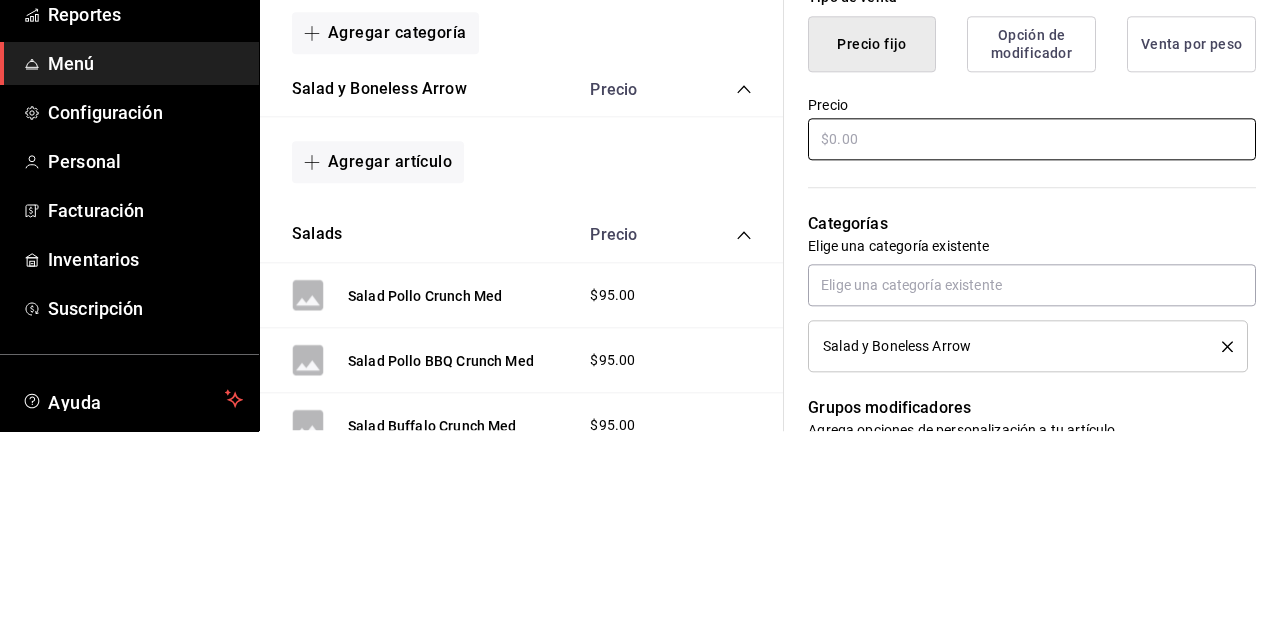 click at bounding box center (1032, 340) 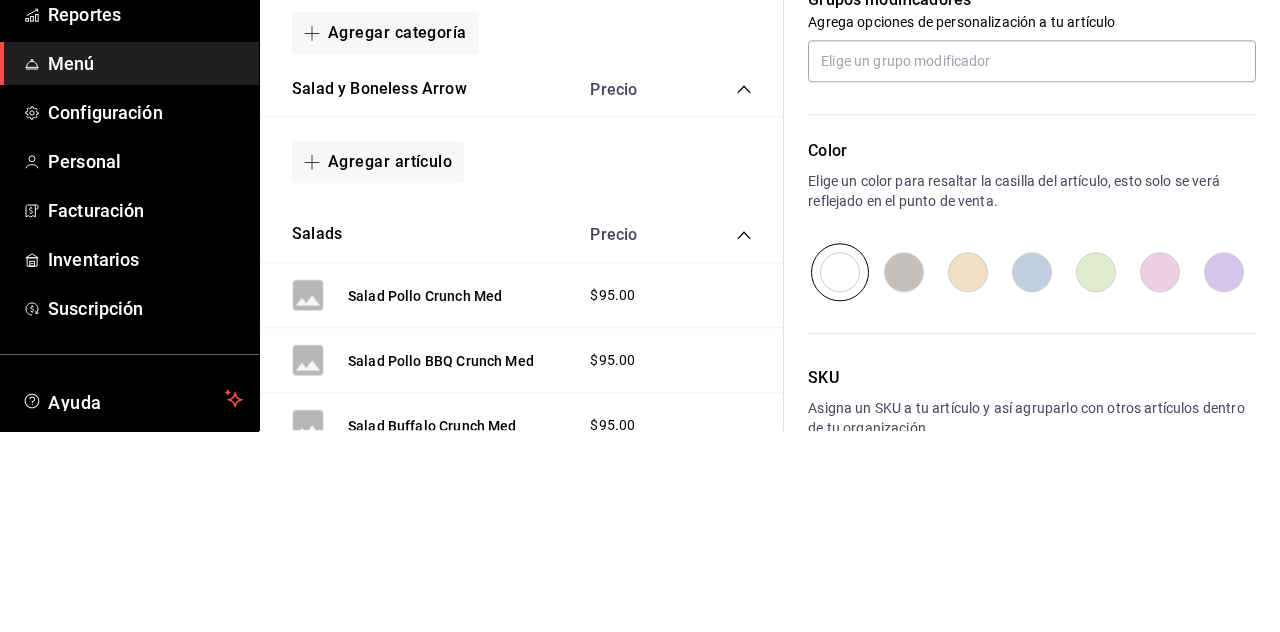 scroll, scrollTop: 935, scrollLeft: 0, axis: vertical 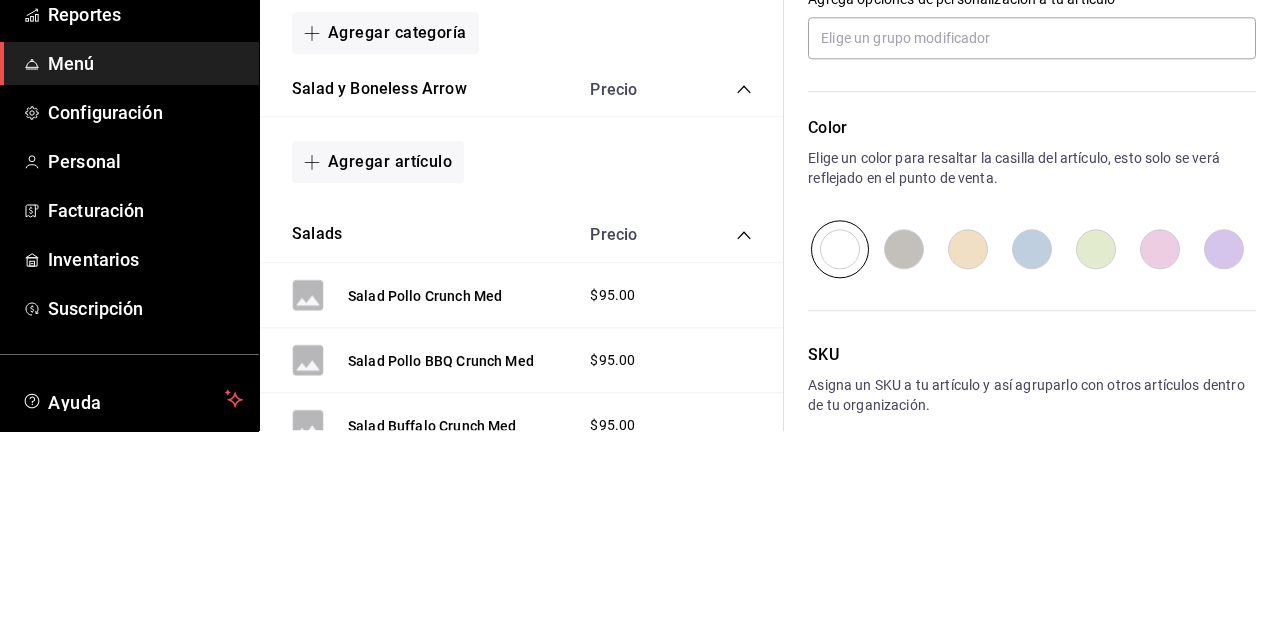type on "$100.00" 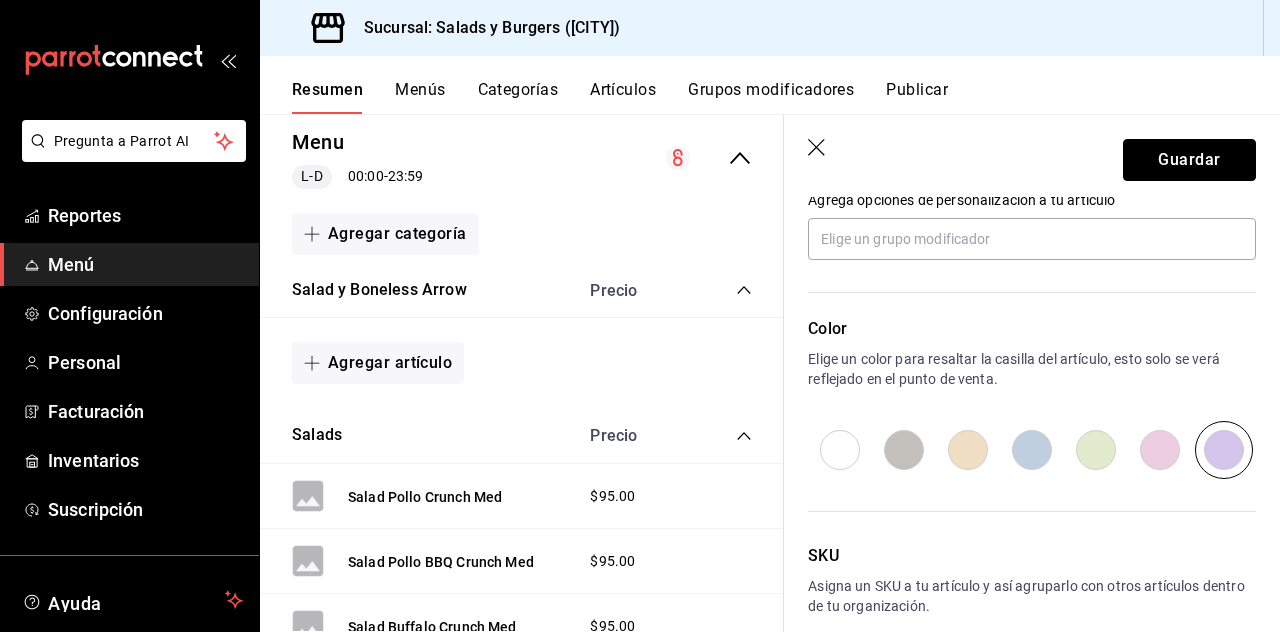click on "Guardar" at bounding box center [1189, 160] 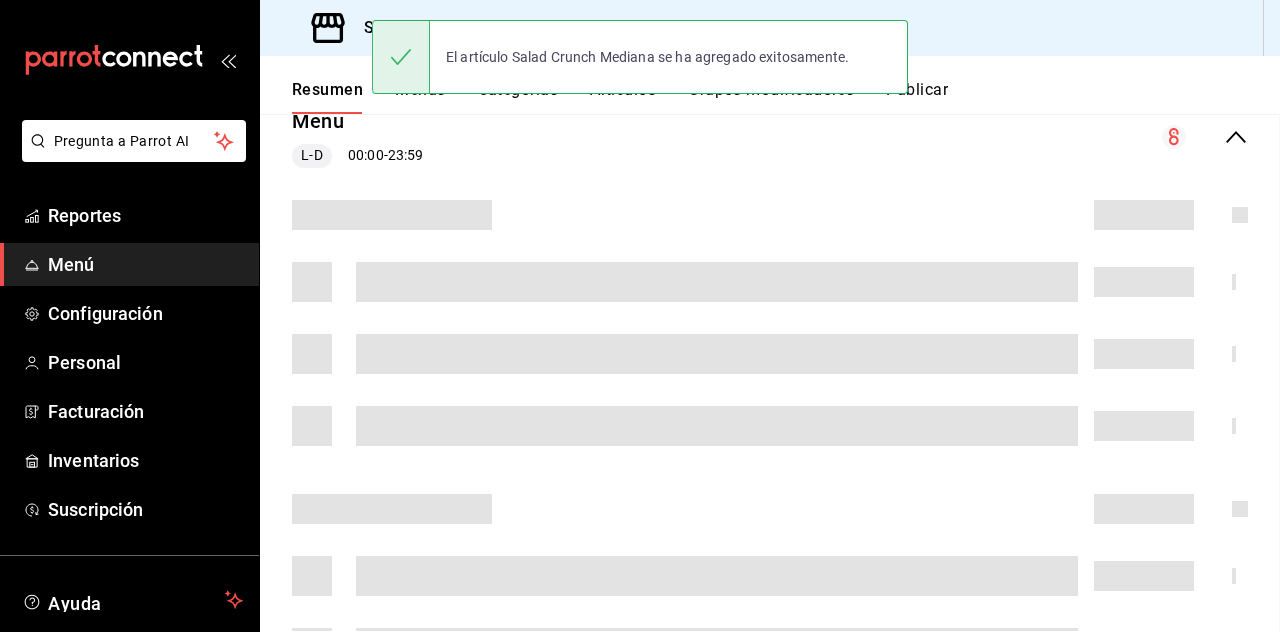 scroll, scrollTop: 0, scrollLeft: 0, axis: both 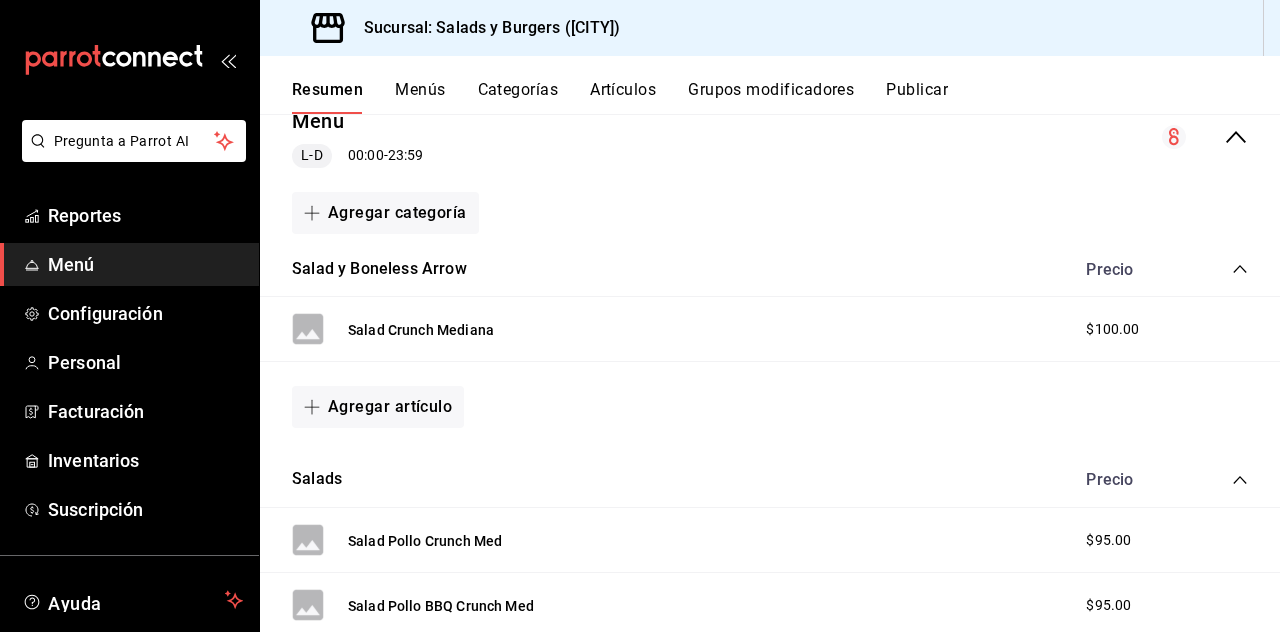 click on "Agregar artículo" at bounding box center [378, 407] 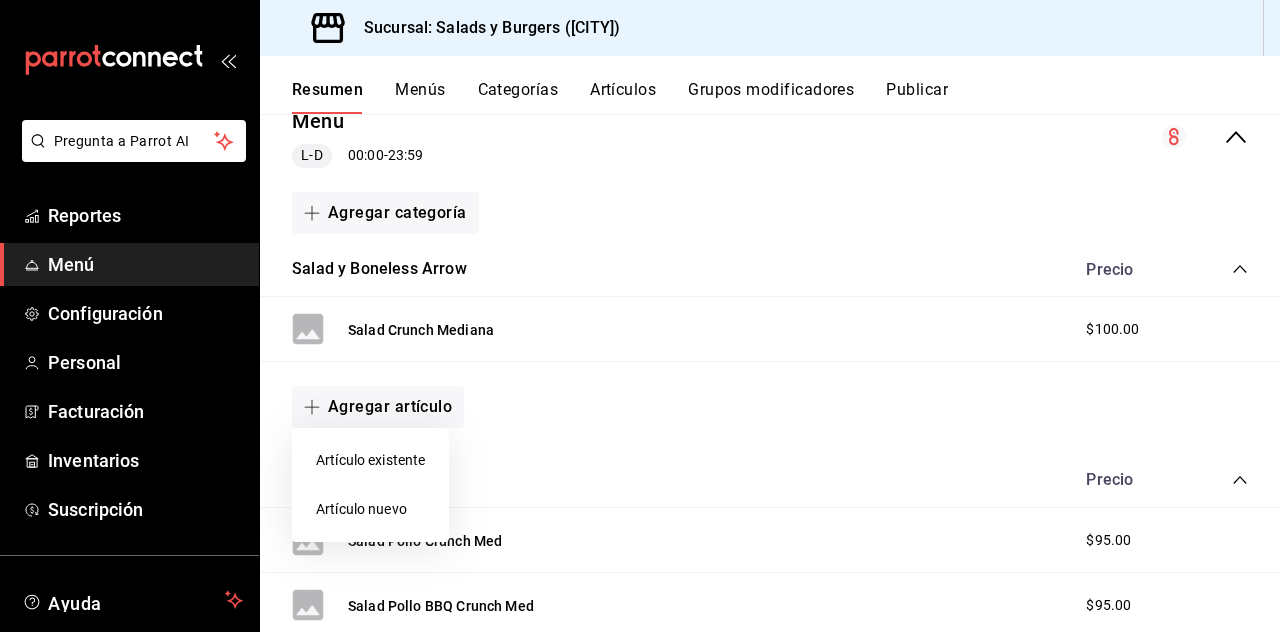 click on "Artículo nuevo" at bounding box center (370, 509) 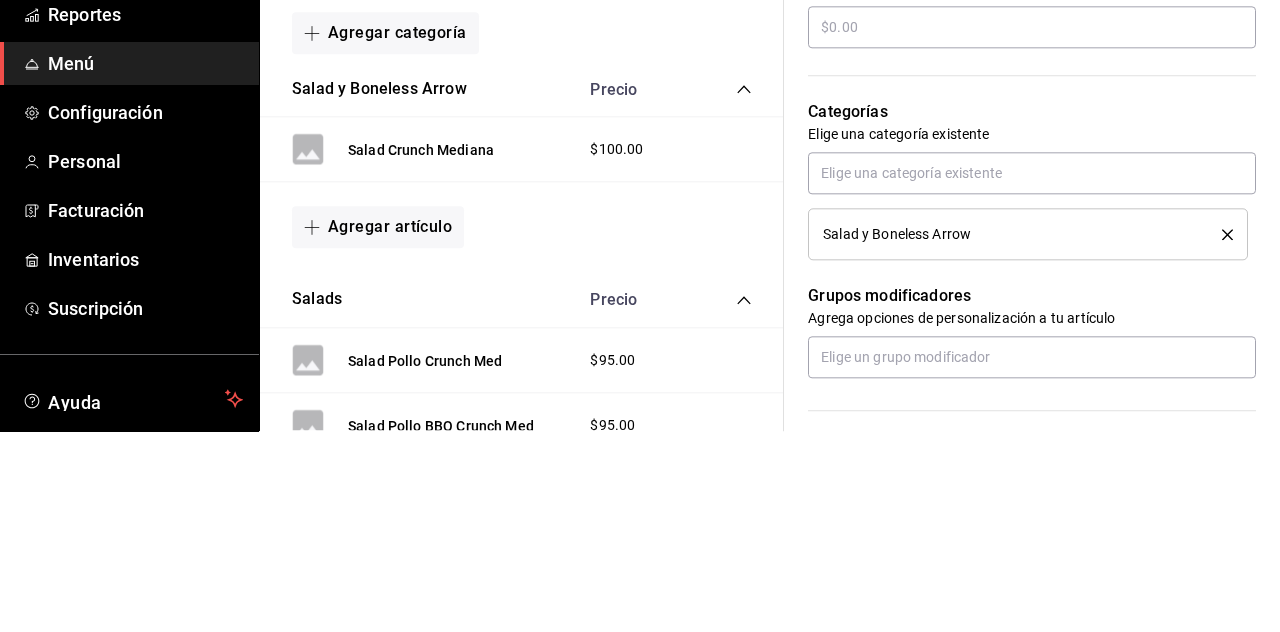 type on "Salad Crunch Gde" 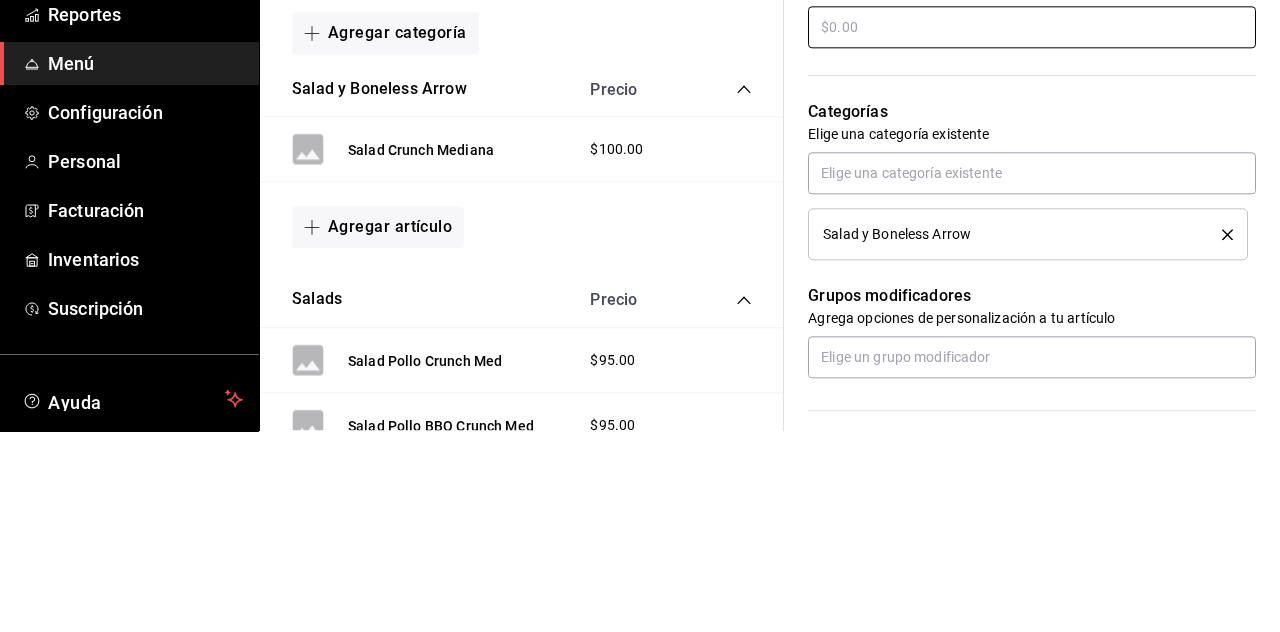 click on "¿Cómo se va a llamar? Salad Crunch Gde 16 /40 ¿Cómo se va a llamar? Ingresa una descripción x 0 /125 ​ Foto JPG o PNG hasta 10 MB mínimo 320px y máximo 1144px. Te sugerimos incluir foto para evitar errores de publicación. Agrega una foto Tipo de venta Precio fijo Opción de modificador Venta por peso Precio Categorías Elige una categoría existente Salad y Boneless Arrow Grupos modificadores Agrega opciones de personalización a tu artículo Color Elige un color para resaltar la casilla del artículo, esto solo se verá reflejado en el punto de venta. SKU Asigna un SKU a tu artículo y así agruparlo con otros artículos dentro de tu organización. [SKU] 16 / 20 ​ Asignar SKU" at bounding box center [1020, 340] 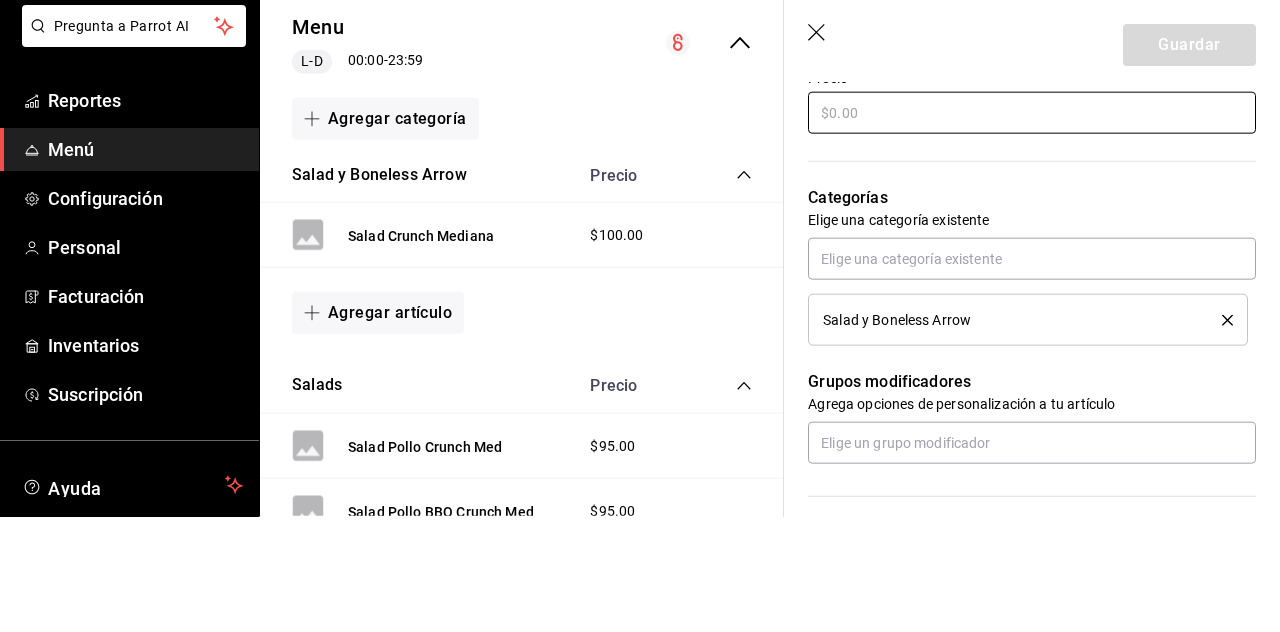 scroll, scrollTop: 231, scrollLeft: 0, axis: vertical 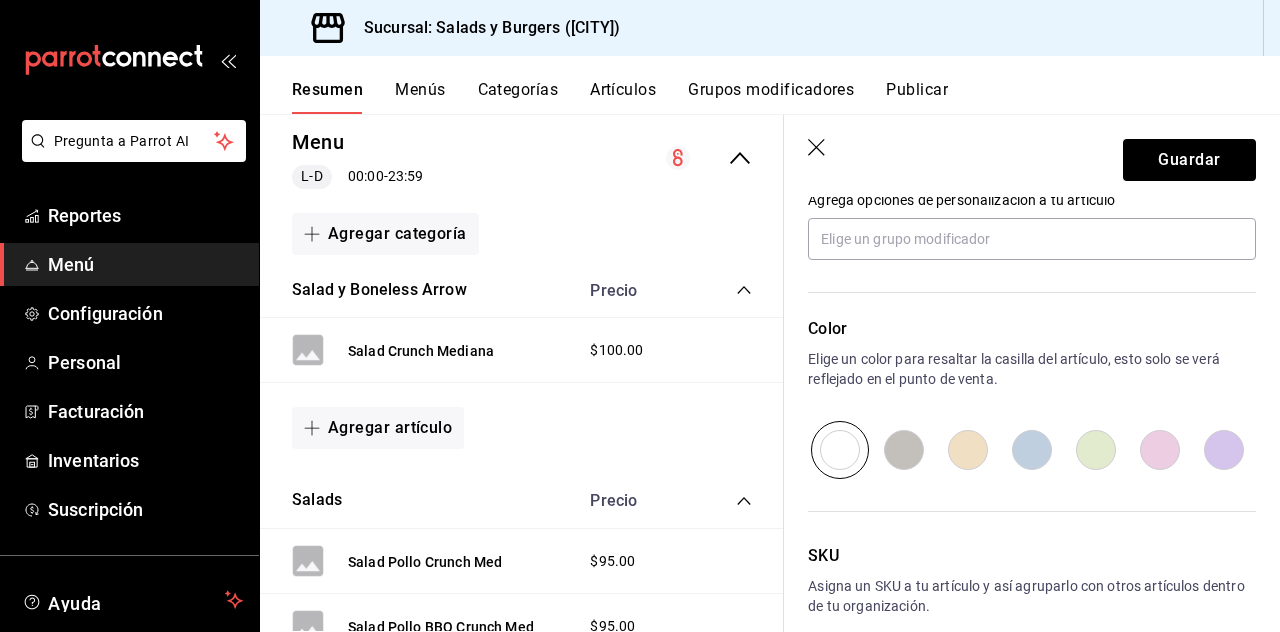type on "$130.00" 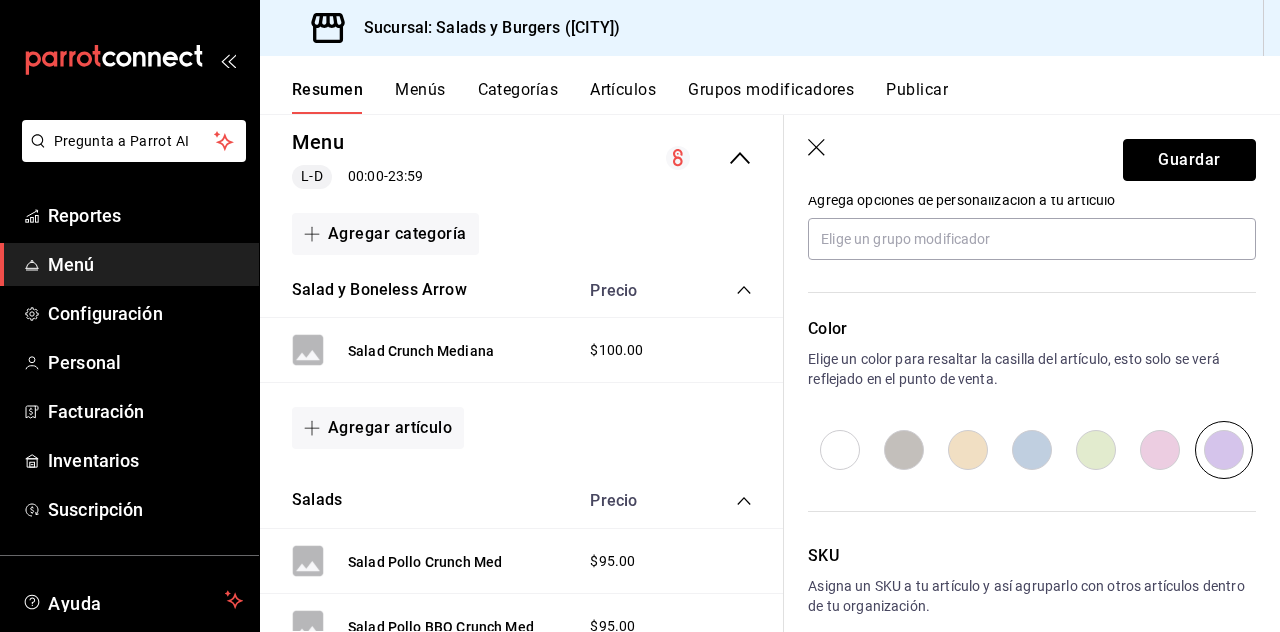 click on "Guardar" at bounding box center [1189, 160] 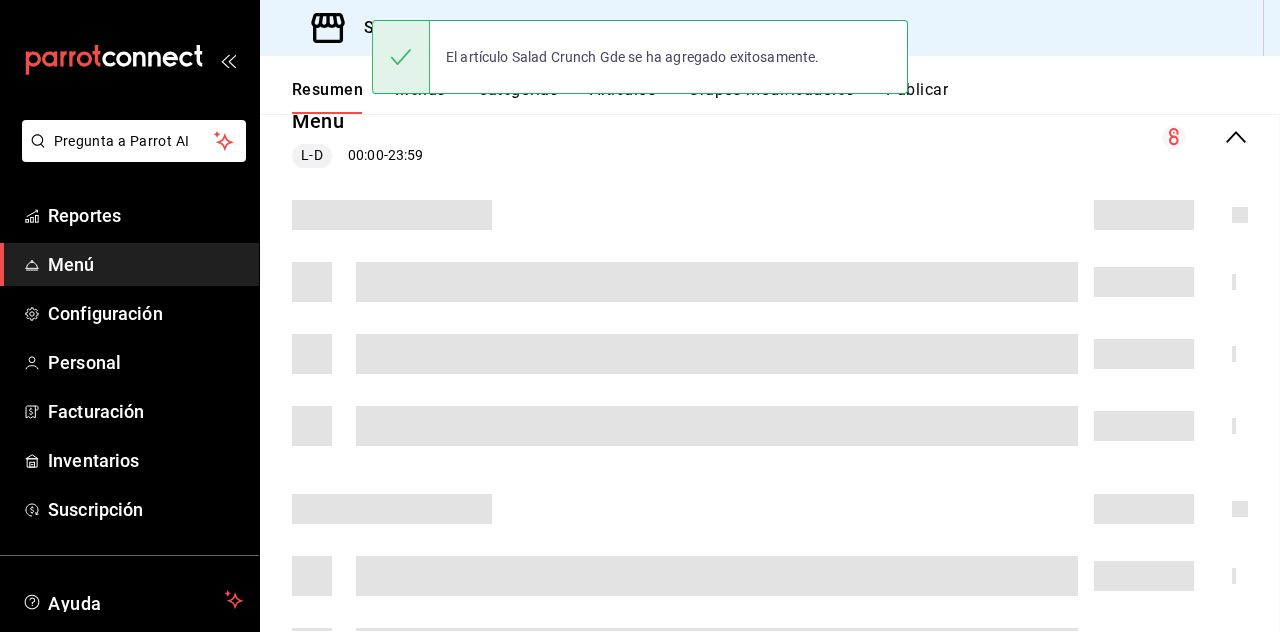 scroll, scrollTop: 0, scrollLeft: 0, axis: both 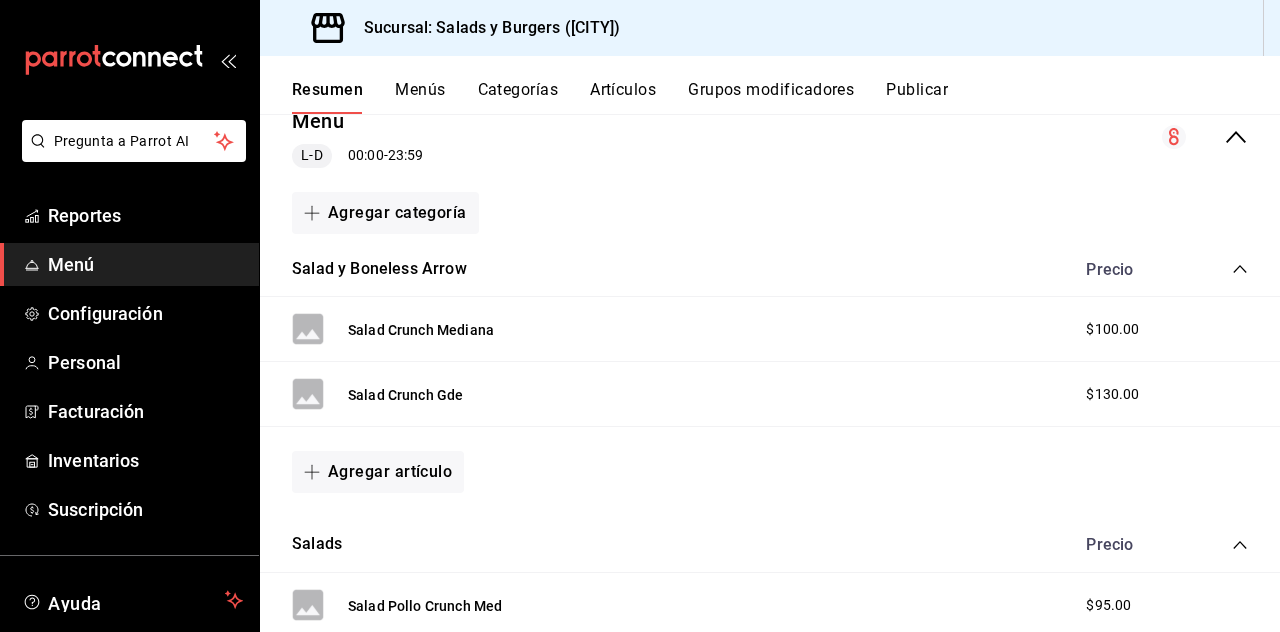 click on "Agregar artículo" at bounding box center [378, 472] 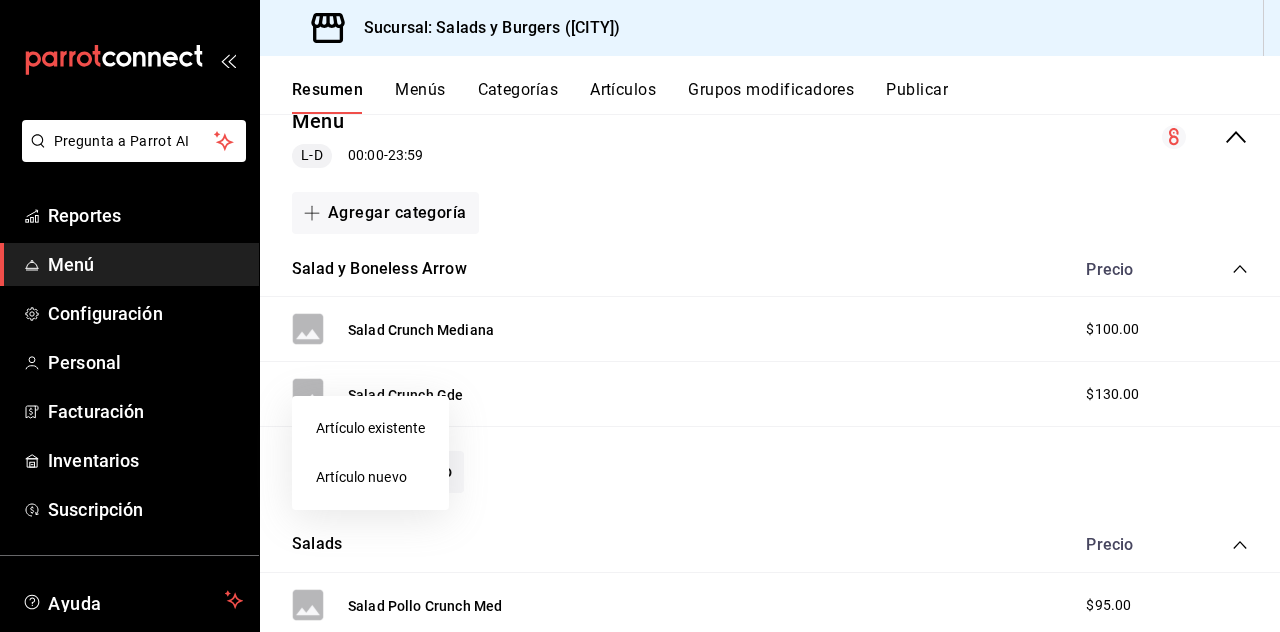 click on "Artículo nuevo" at bounding box center (370, 477) 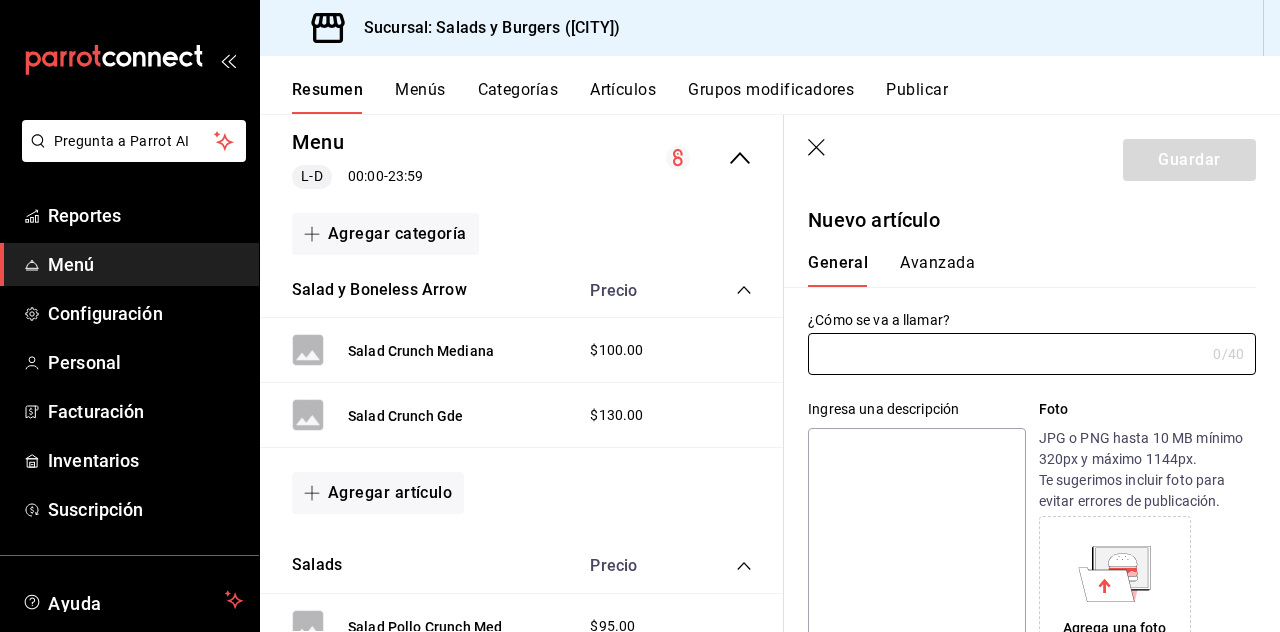 scroll, scrollTop: 95, scrollLeft: 0, axis: vertical 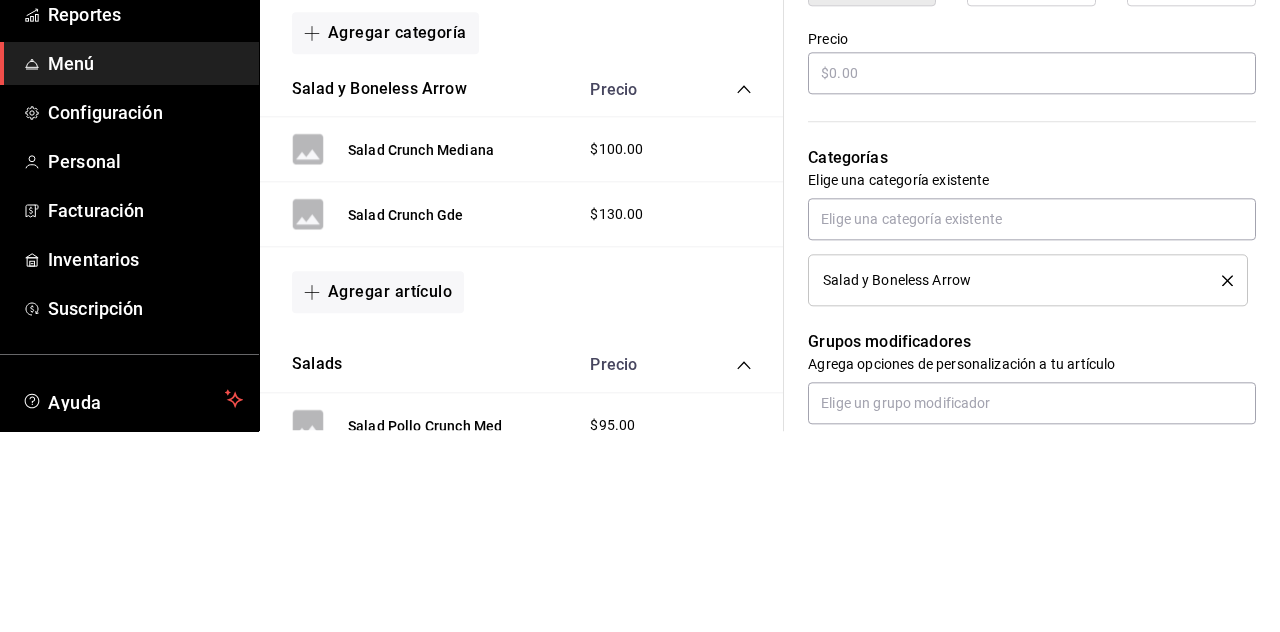 type on "Boneless Crunch Medianos" 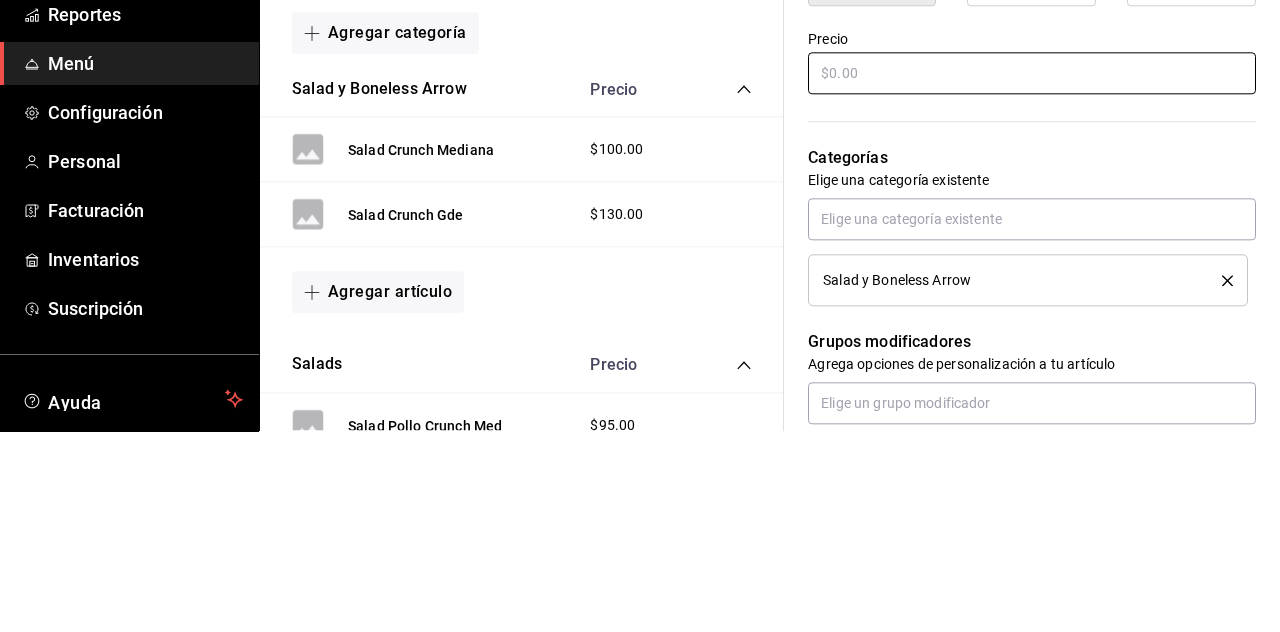 click on "¿Cómo se va a llamar? Boneless Crunch Medianos 24 /40 ¿Cómo se va a llamar? Ingresa una descripción x 0 /125 ​ Foto JPG o PNG hasta 10 MB mínimo 320px y máximo 1144px. Te sugerimos incluir foto para evitar errores de publicación. Agrega una foto Tipo de venta Precio fijo Opción de modificador Venta por peso Precio Categorías Elige una categoría existente Salad y Boneless Arrow Grupos modificadores Agrega opciones de personalización a tu artículo Color Elige un color para resaltar la casilla del artículo, esto solo se verá reflejado en el punto de venta. SKU Asigna un SKU a tu artículo y así agruparlo con otros artículos dentro de tu organización. [SKU] 16 / 20 ​ Asignar SKU" at bounding box center (1020, 386) 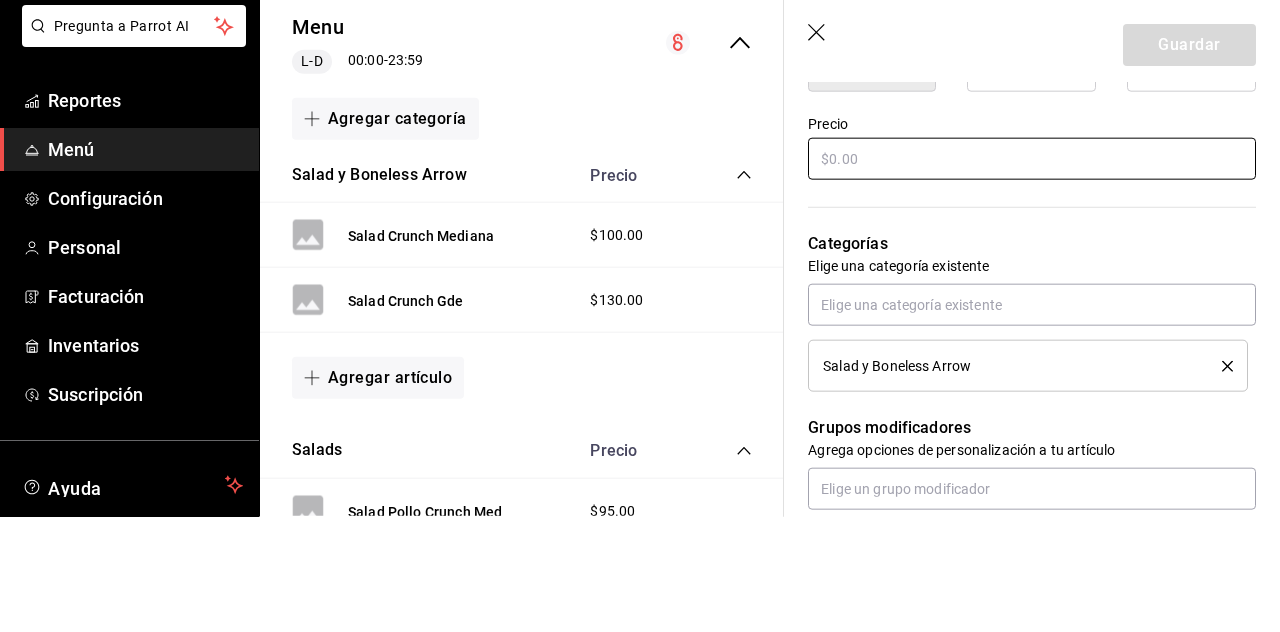 scroll, scrollTop: 231, scrollLeft: 0, axis: vertical 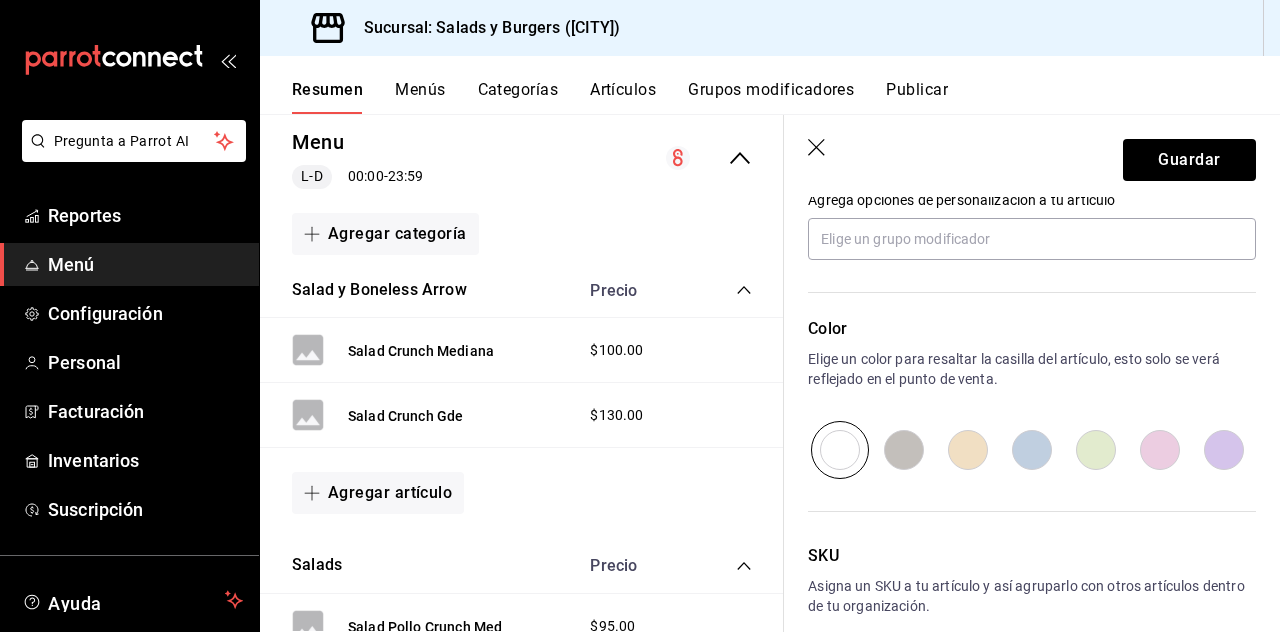 type on "$100.00" 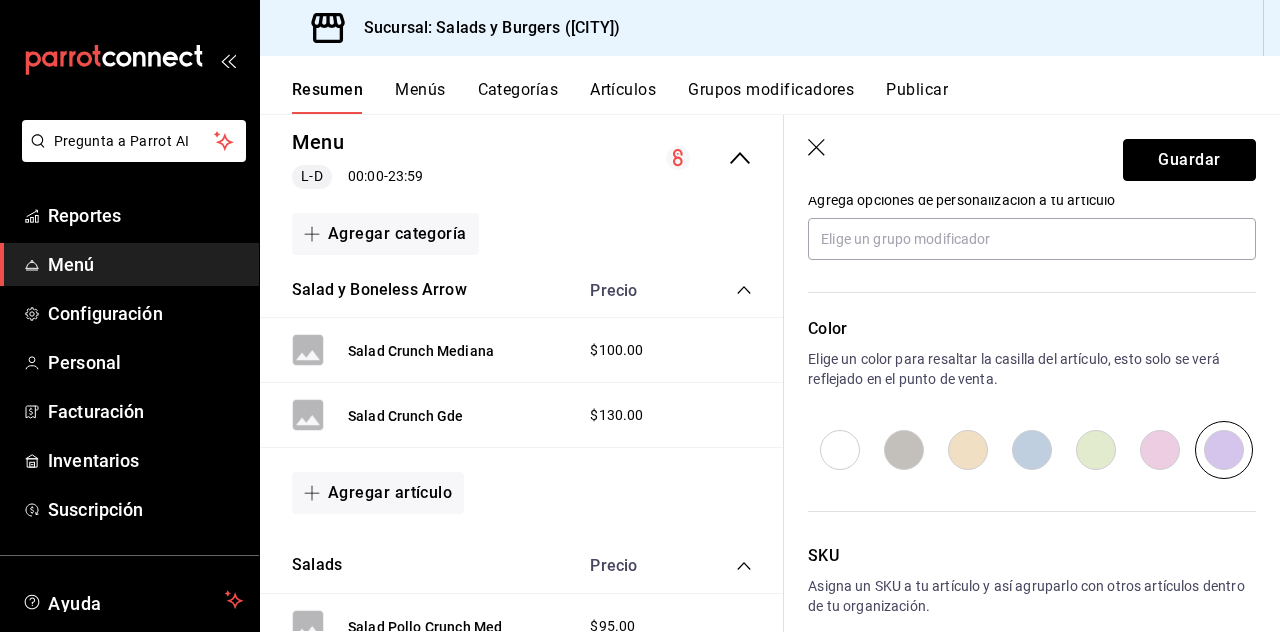 click on "Guardar" at bounding box center [1189, 160] 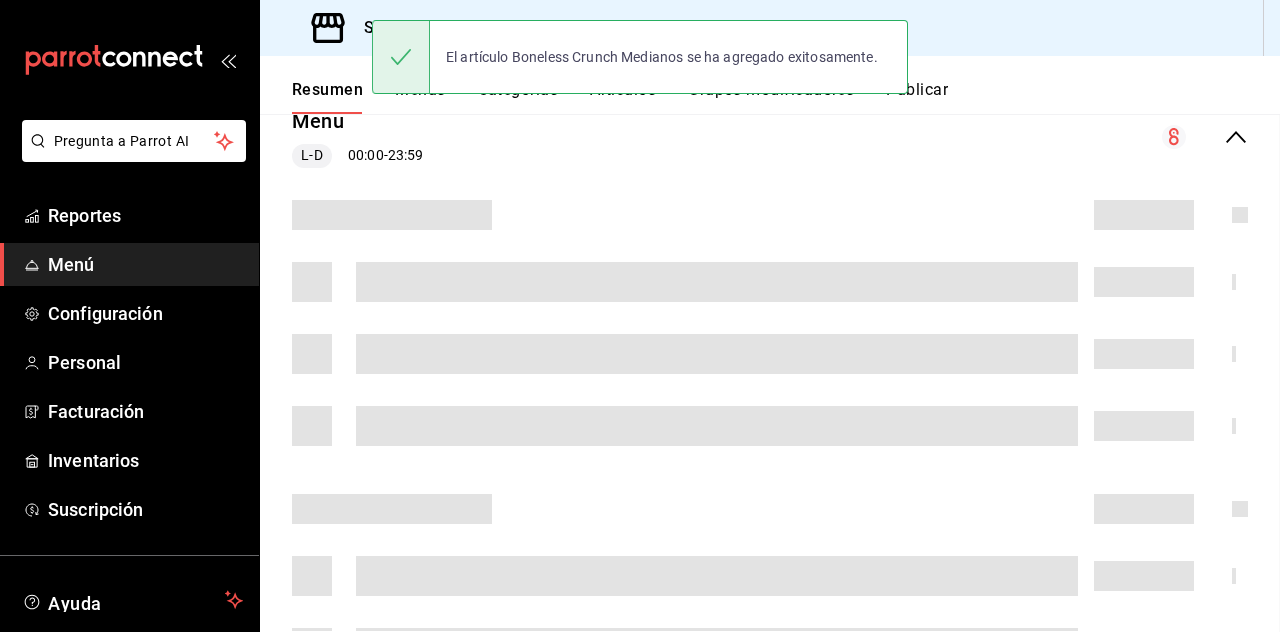 scroll, scrollTop: 0, scrollLeft: 0, axis: both 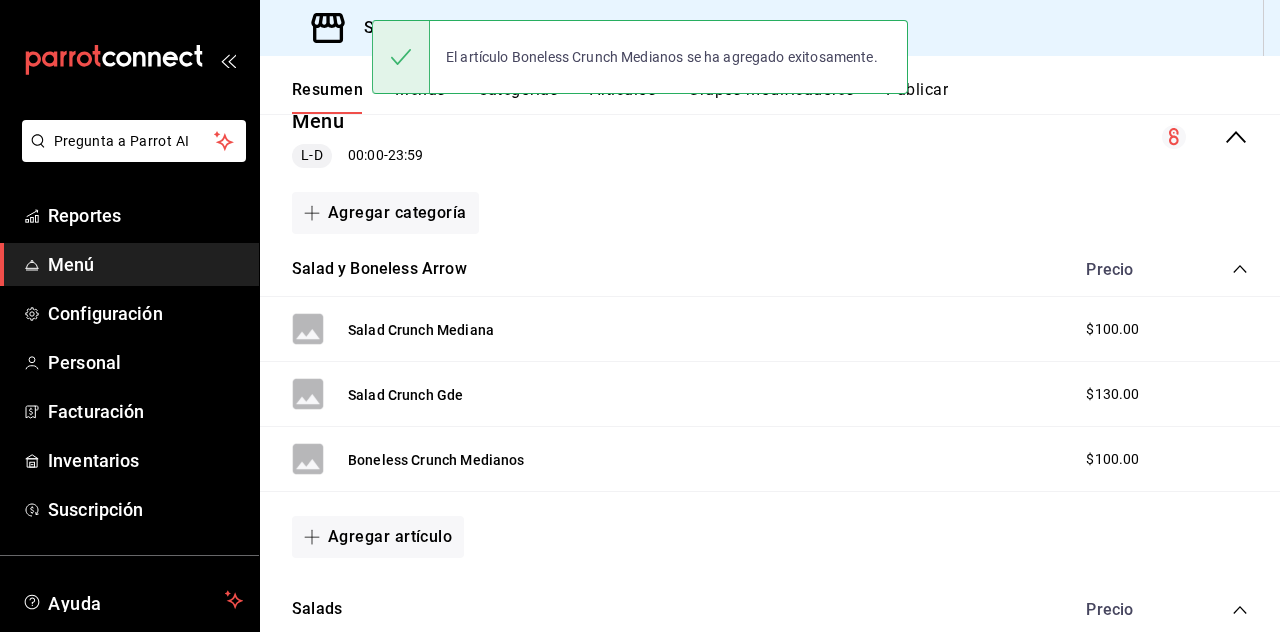 click on "Agregar artículo" at bounding box center (378, 537) 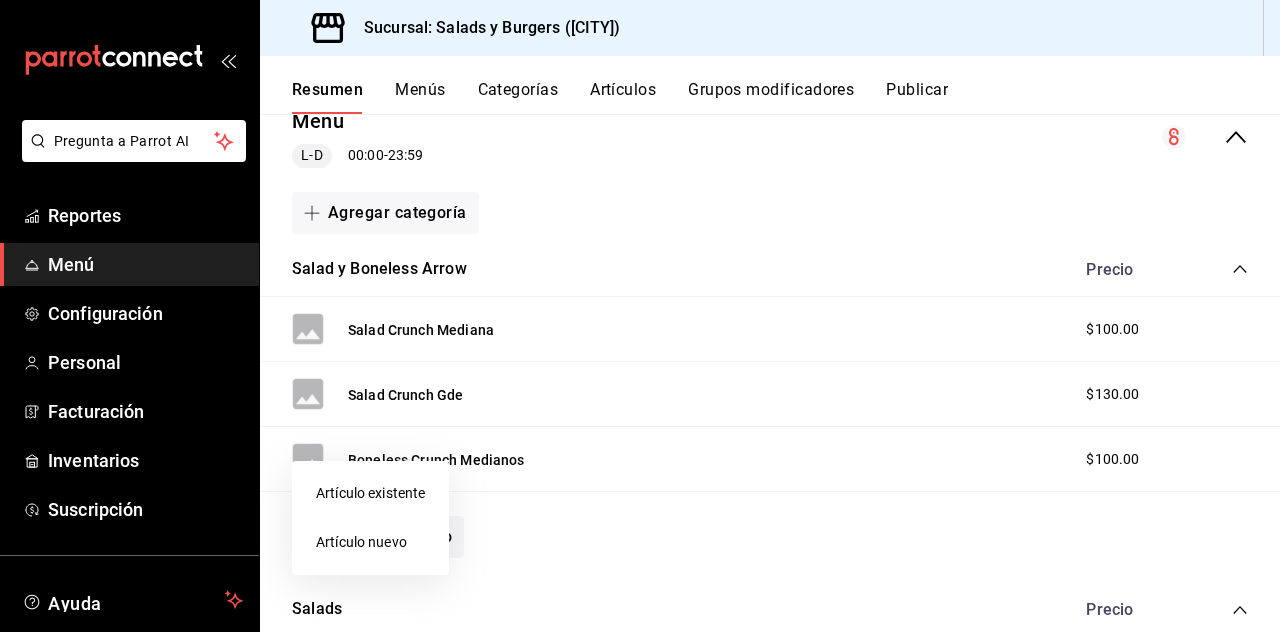 click on "Artículo nuevo" at bounding box center (370, 542) 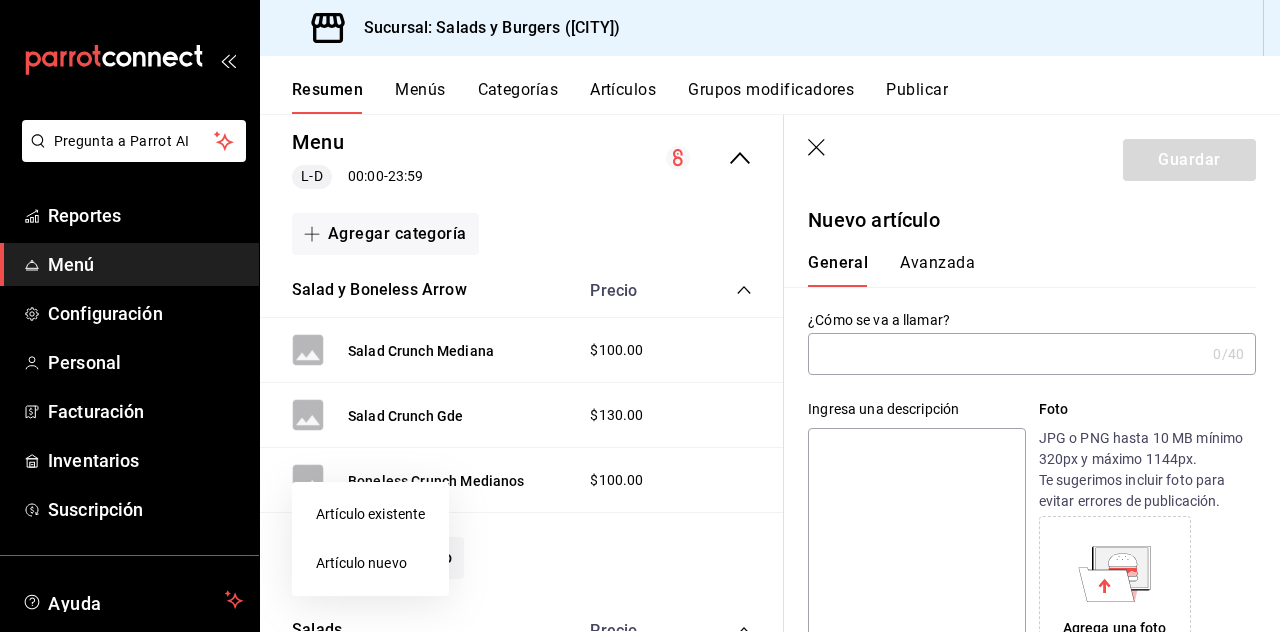 click at bounding box center (640, 316) 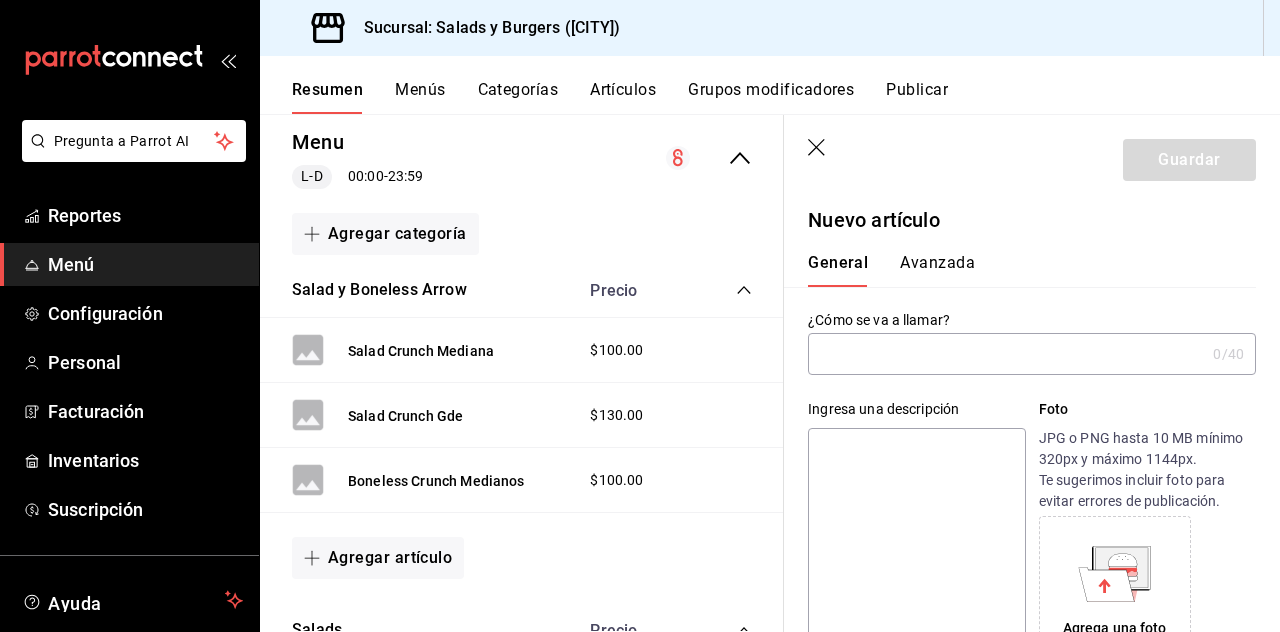 click at bounding box center [1006, 354] 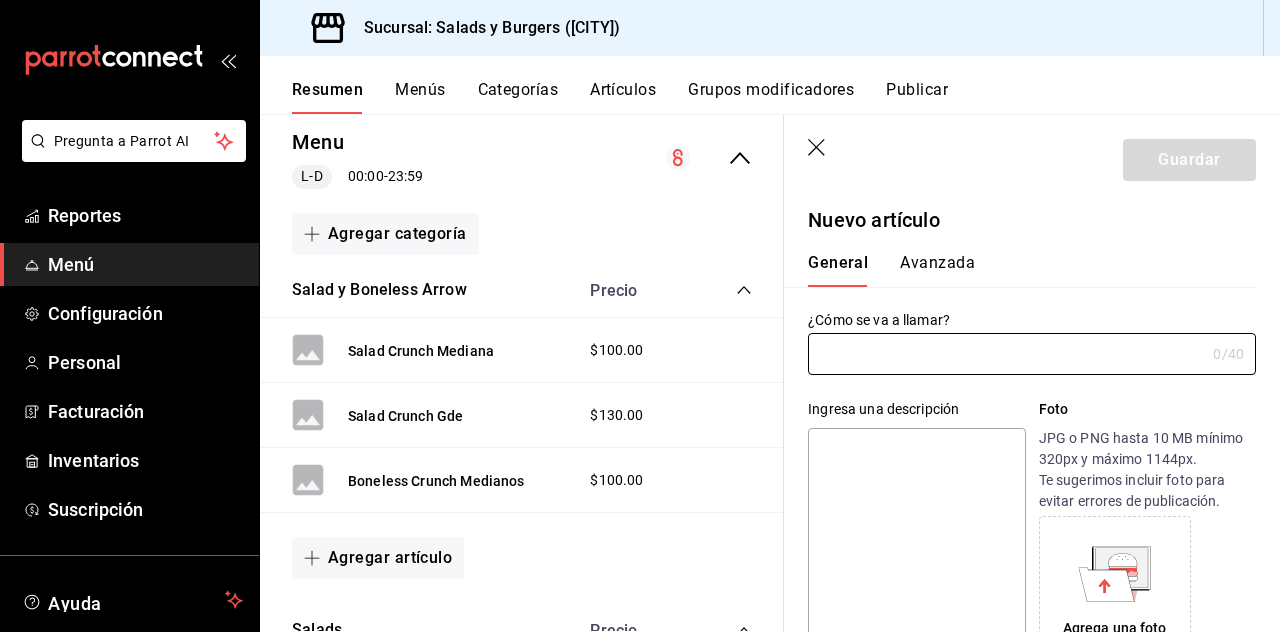 scroll, scrollTop: 95, scrollLeft: 0, axis: vertical 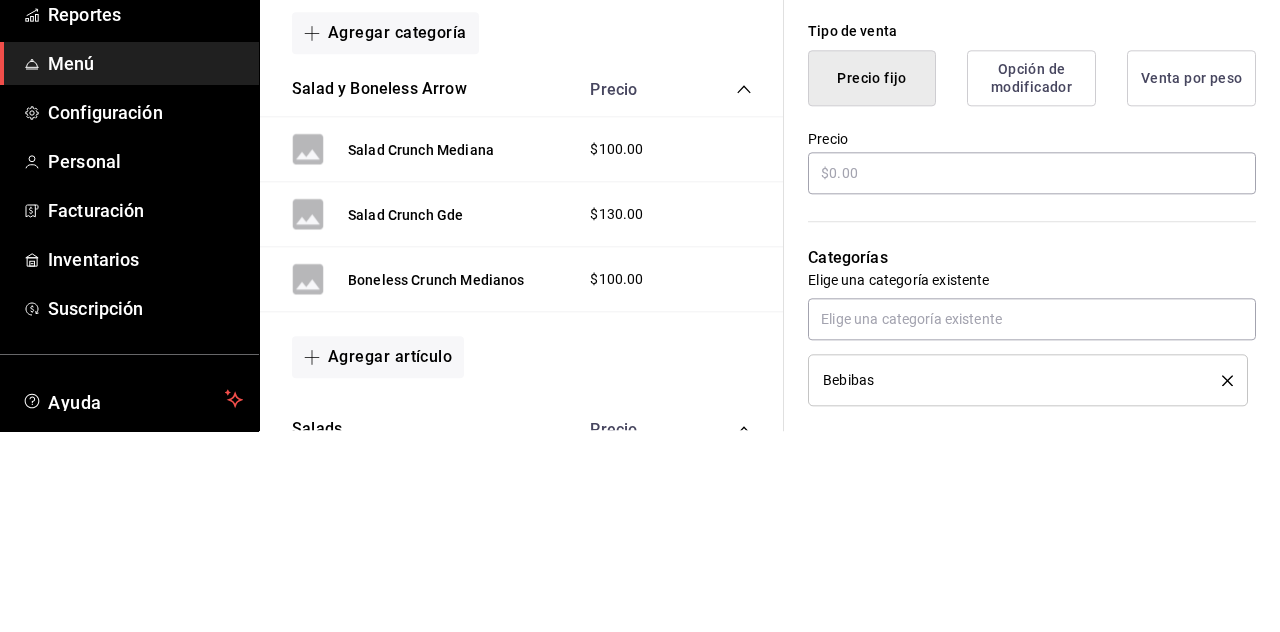 type on "Boneless Crunch Gde" 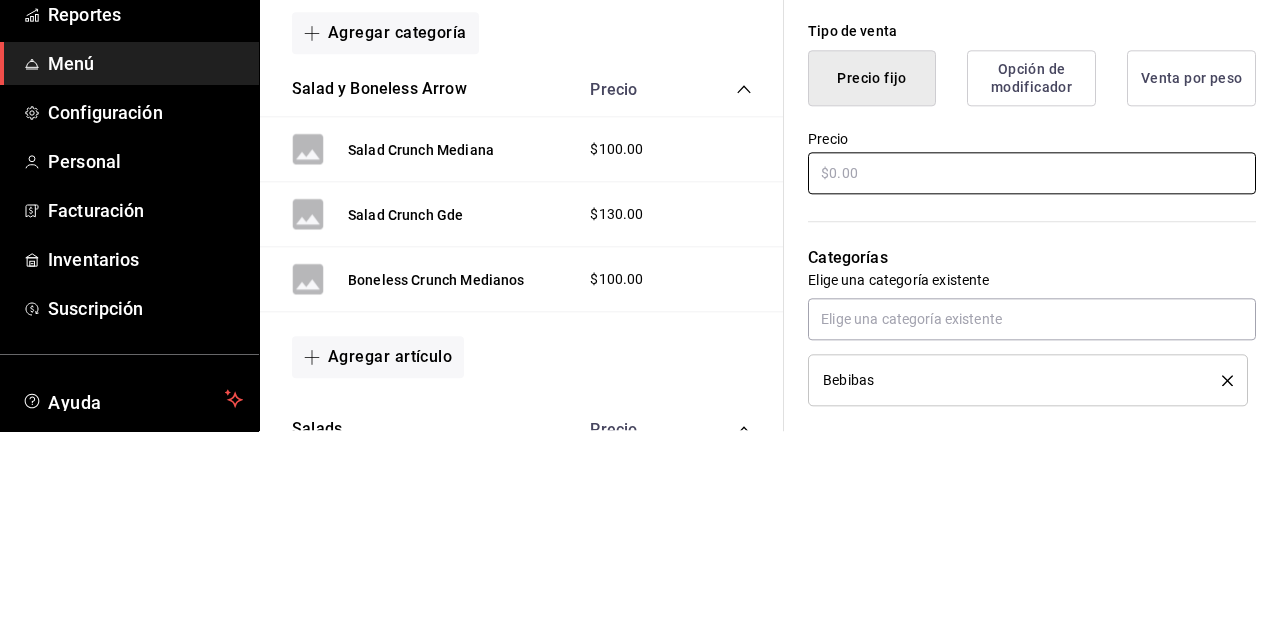 click on "¿Cómo se va a llamar? Boneless Crunch Gde 19 /40 ¿Cómo se va a llamar? Ingresa una descripción x 0 /125 ​ Foto JPG o PNG hasta 10 MB mínimo 320px y máximo 1144px. Te sugerimos incluir foto para evitar errores de publicación. Agrega una foto Tipo de venta Precio fijo Opción de modificador Venta por peso Precio Categorías Elige una categoría existente Bebibas Grupos modificadores Agrega opciones de personalización a tu artículo Color Elige un color para resaltar la casilla del artículo, esto solo se verá reflejado en el punto de venta. SKU Asigna un SKU a tu artículo y así agruparlo con otros artículos dentro de tu organización. [SKU] 16 / 20 ​ Asignar SKU" at bounding box center (1020, 486) 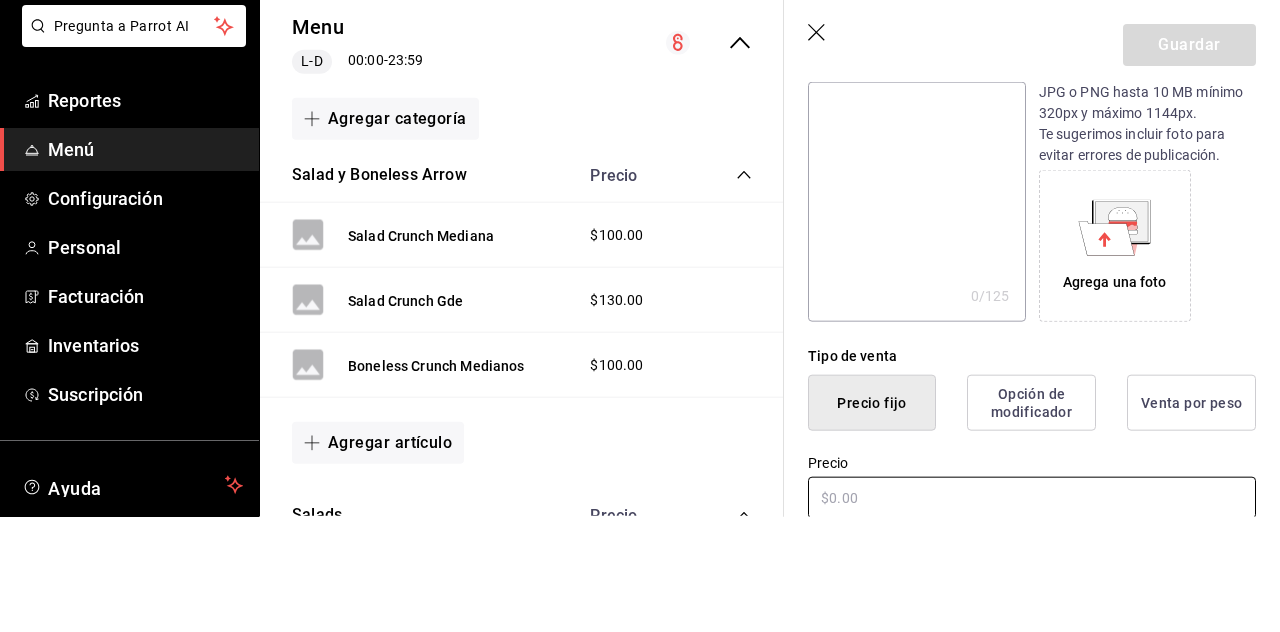 scroll, scrollTop: 96, scrollLeft: 0, axis: vertical 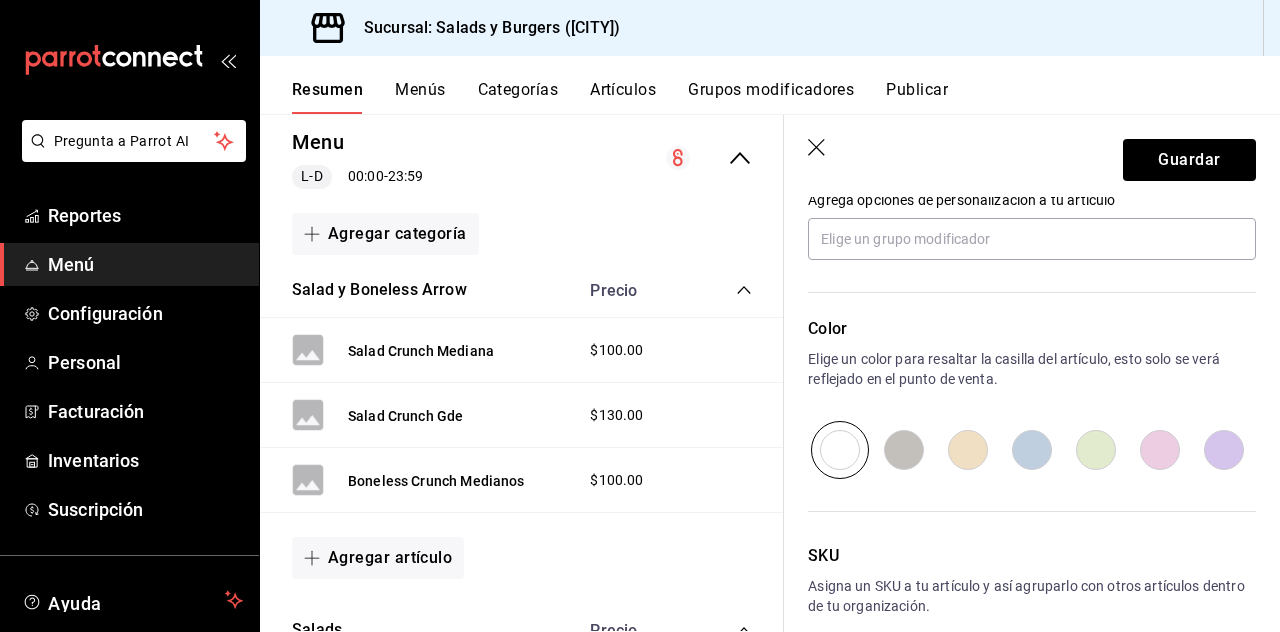 type on "$130.00" 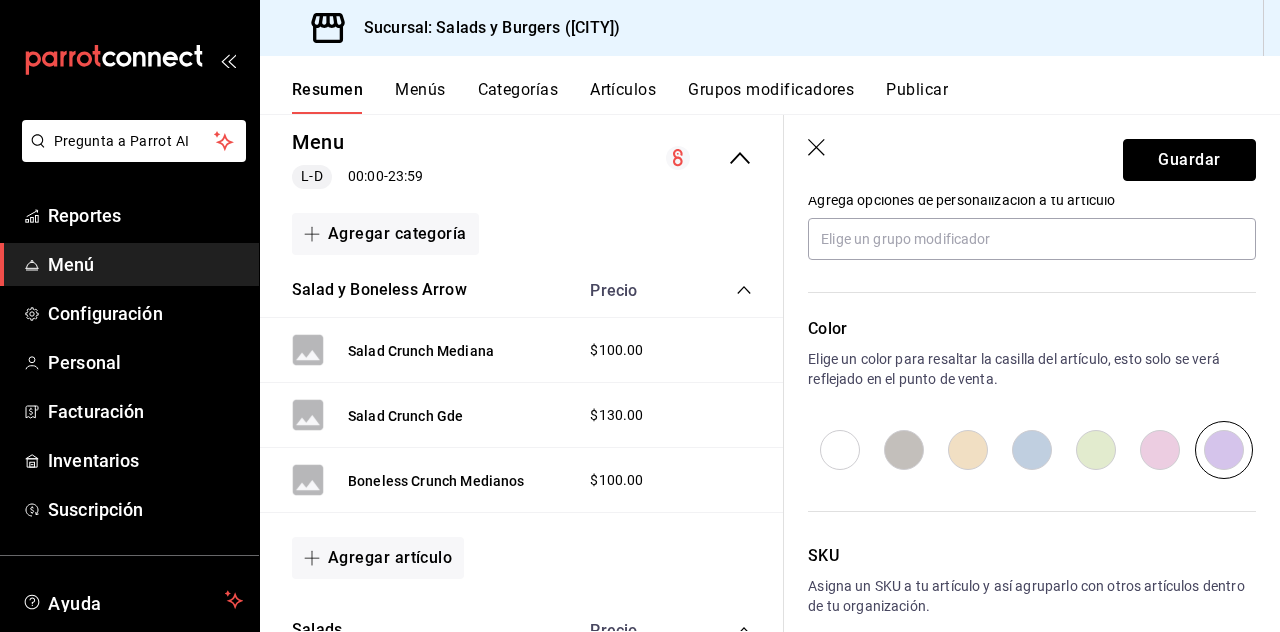 click on "Guardar" at bounding box center (1189, 160) 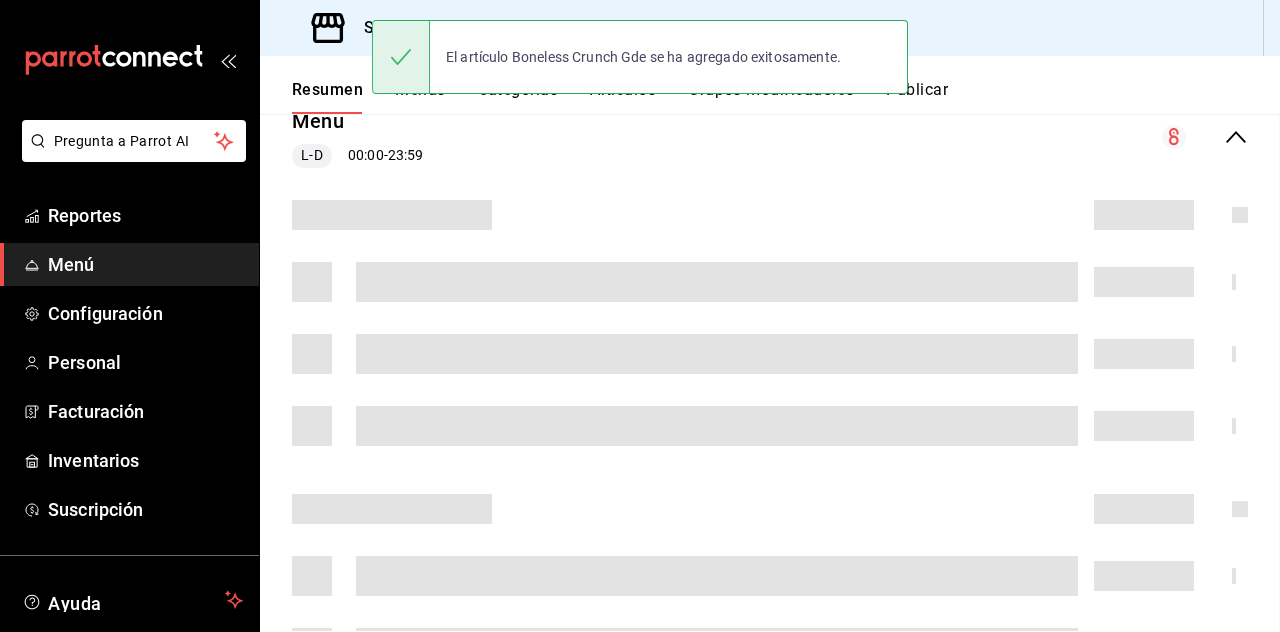 scroll, scrollTop: 0, scrollLeft: 0, axis: both 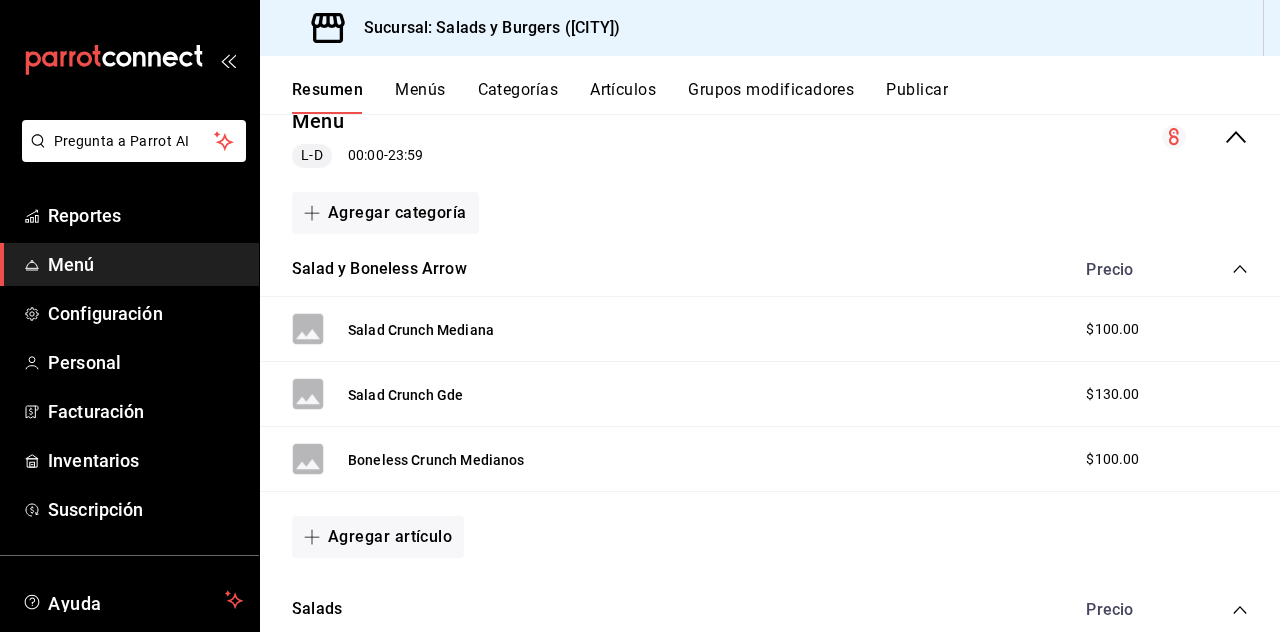 click on "Agregar artículo" at bounding box center [378, 537] 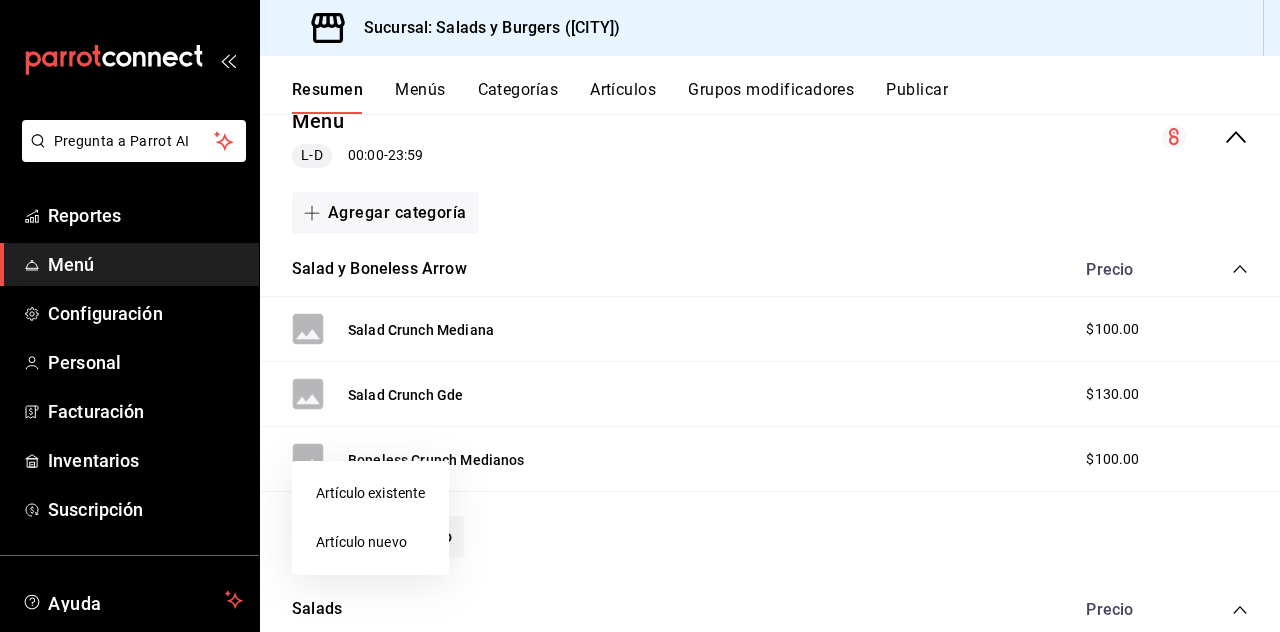 click on "Artículo nuevo" at bounding box center [370, 542] 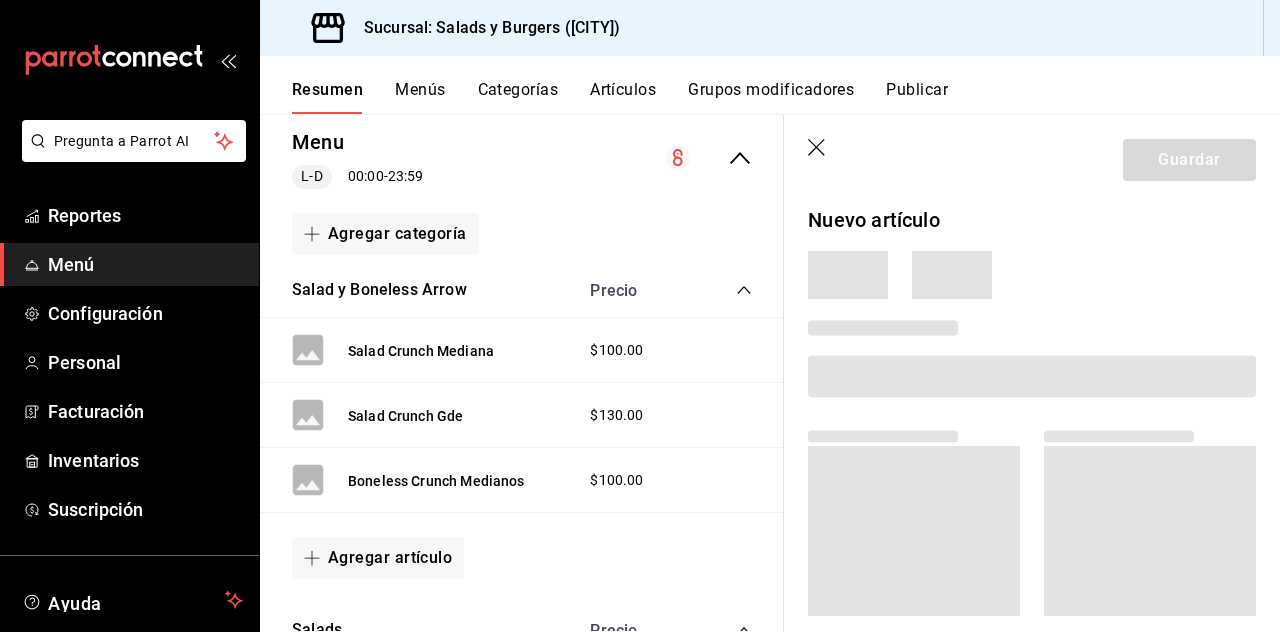 click on "Salads Precio" at bounding box center (522, 631) 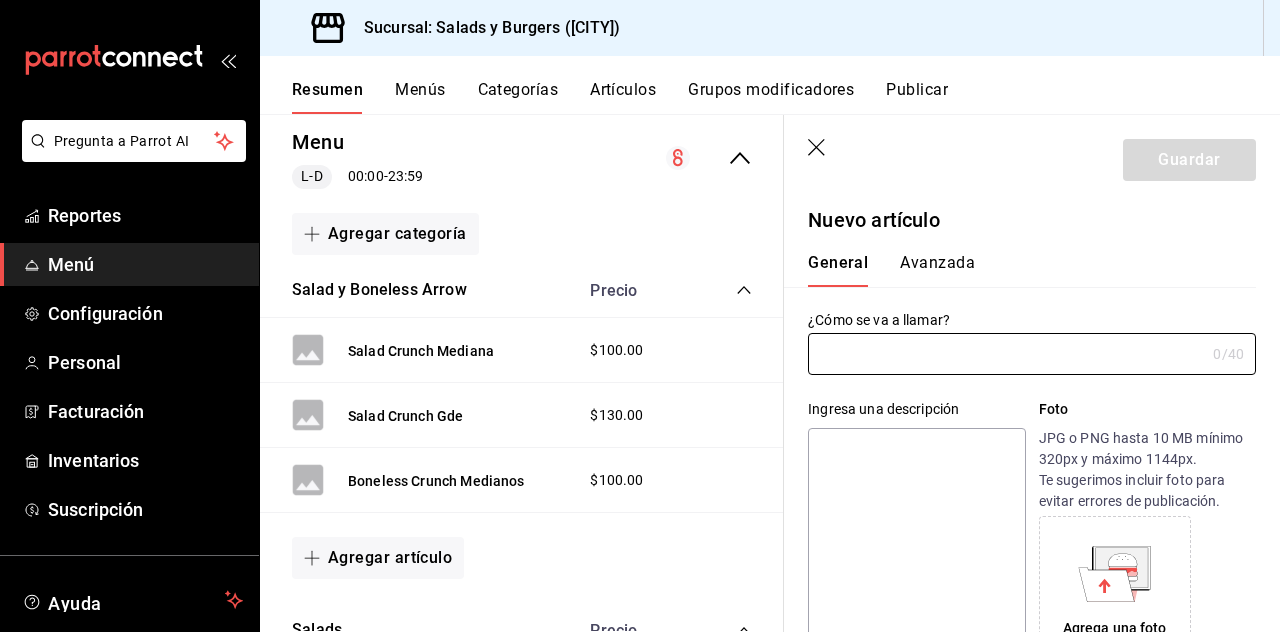type on "[SKU]" 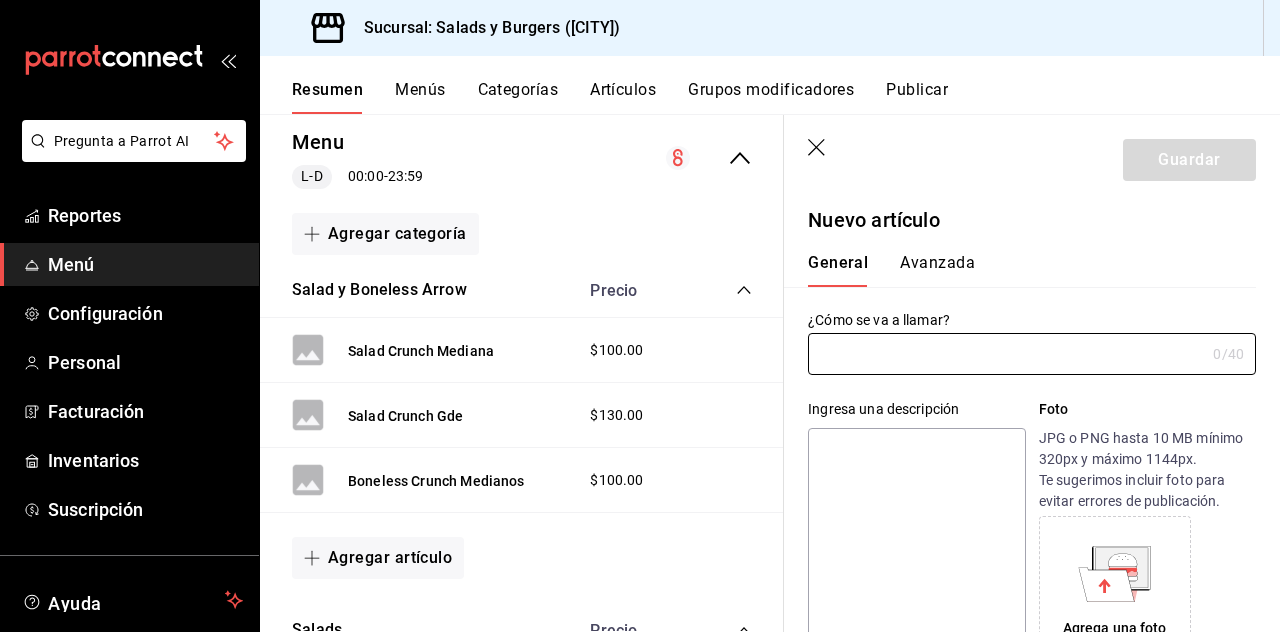 scroll, scrollTop: 95, scrollLeft: 0, axis: vertical 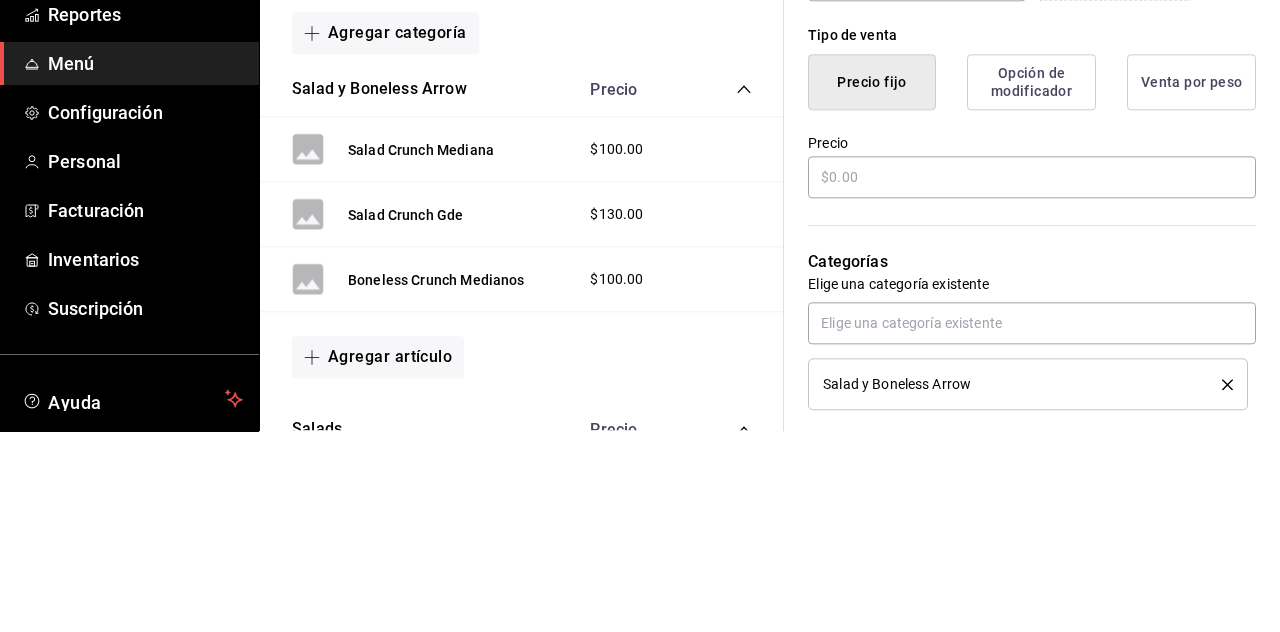 type on "Boneless Crunch Gde" 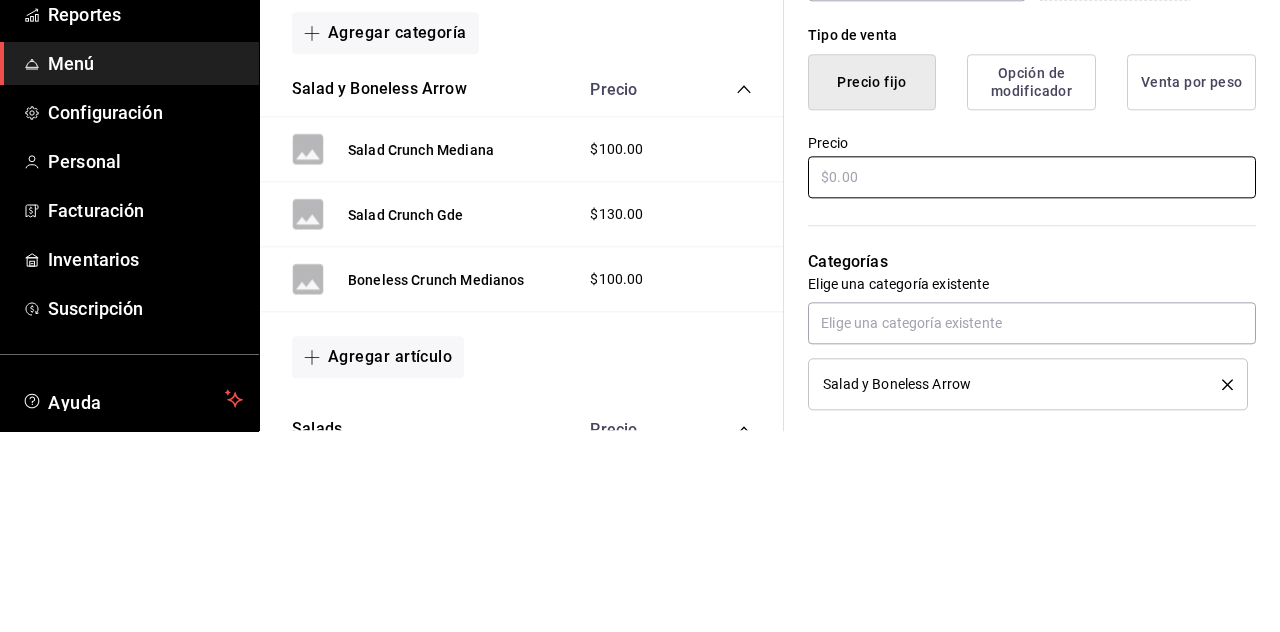 click on "¿Cómo se va a llamar? Boneless Crunch Gde 19 /40 ¿Cómo se va a llamar? Ingresa una descripción x 0 /125 ​ Foto JPG o PNG hasta 10 MB mínimo 320px y máximo 1144px. Te sugerimos incluir foto para evitar errores de publicación. Agrega una foto Tipo de venta Precio fijo Opción de modificador Venta por peso Precio Categorías Elige una categoría existente Salad y Boneless Arrow Grupos modificadores Agrega opciones de personalización a tu artículo Color Elige un color para resaltar la casilla del artículo, esto solo se verá reflejado en el punto de venta. SKU Asigna un SKU a tu artículo y así agruparlo con otros artículos dentro de tu organización. [SKU] 16 / 20 ​ Asignar SKU" at bounding box center (1020, 490) 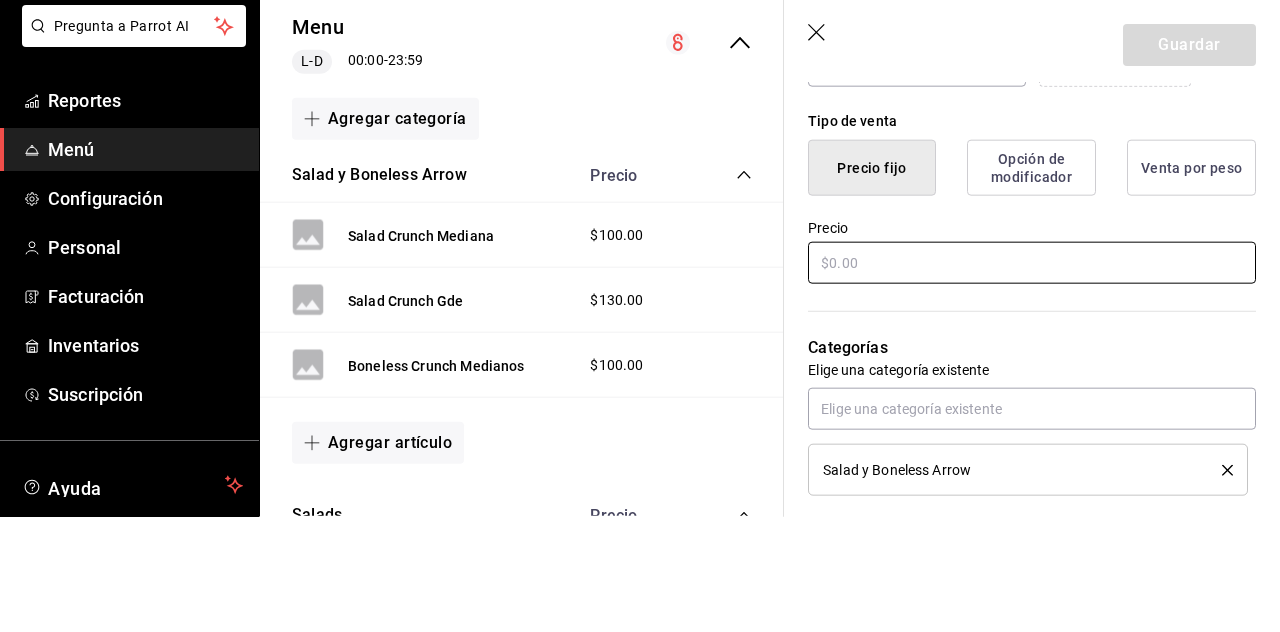 scroll, scrollTop: 231, scrollLeft: 0, axis: vertical 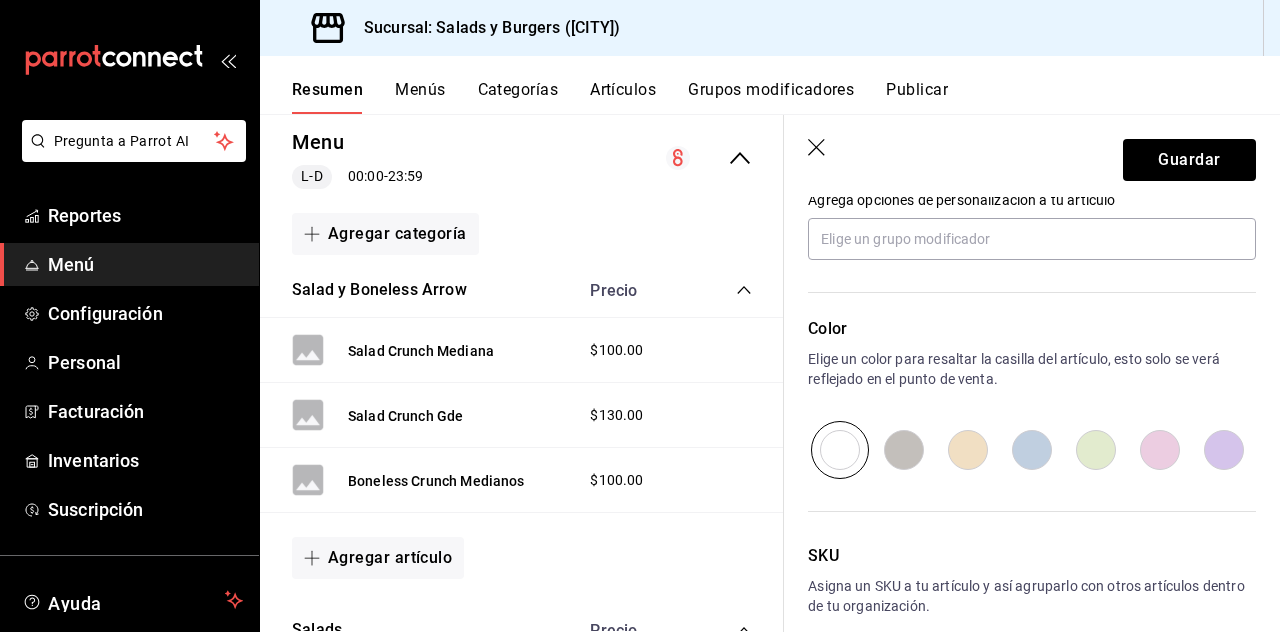 type on "$130.00" 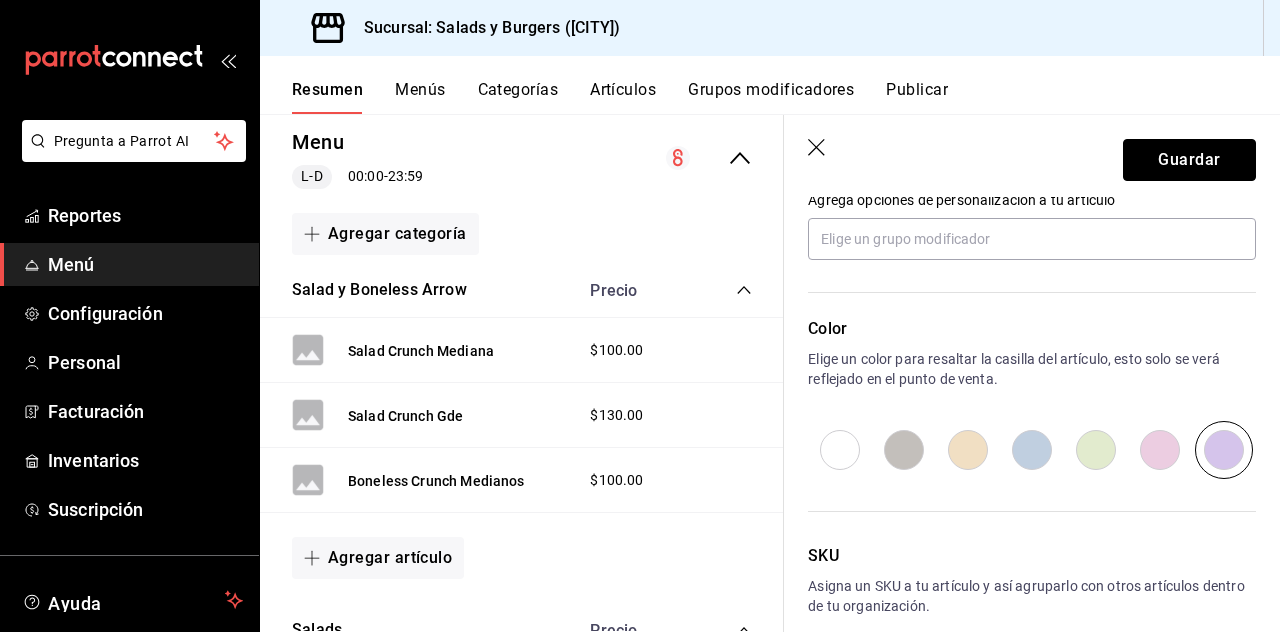 click on "Guardar" at bounding box center (1189, 160) 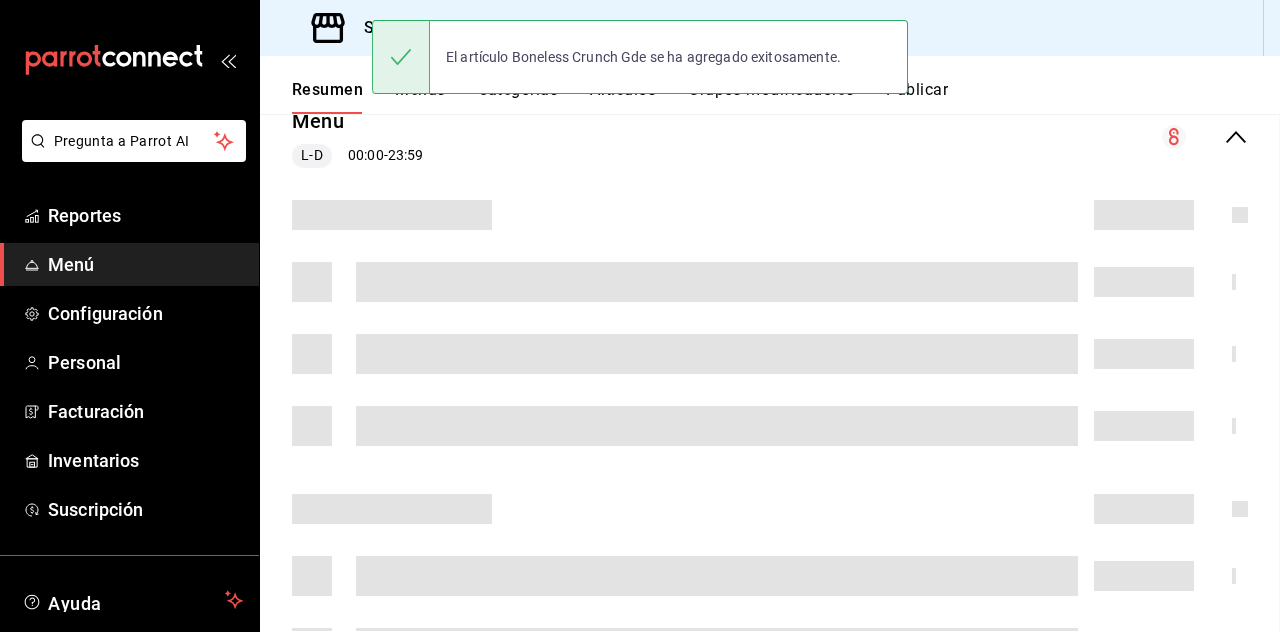 scroll, scrollTop: 0, scrollLeft: 0, axis: both 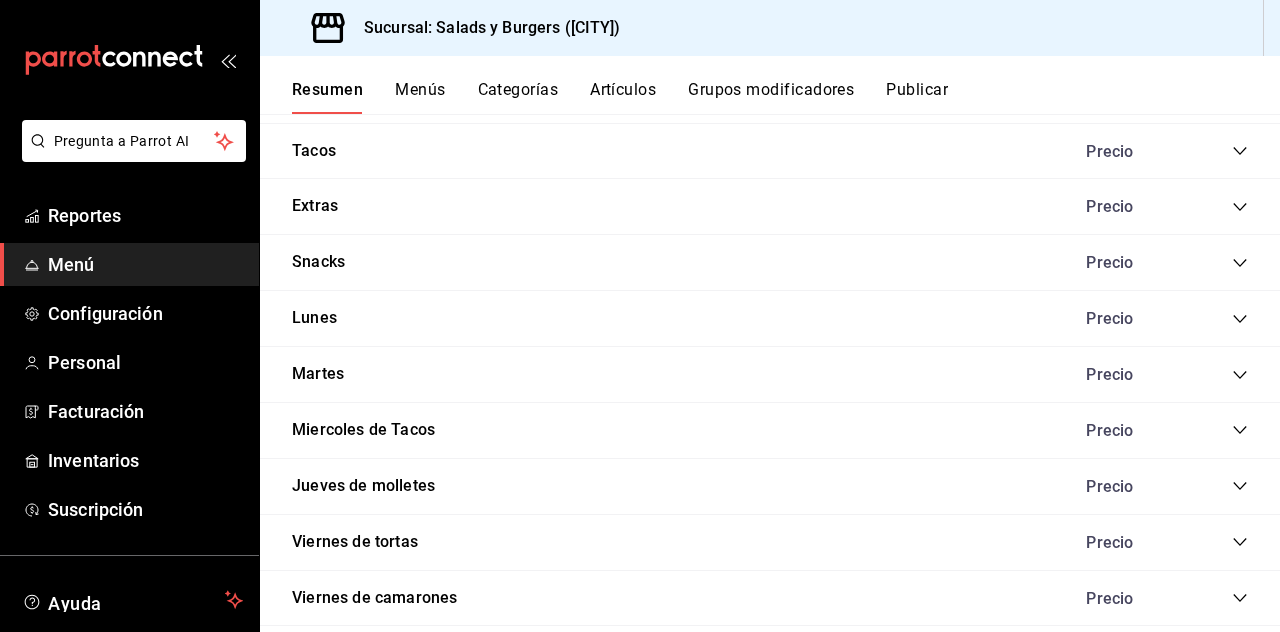 click 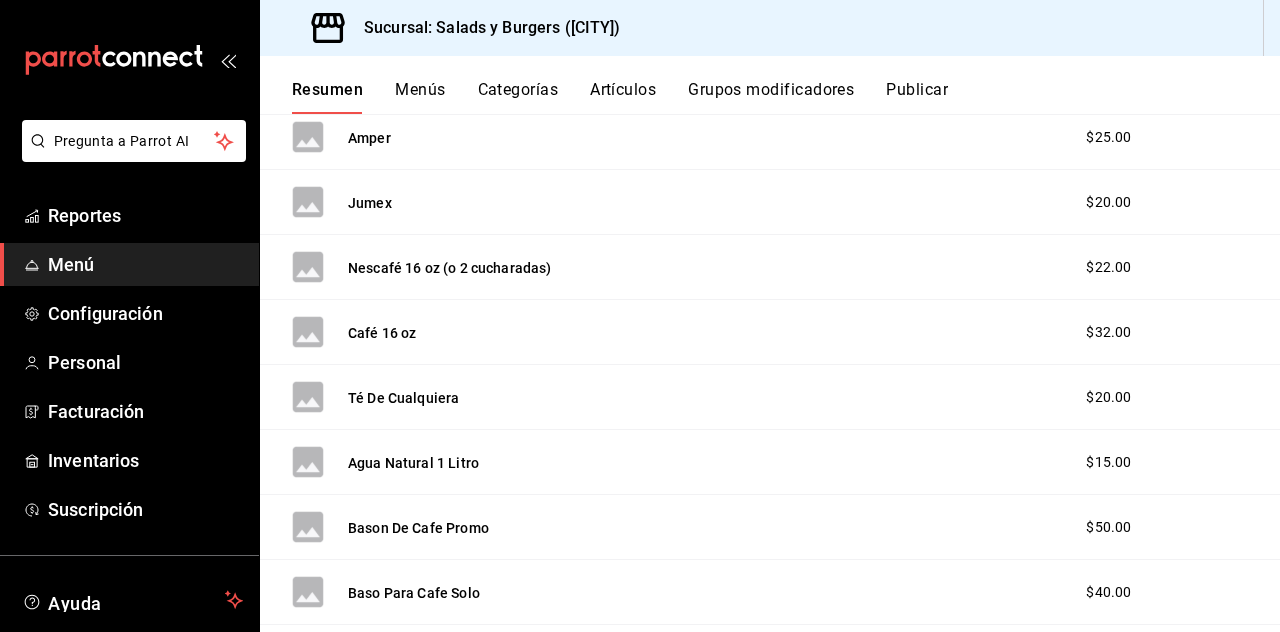 scroll, scrollTop: 2928, scrollLeft: 0, axis: vertical 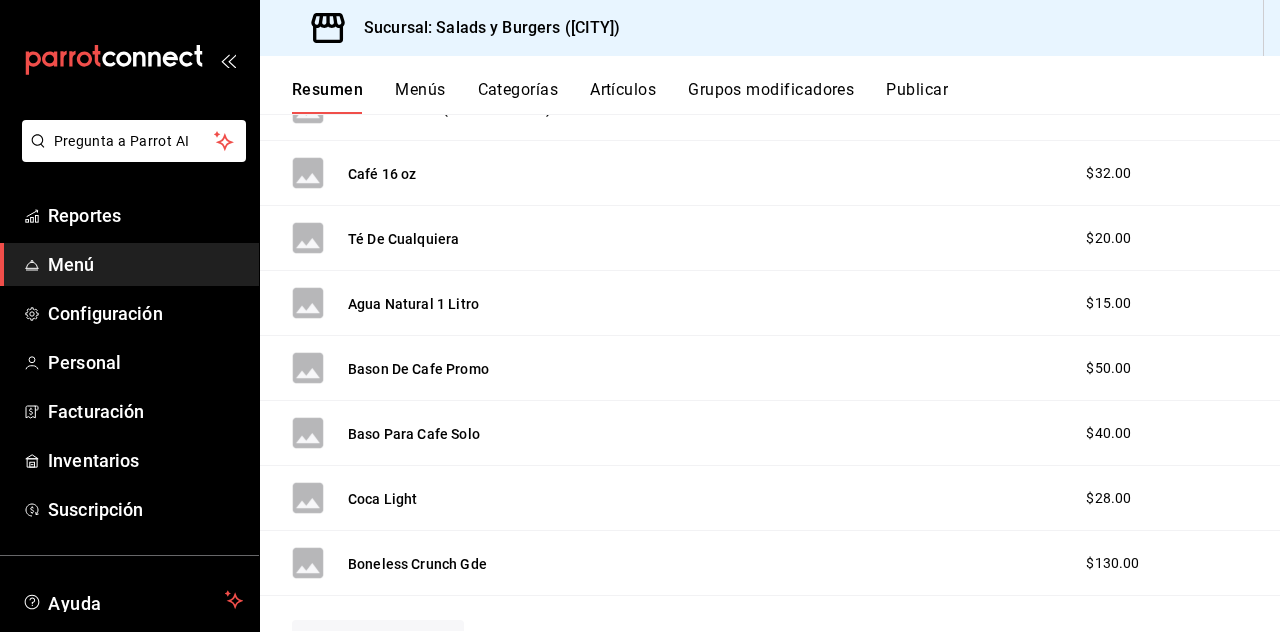click on "Agregar artículo" at bounding box center [378, 641] 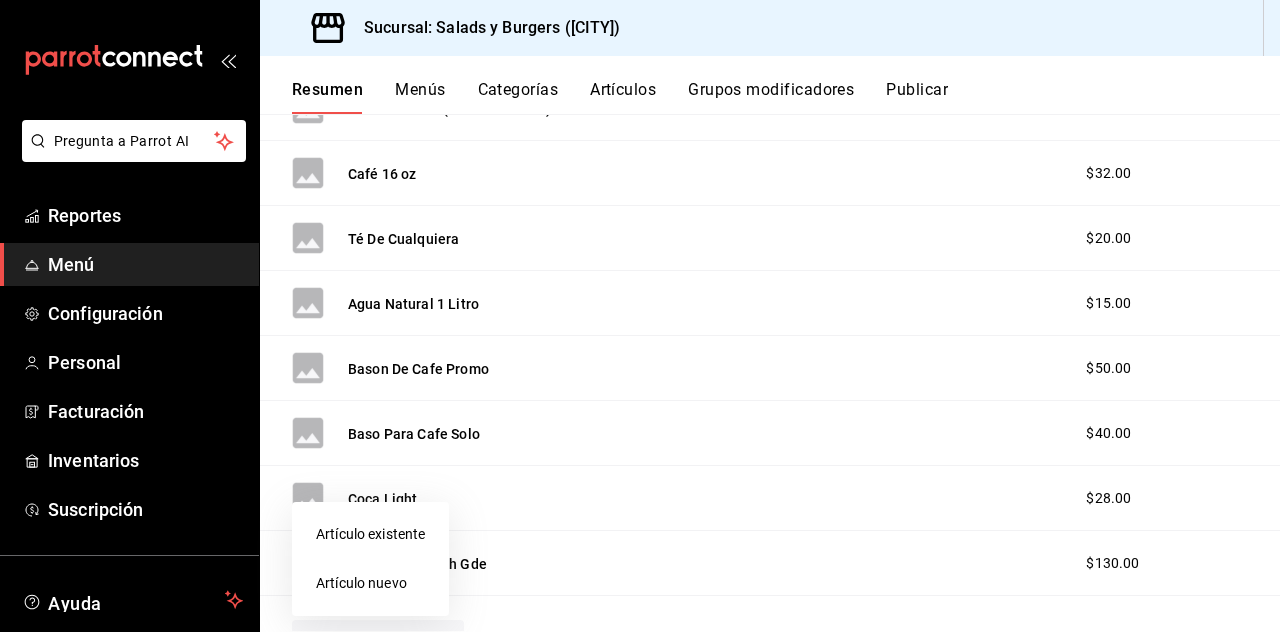click at bounding box center [640, 316] 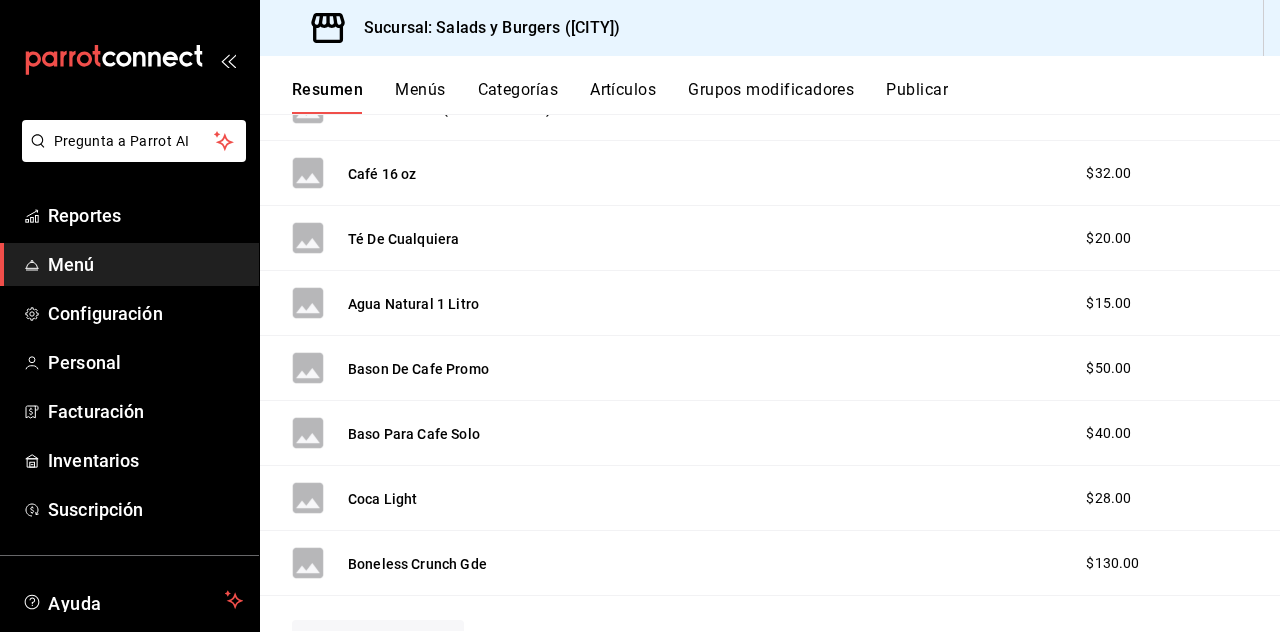 click on "Boneless Crunch Gde" at bounding box center [389, 563] 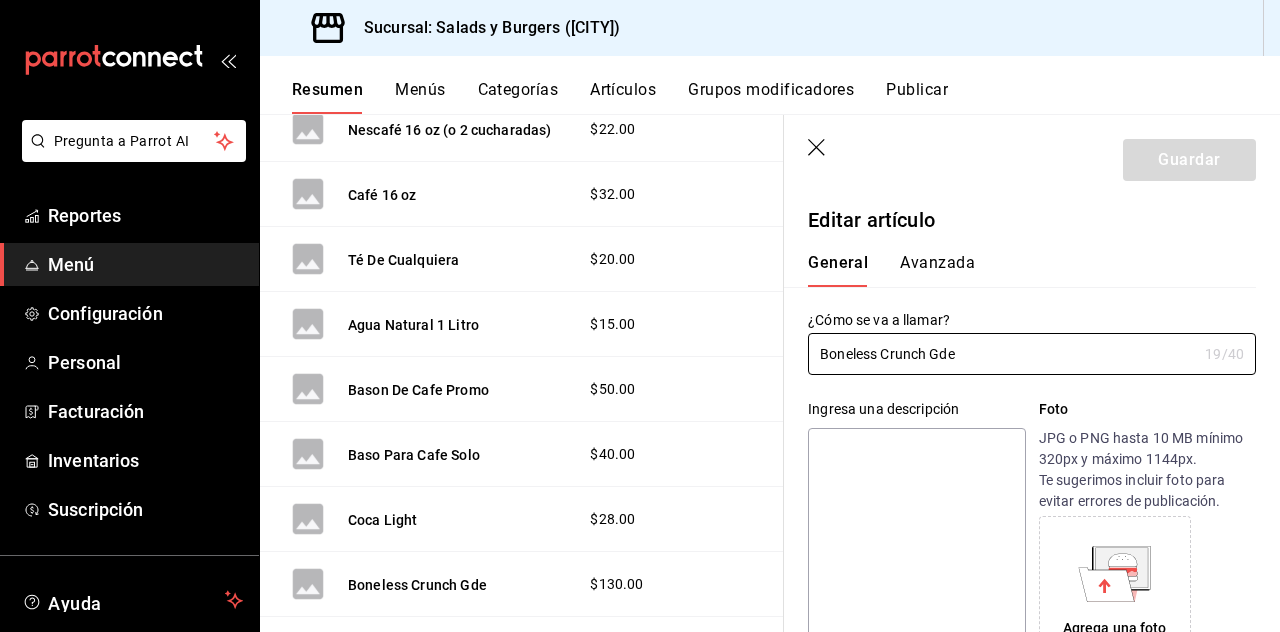type on "$130.00" 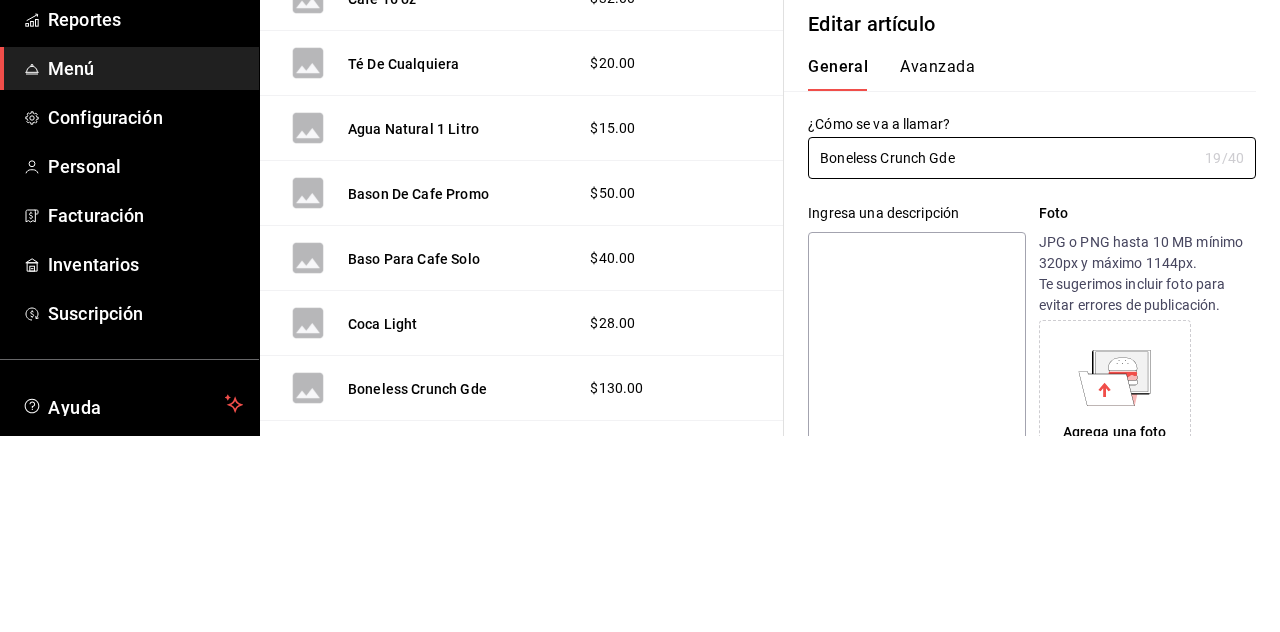 scroll, scrollTop: 95, scrollLeft: 0, axis: vertical 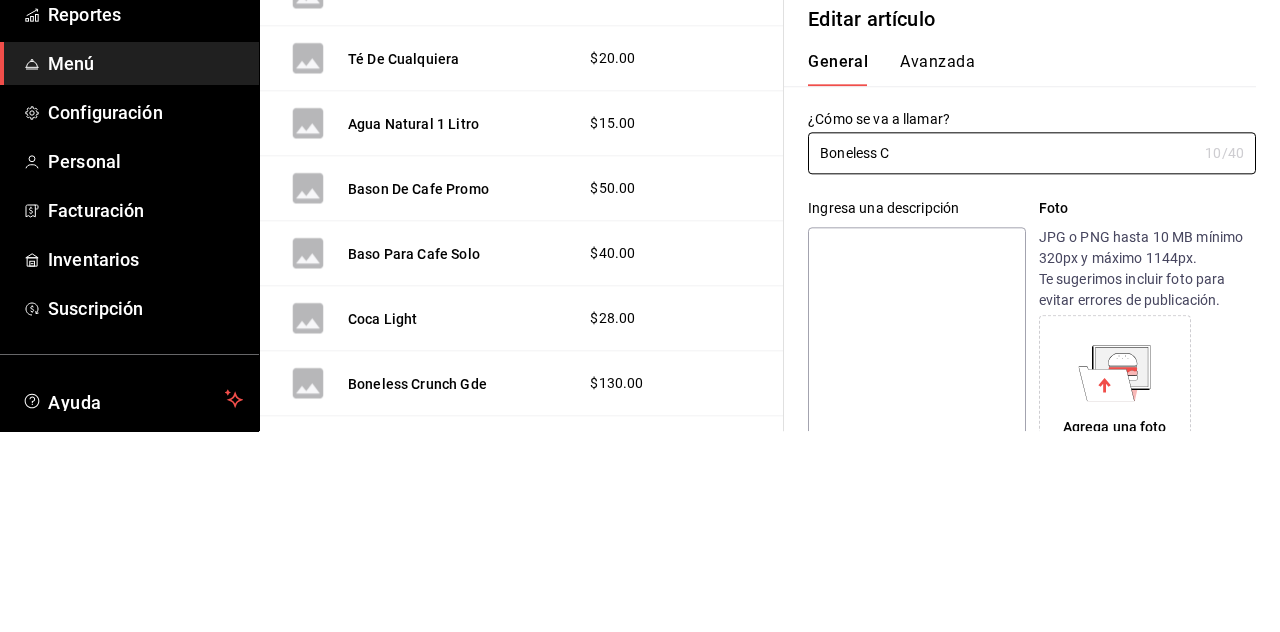 type on "Boneless" 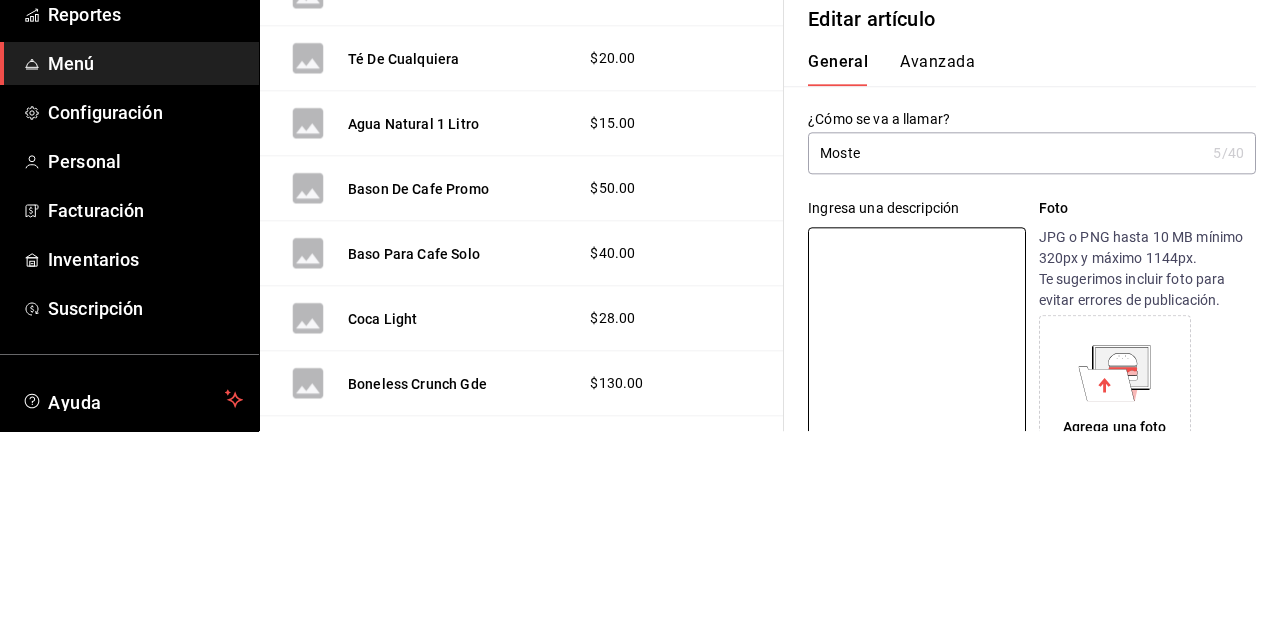 scroll, scrollTop: 96, scrollLeft: 0, axis: vertical 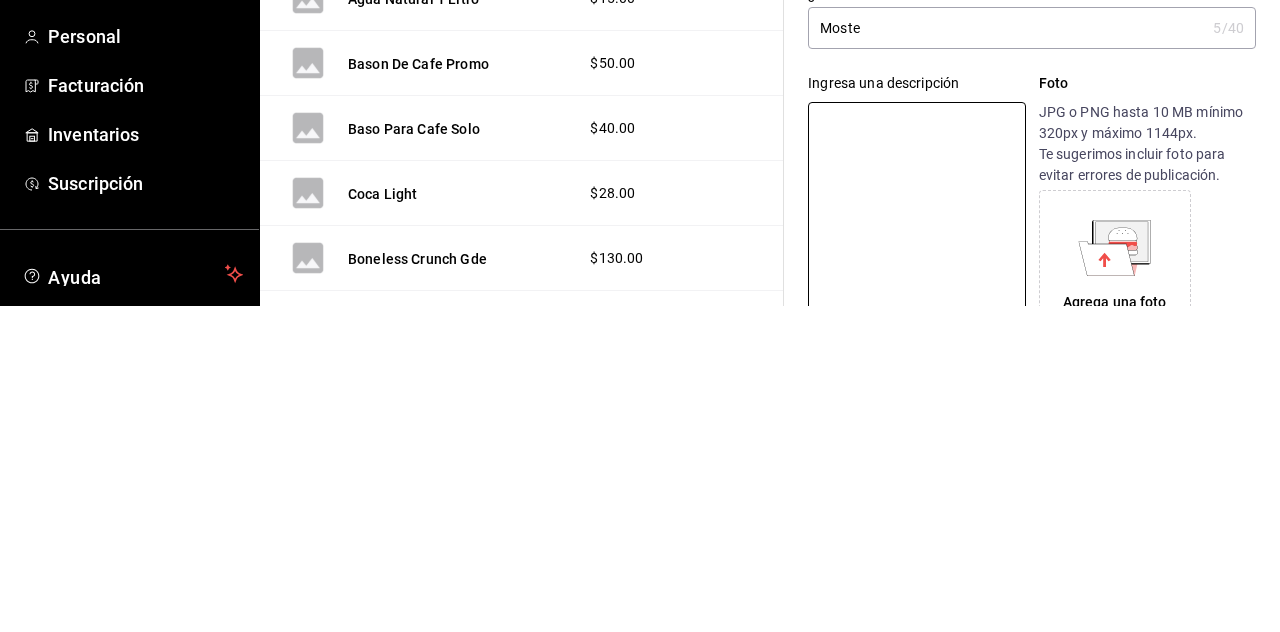 click on "Moste" at bounding box center (1006, 354) 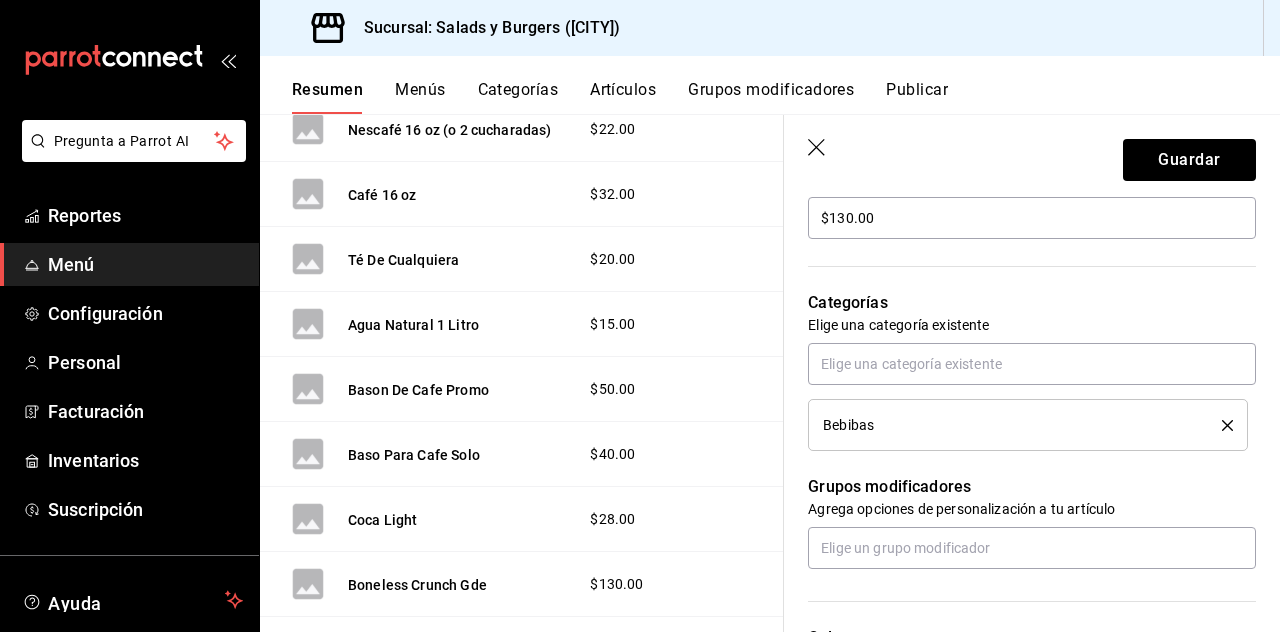 scroll, scrollTop: 626, scrollLeft: 0, axis: vertical 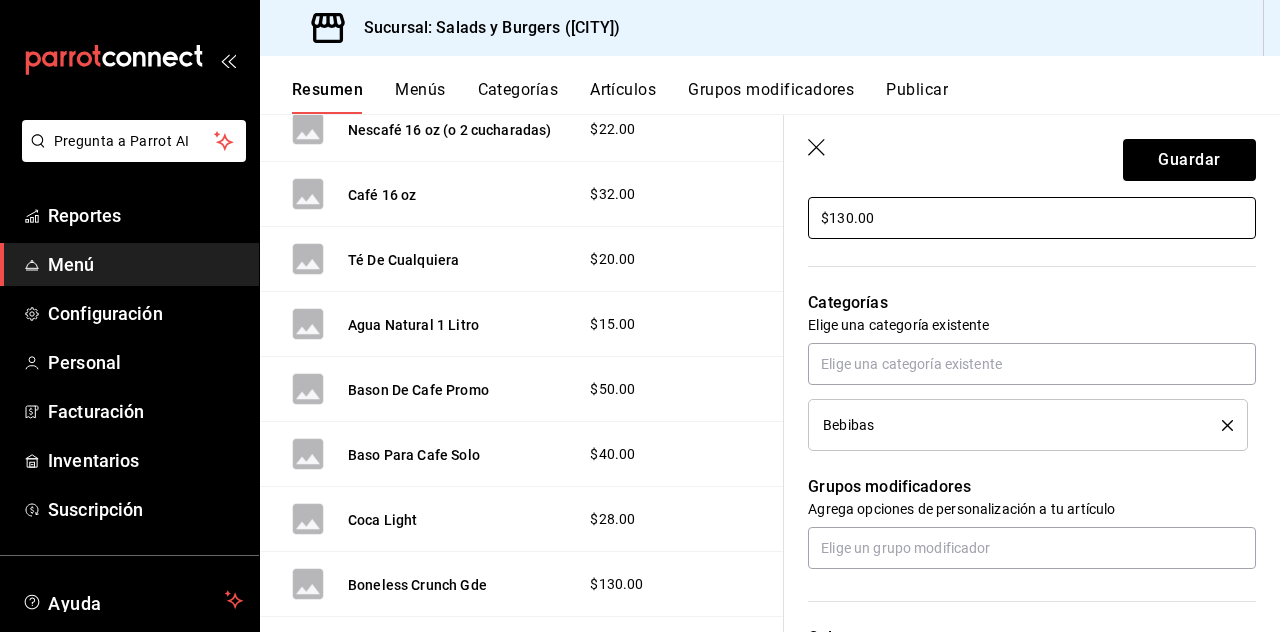 click on "$130.00" at bounding box center (1032, 218) 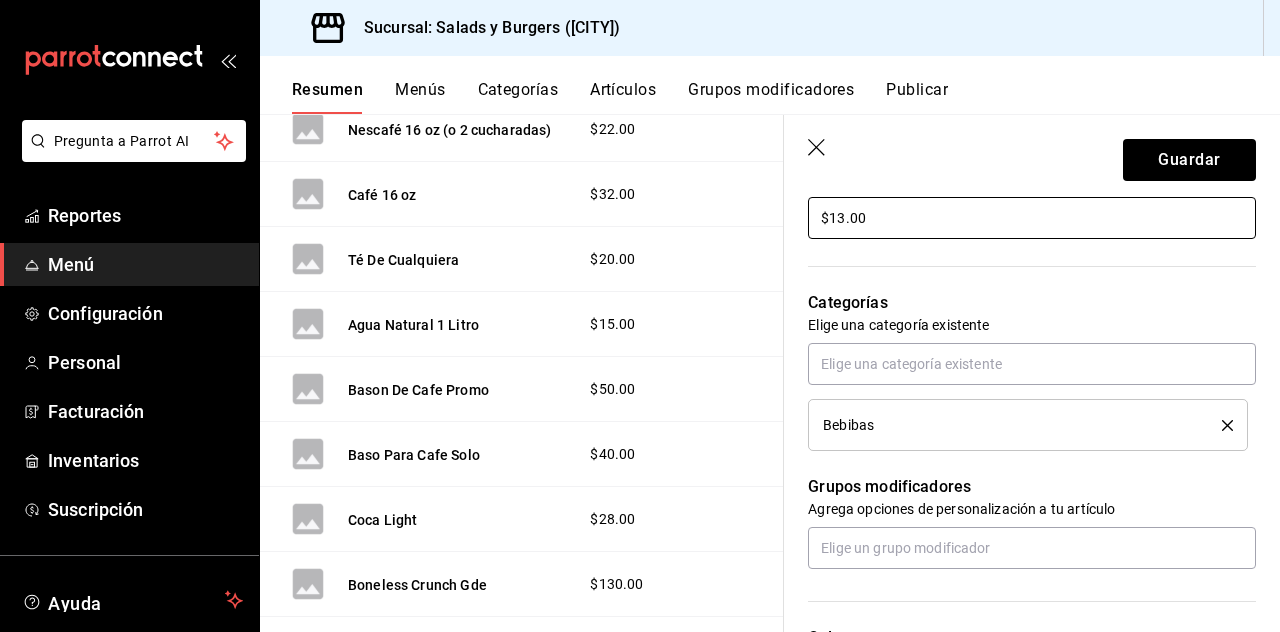 type on "$1.00" 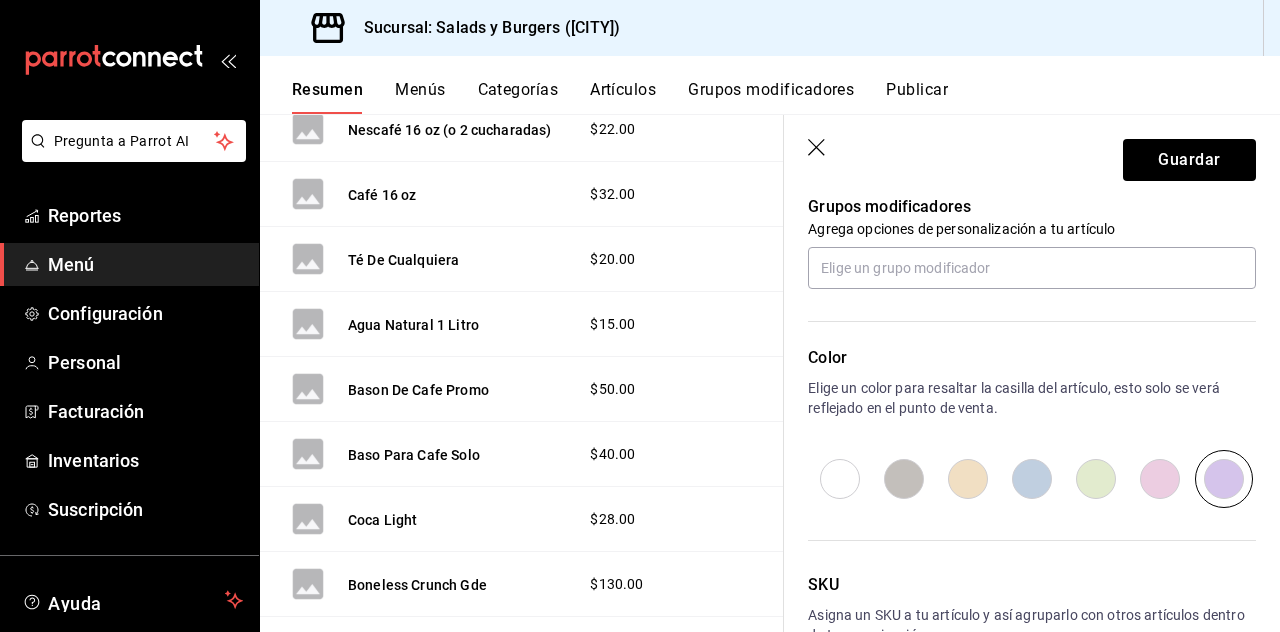 scroll, scrollTop: 935, scrollLeft: 0, axis: vertical 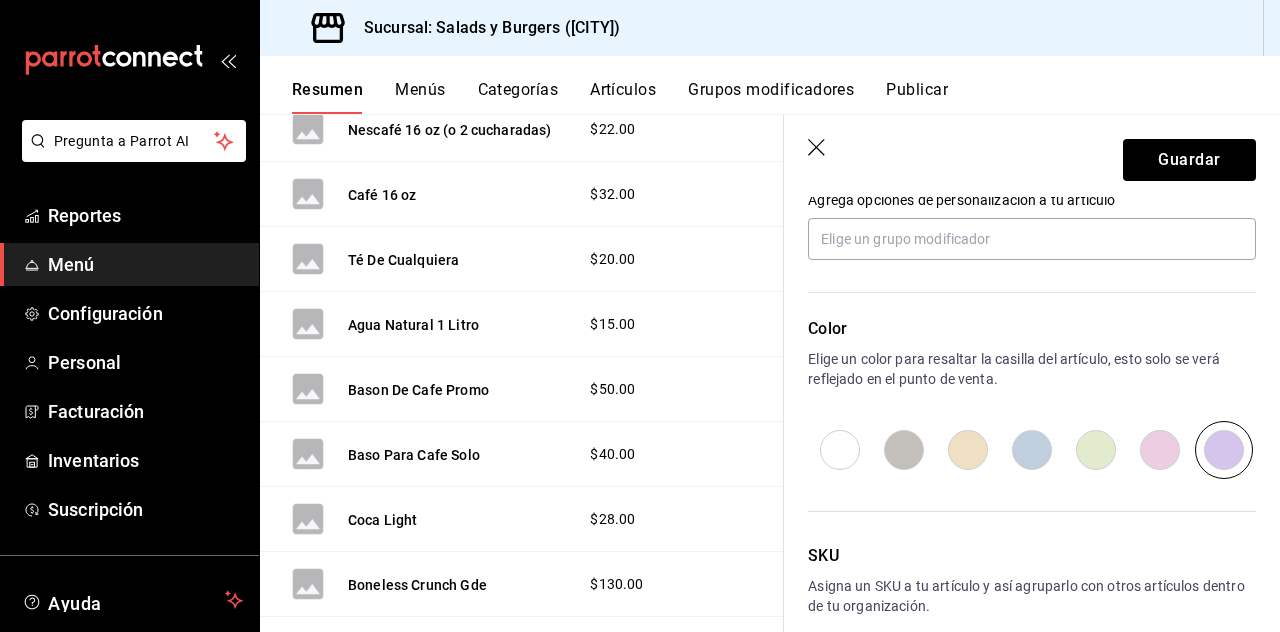 type on "$50.00" 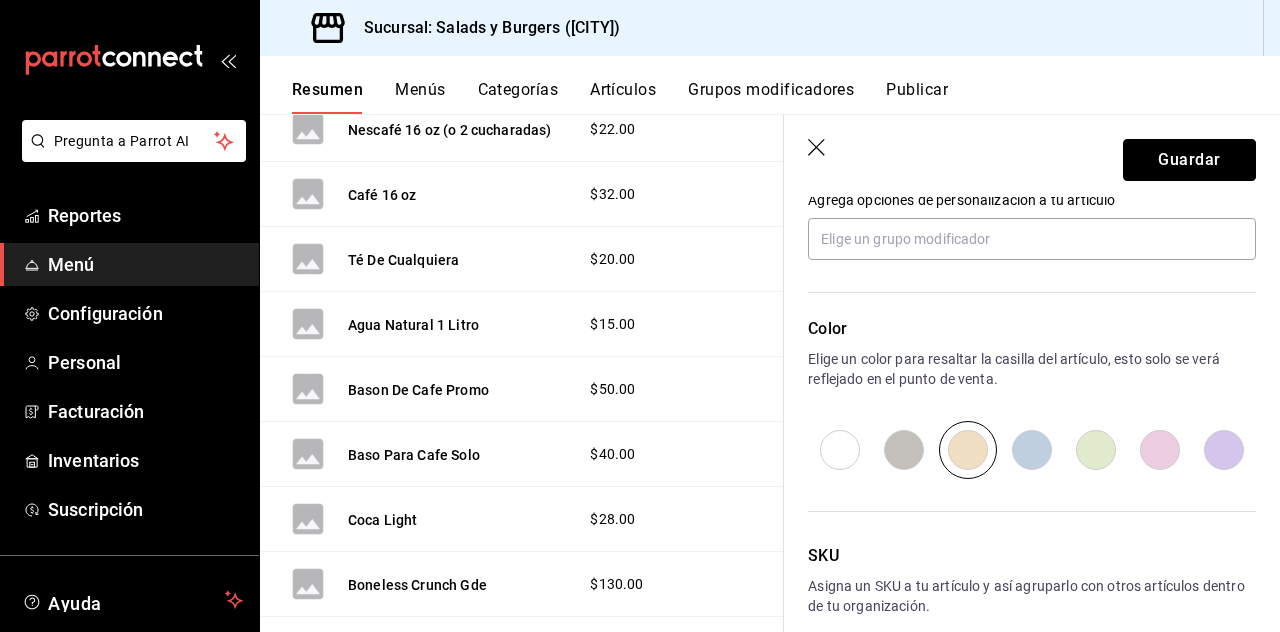 click on "Guardar" at bounding box center [1189, 160] 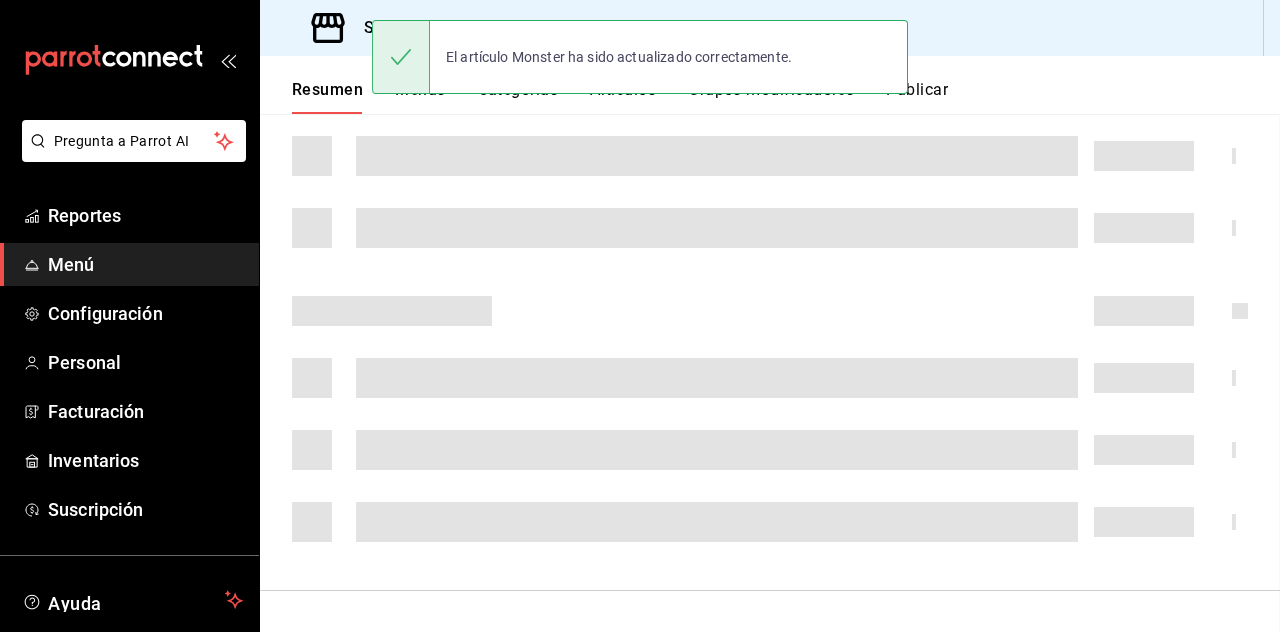 scroll, scrollTop: 0, scrollLeft: 0, axis: both 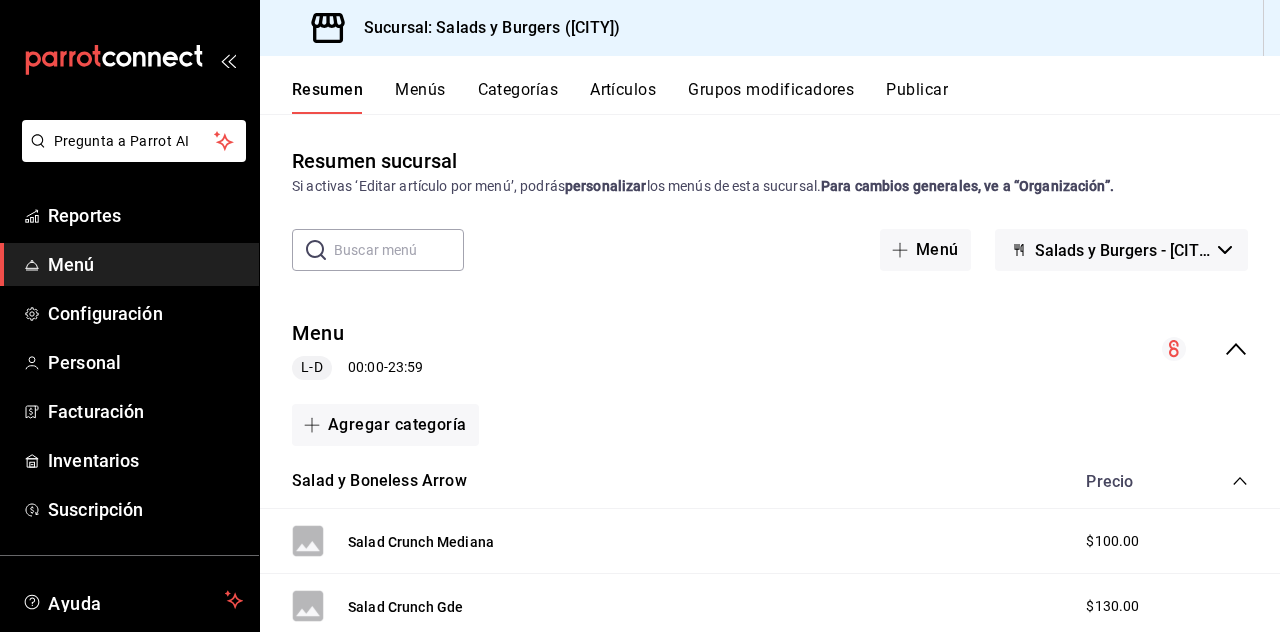 click on "Agregar categoría" at bounding box center (385, 425) 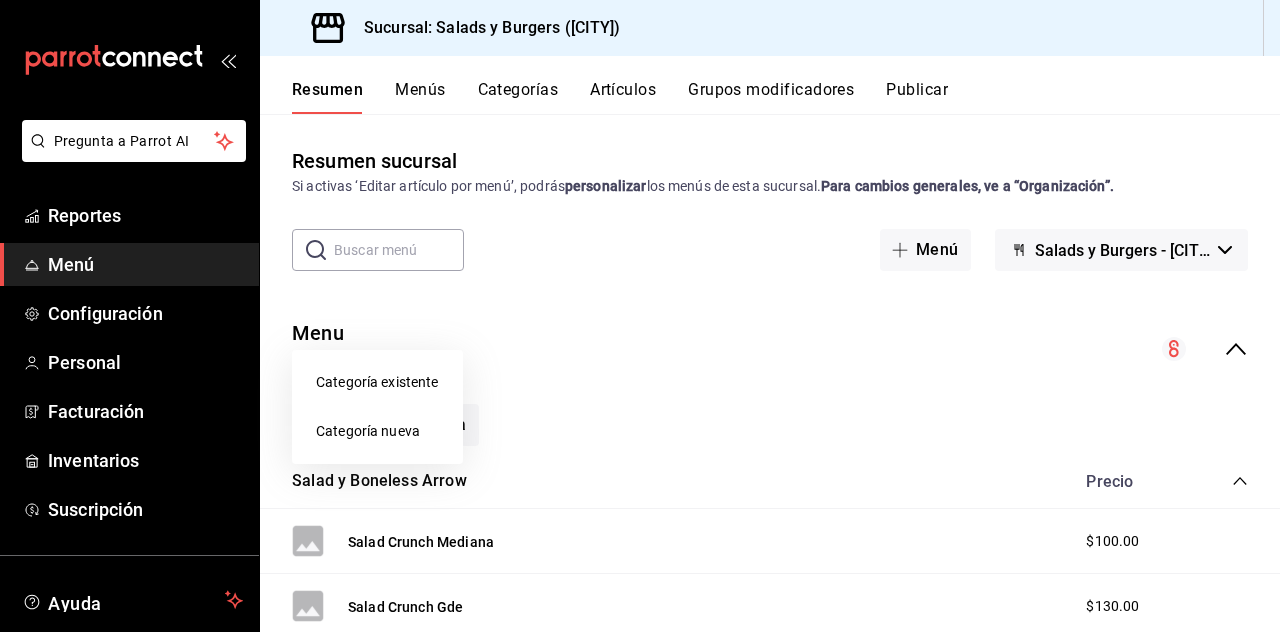 click on "Categoría nueva" at bounding box center [377, 431] 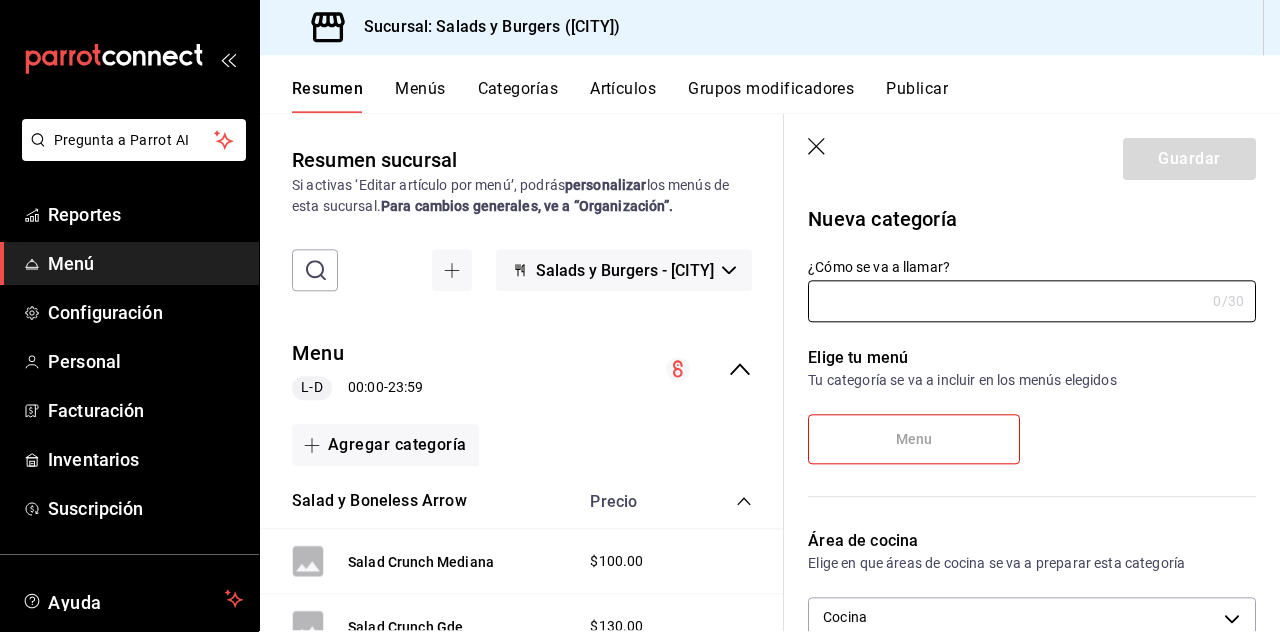 scroll, scrollTop: 96, scrollLeft: 0, axis: vertical 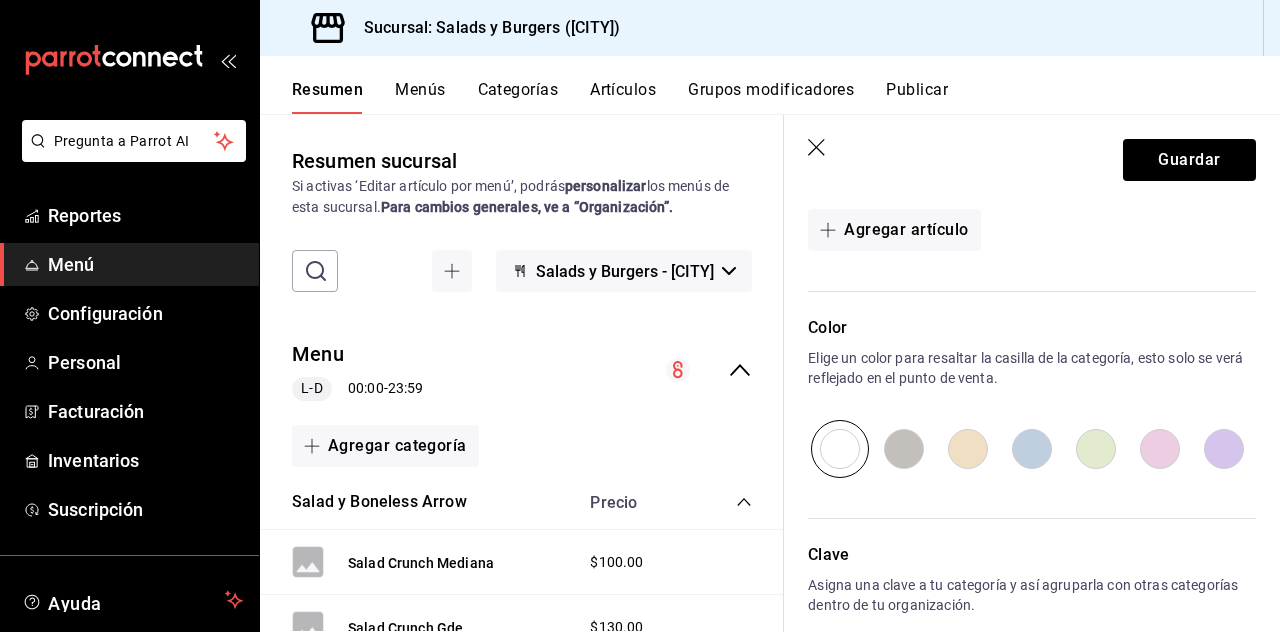 type on "Hamburguesas arrow" 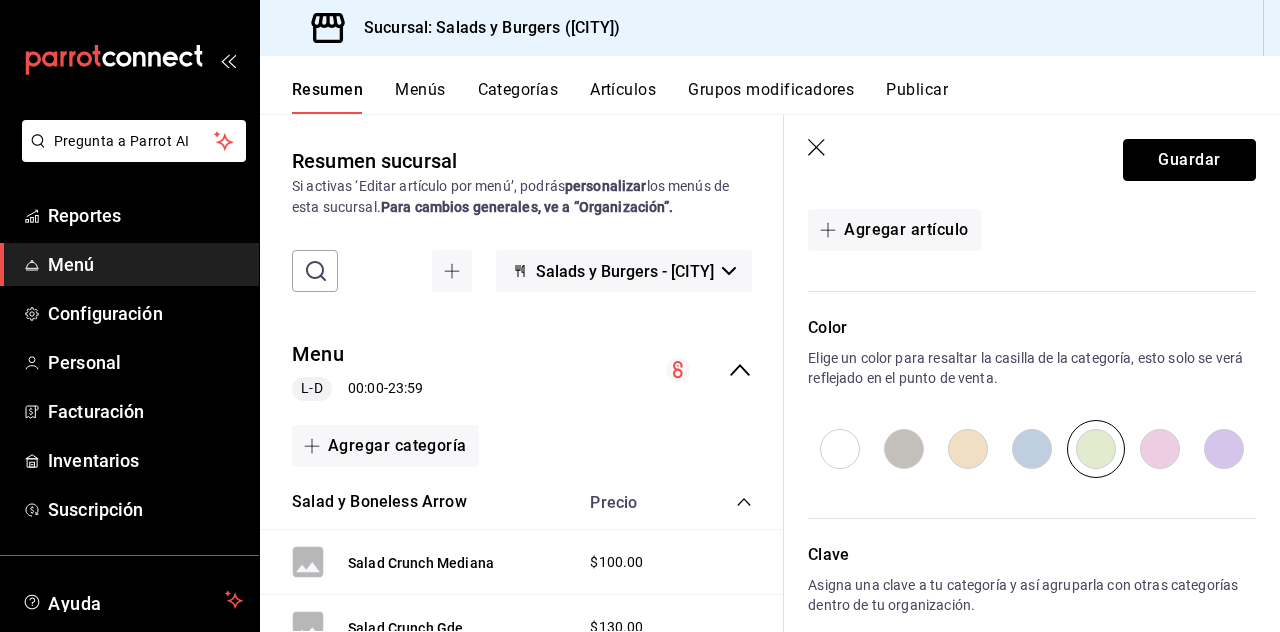 click on "Guardar" at bounding box center [1189, 160] 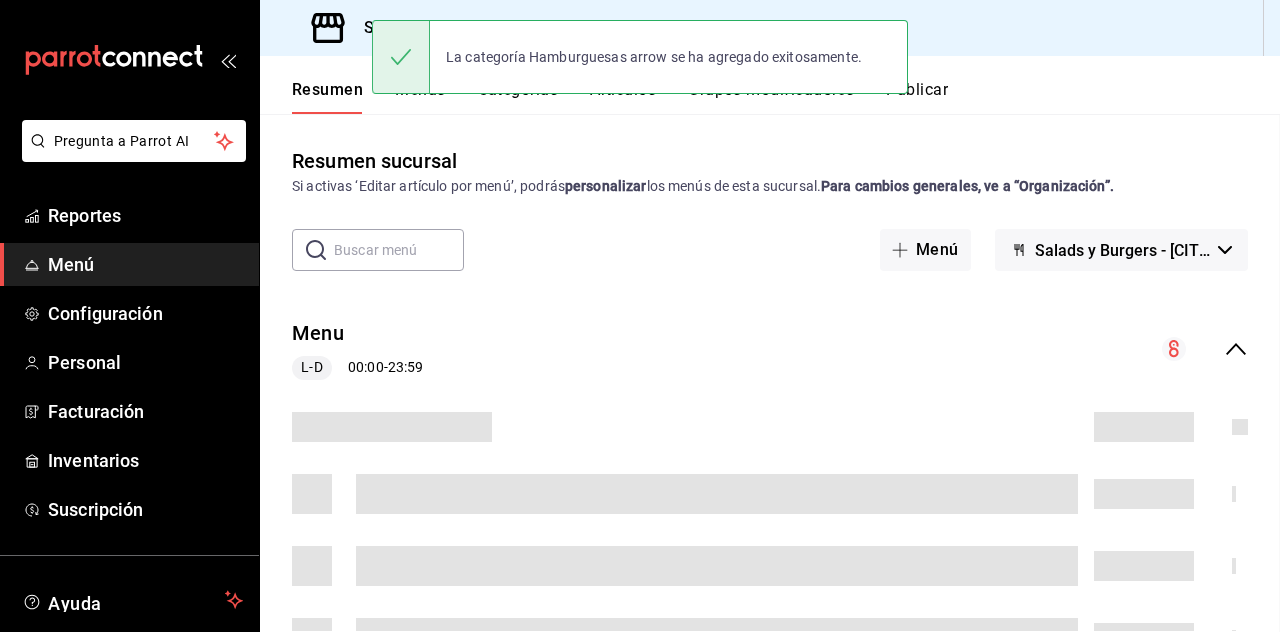 scroll, scrollTop: 0, scrollLeft: 0, axis: both 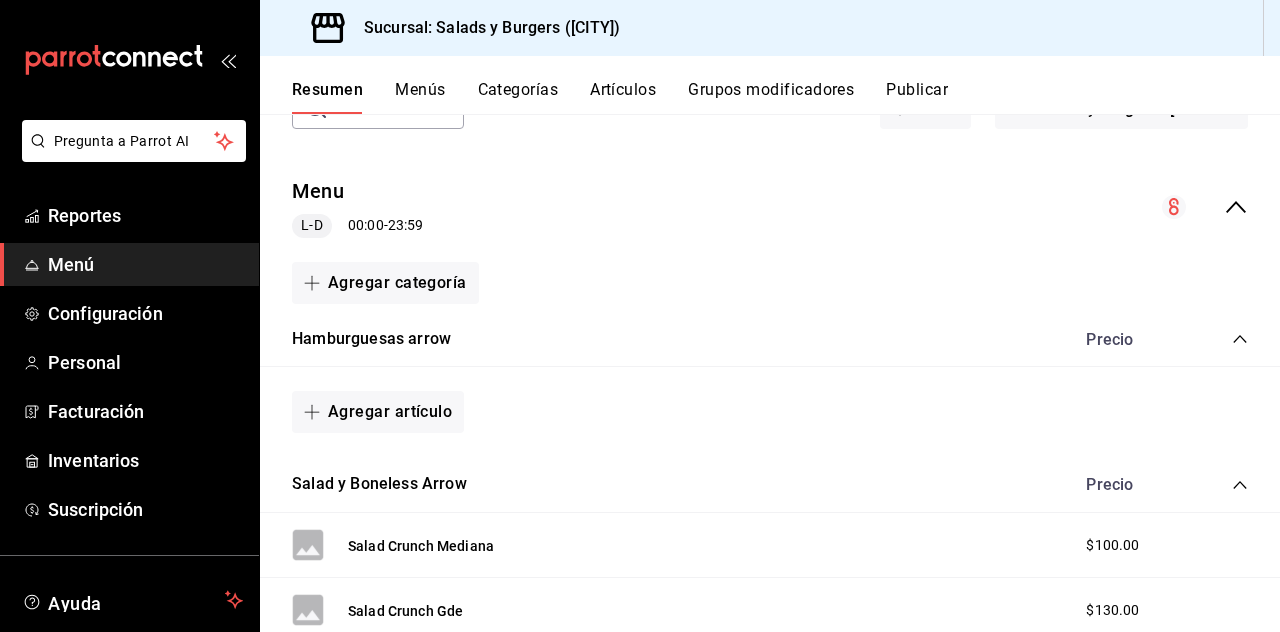 click on "Agregar artículo" at bounding box center [378, 412] 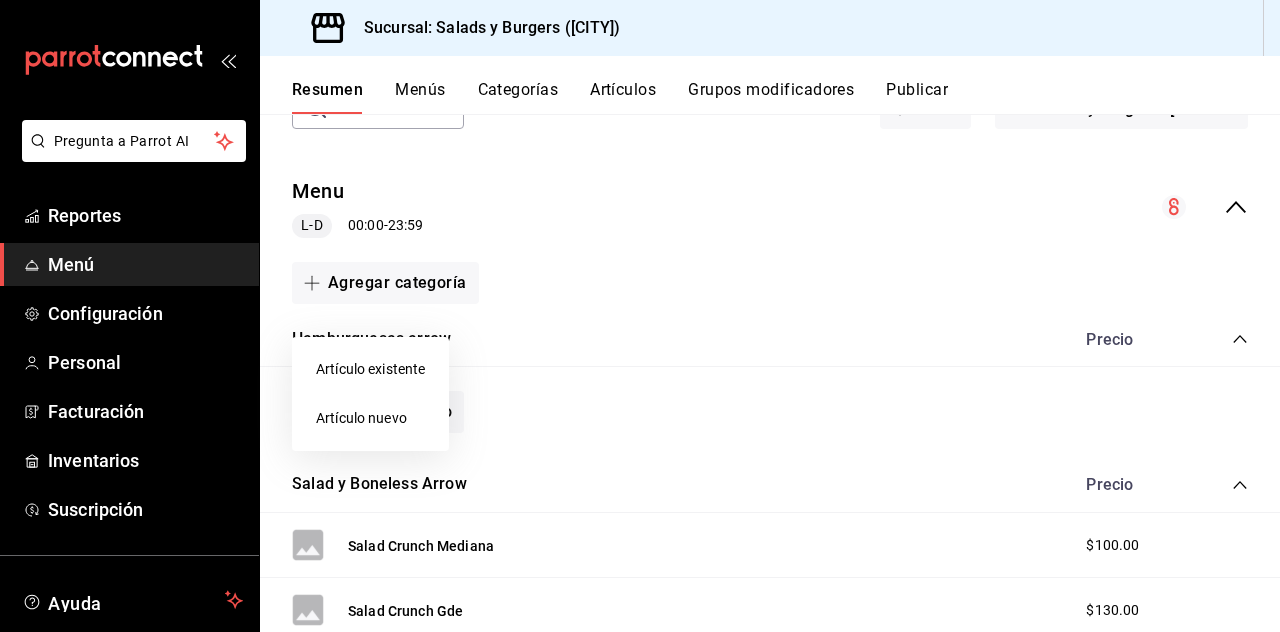 click on "Artículo nuevo" at bounding box center [370, 418] 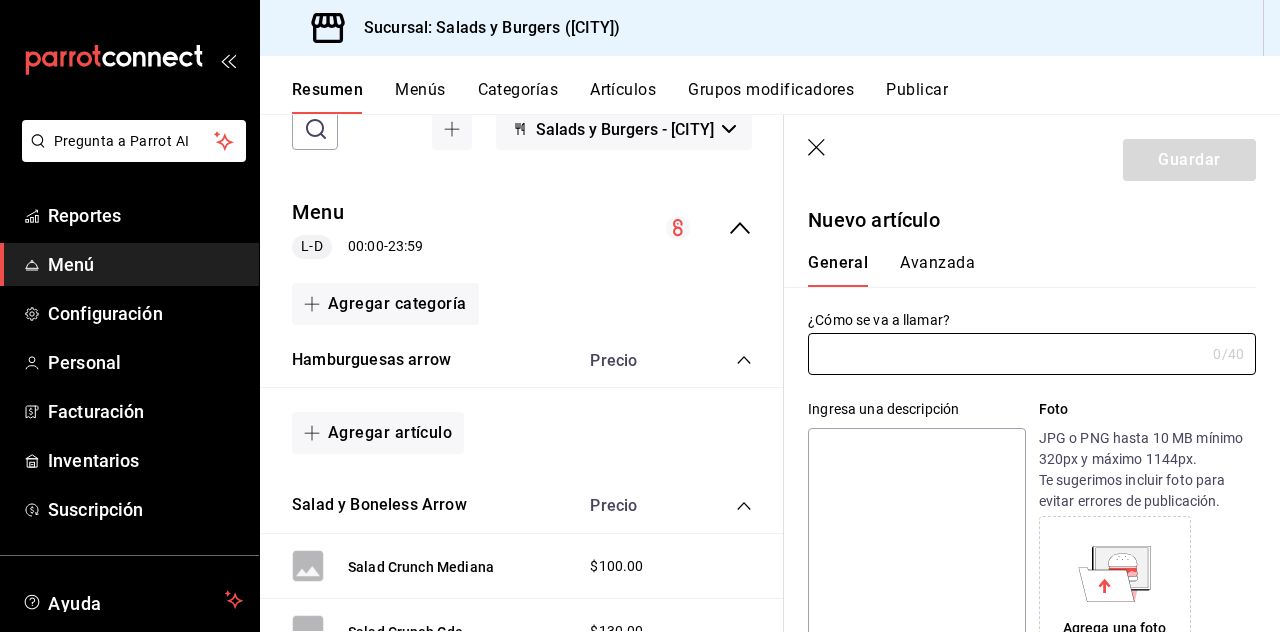 type on "AR-1754505748943" 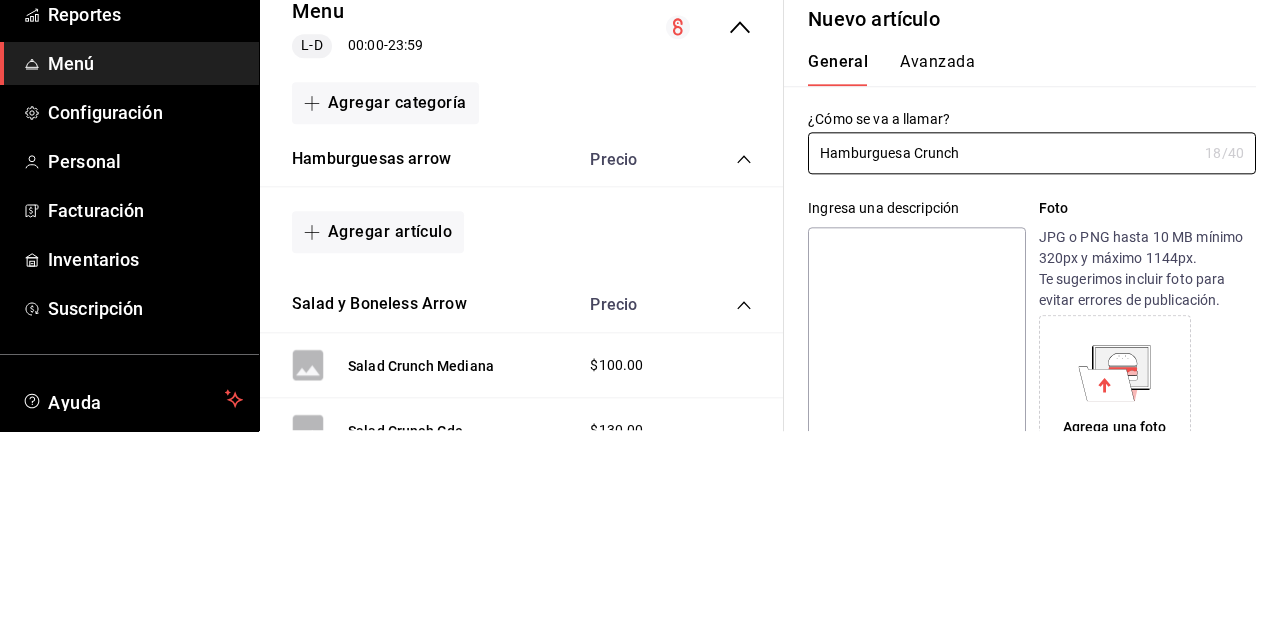 scroll, scrollTop: 96, scrollLeft: 0, axis: vertical 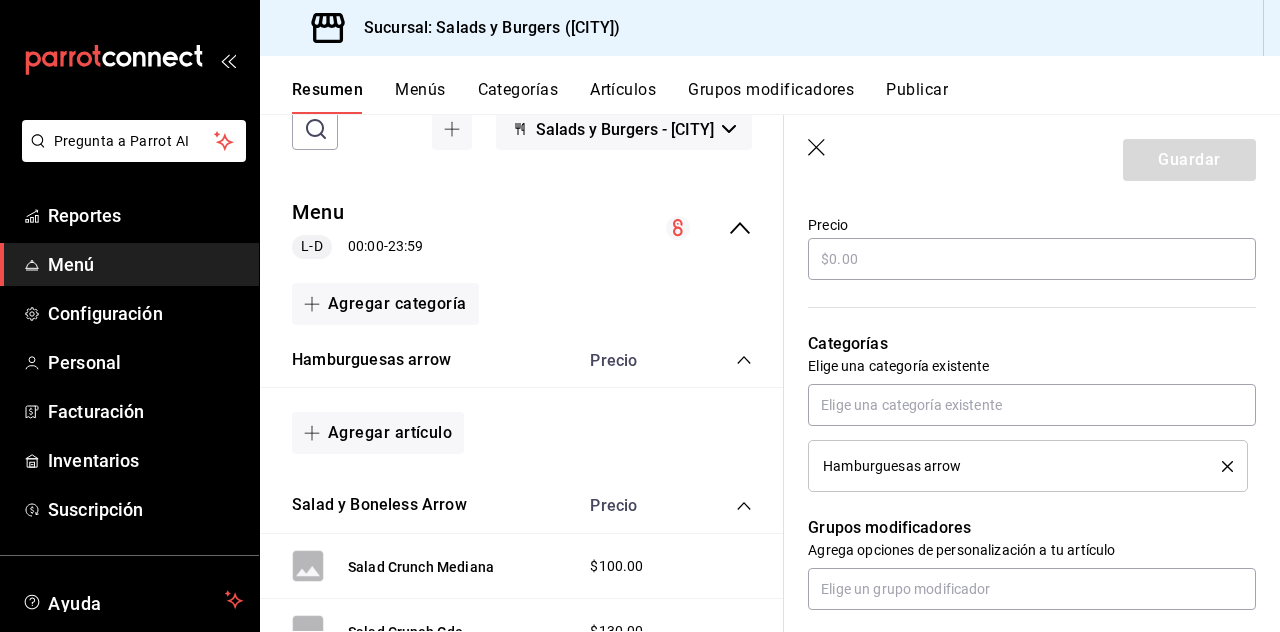 type on "Hamburguesa Crunch" 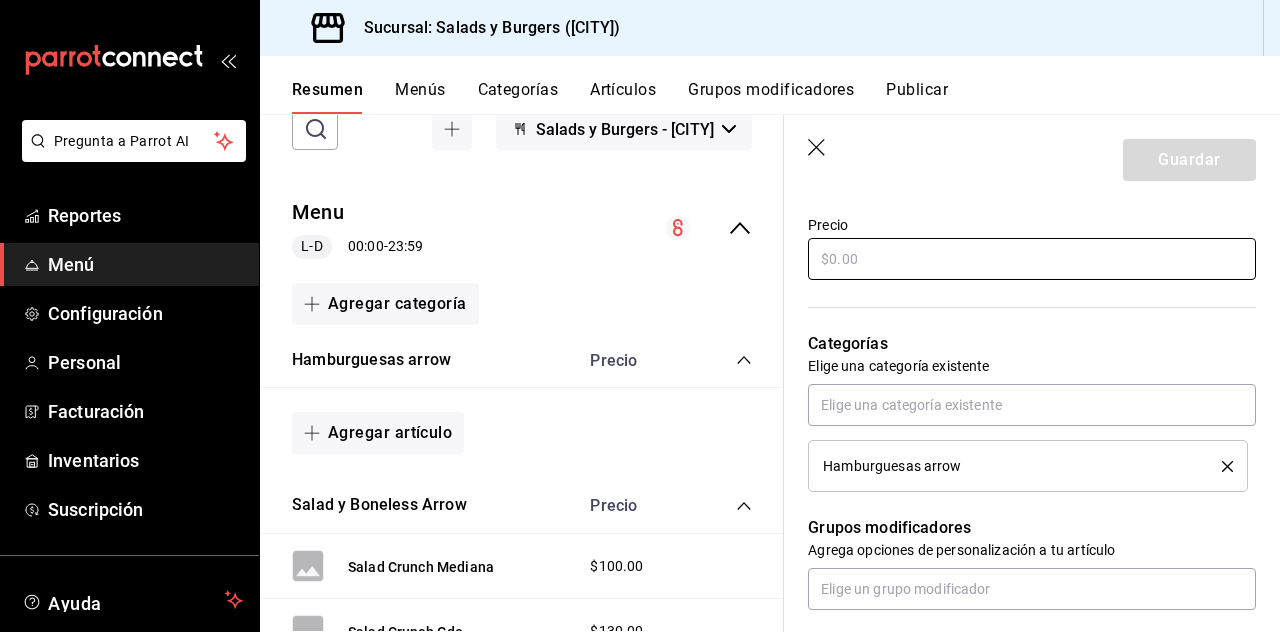 click at bounding box center [1032, 259] 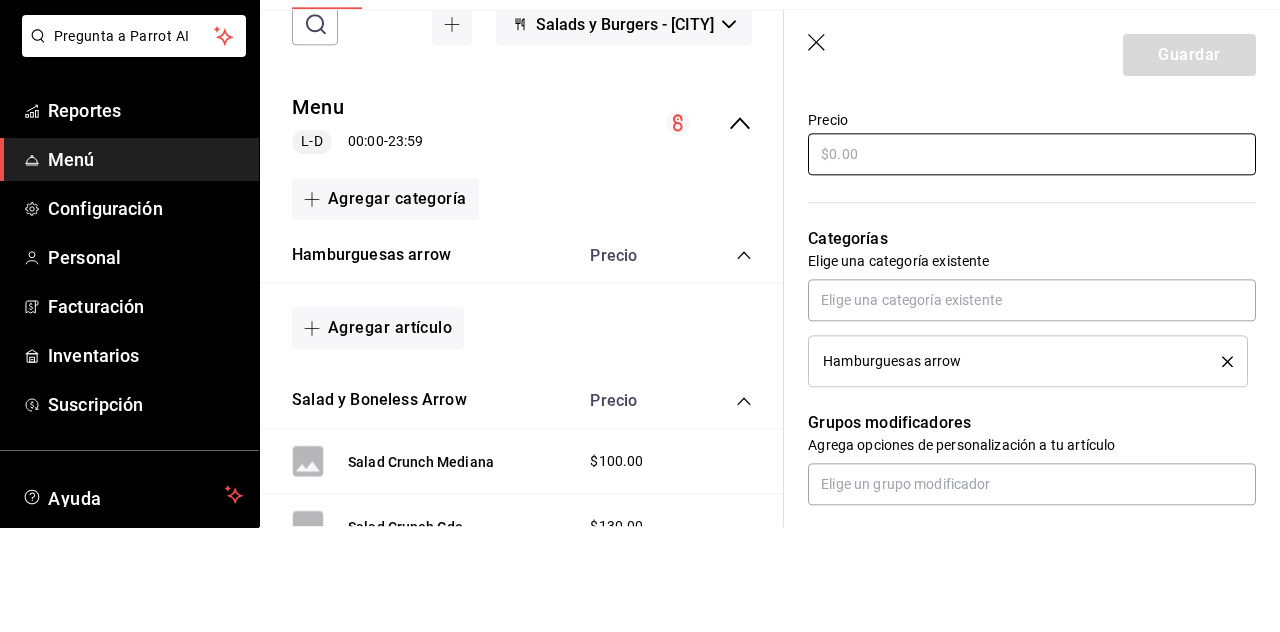 scroll, scrollTop: 96, scrollLeft: 0, axis: vertical 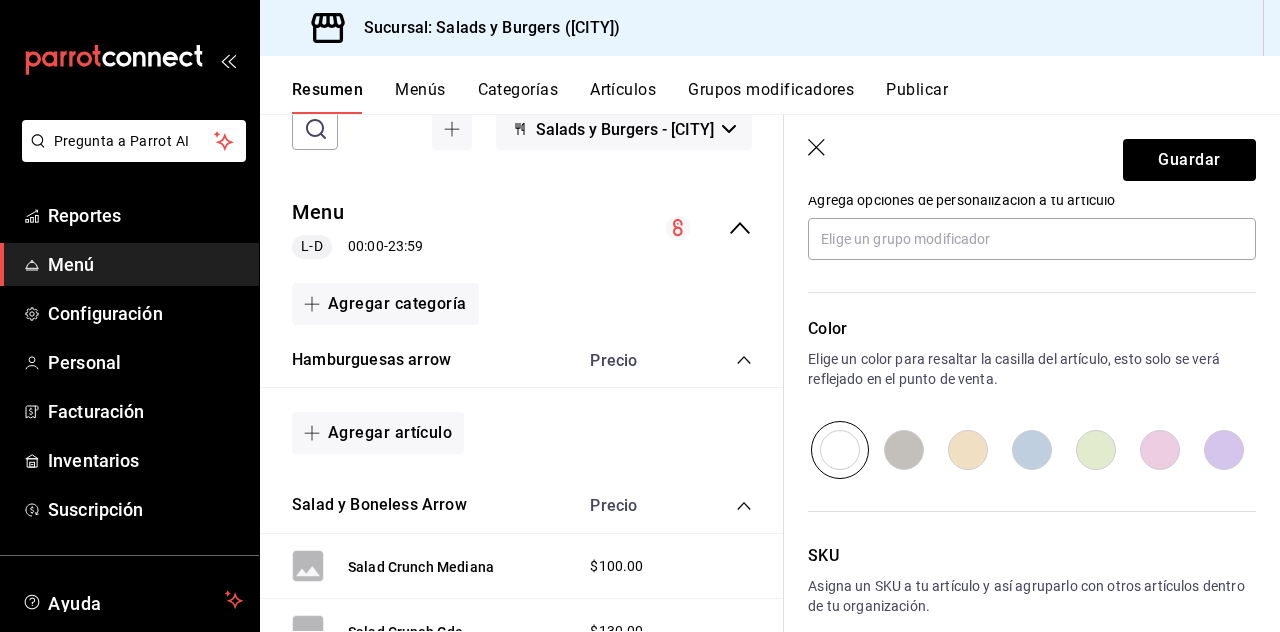 type on "$100.00" 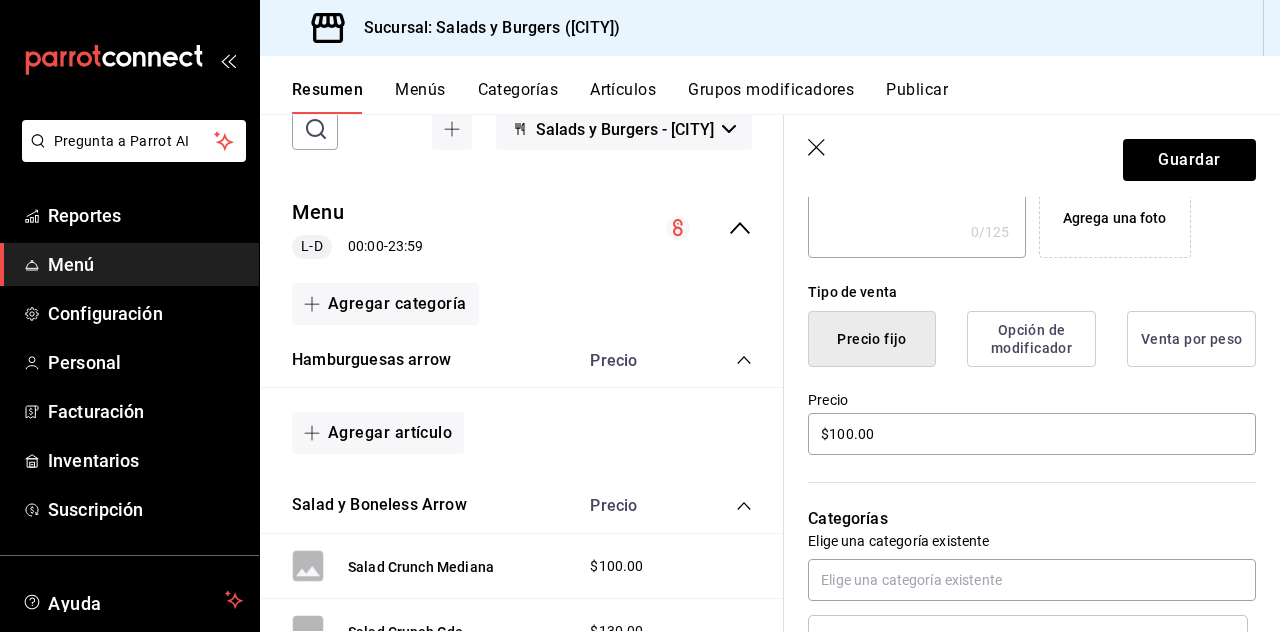 scroll, scrollTop: 411, scrollLeft: 0, axis: vertical 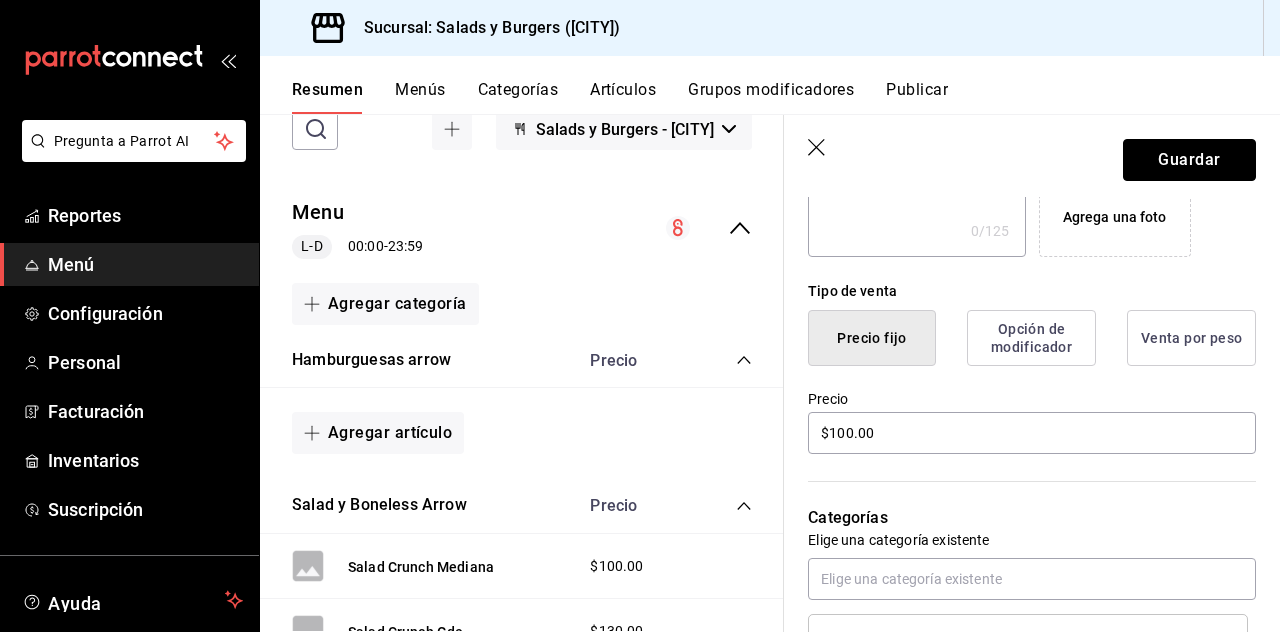 click on "Guardar" at bounding box center (1189, 160) 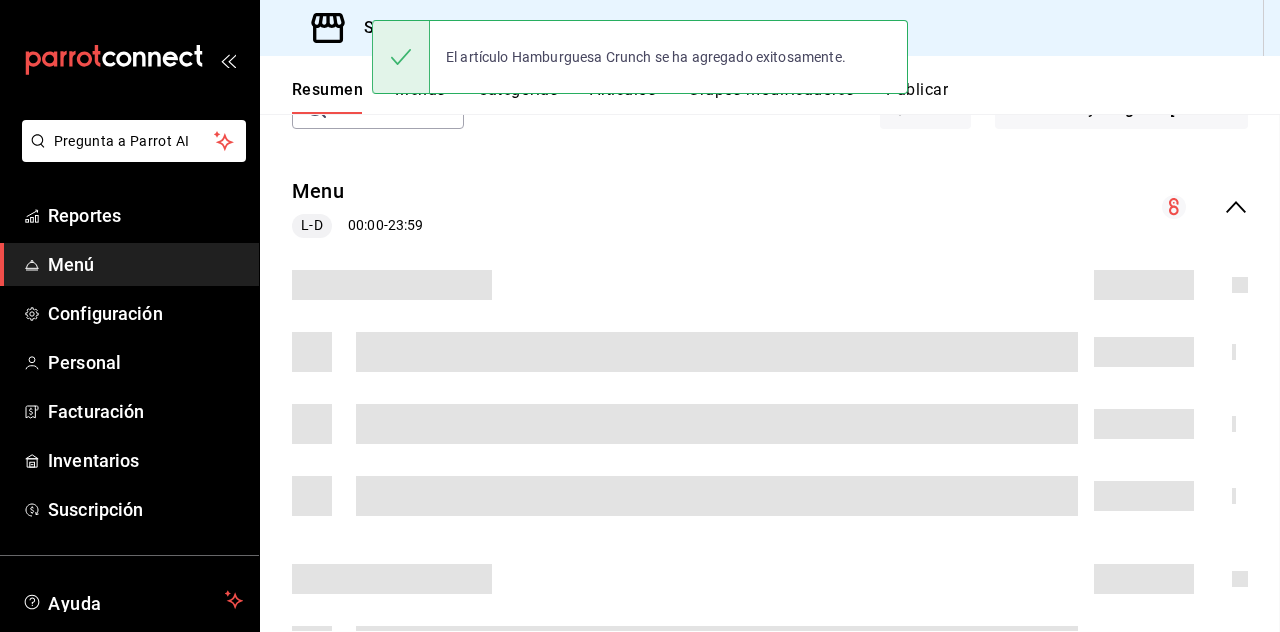 scroll, scrollTop: 0, scrollLeft: 0, axis: both 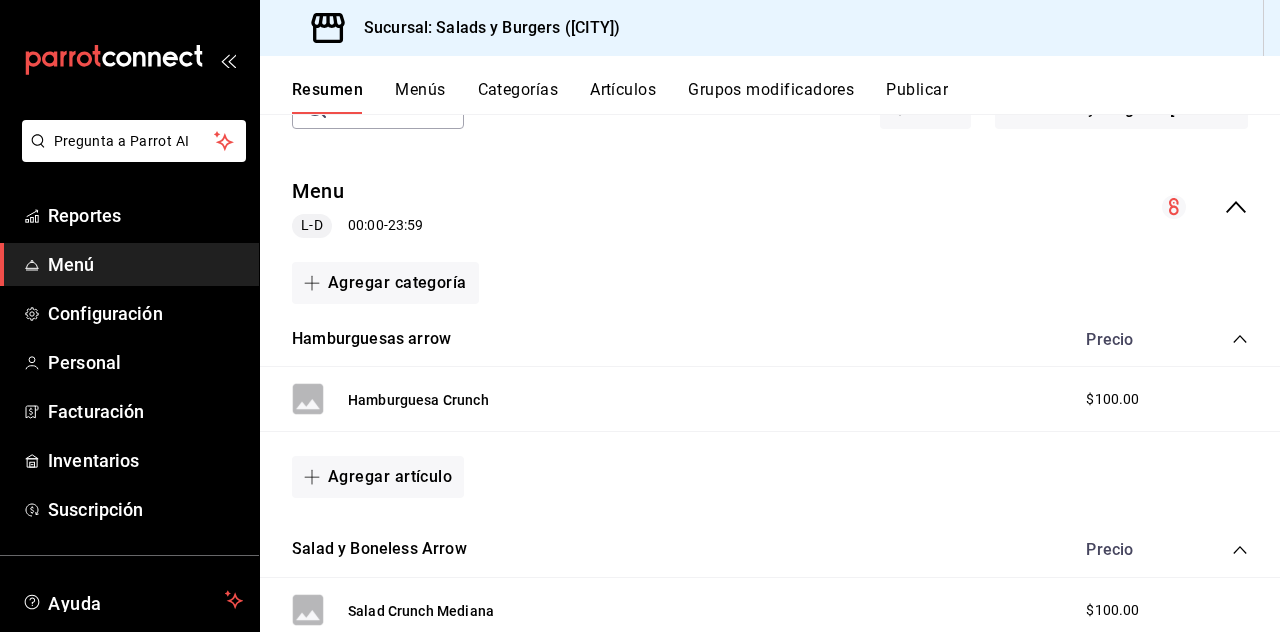 click on "Agregar artículo" at bounding box center (378, 477) 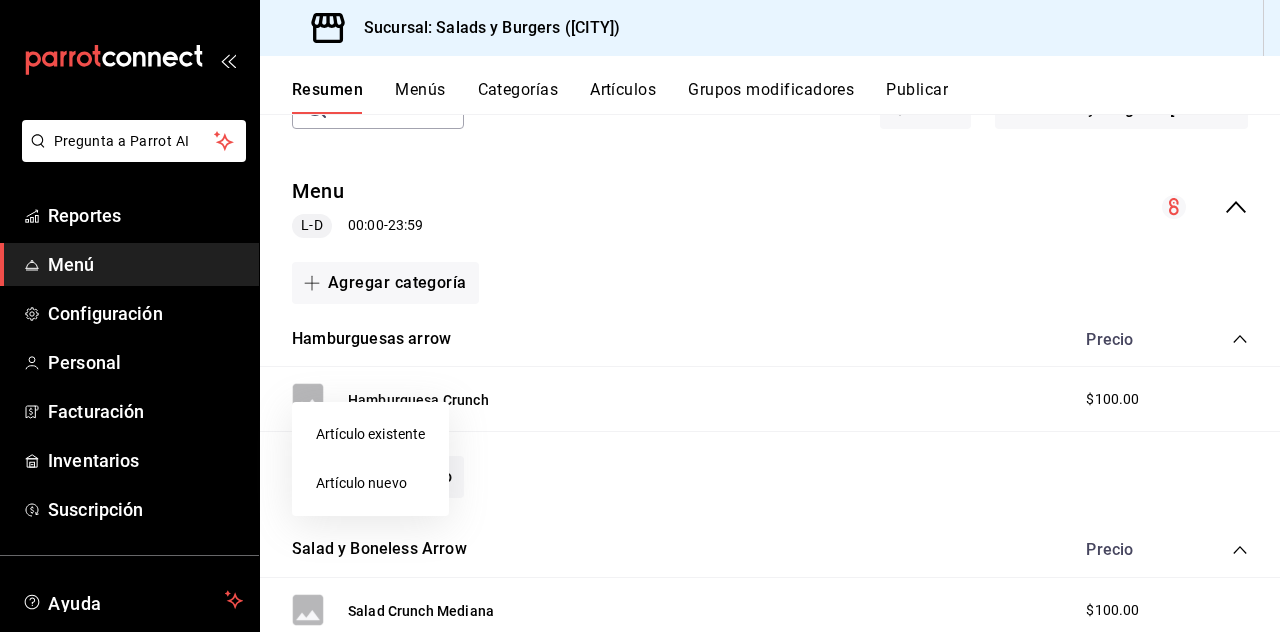 click on "Artículo nuevo" at bounding box center [370, 483] 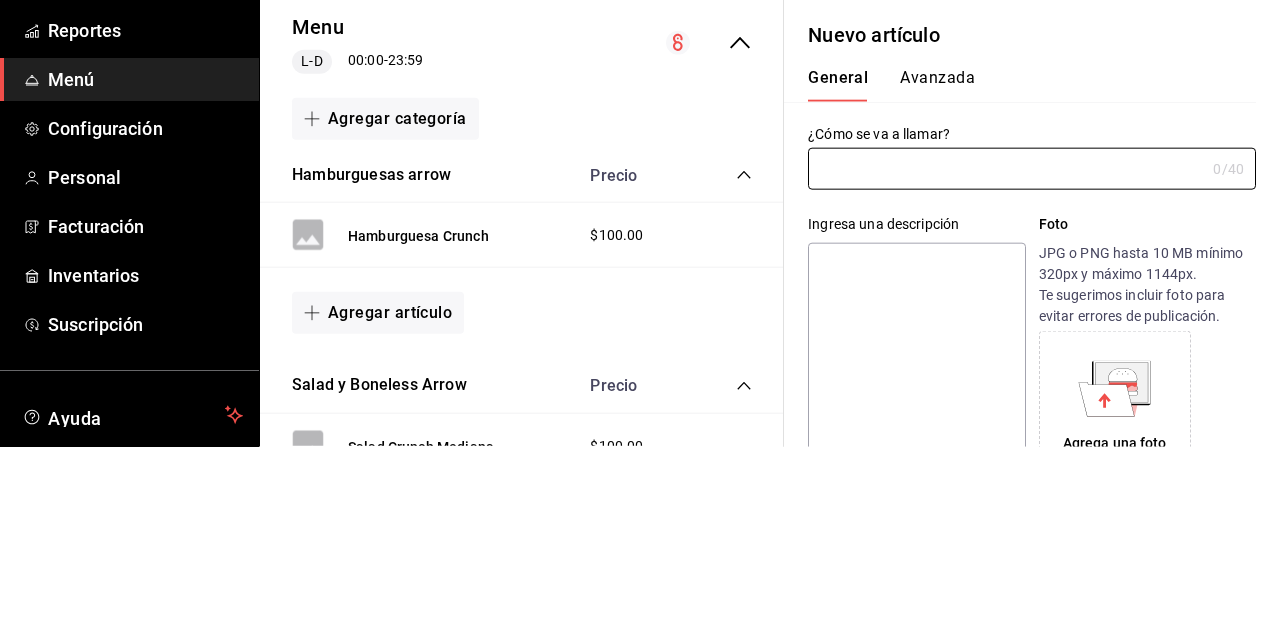 scroll, scrollTop: 95, scrollLeft: 0, axis: vertical 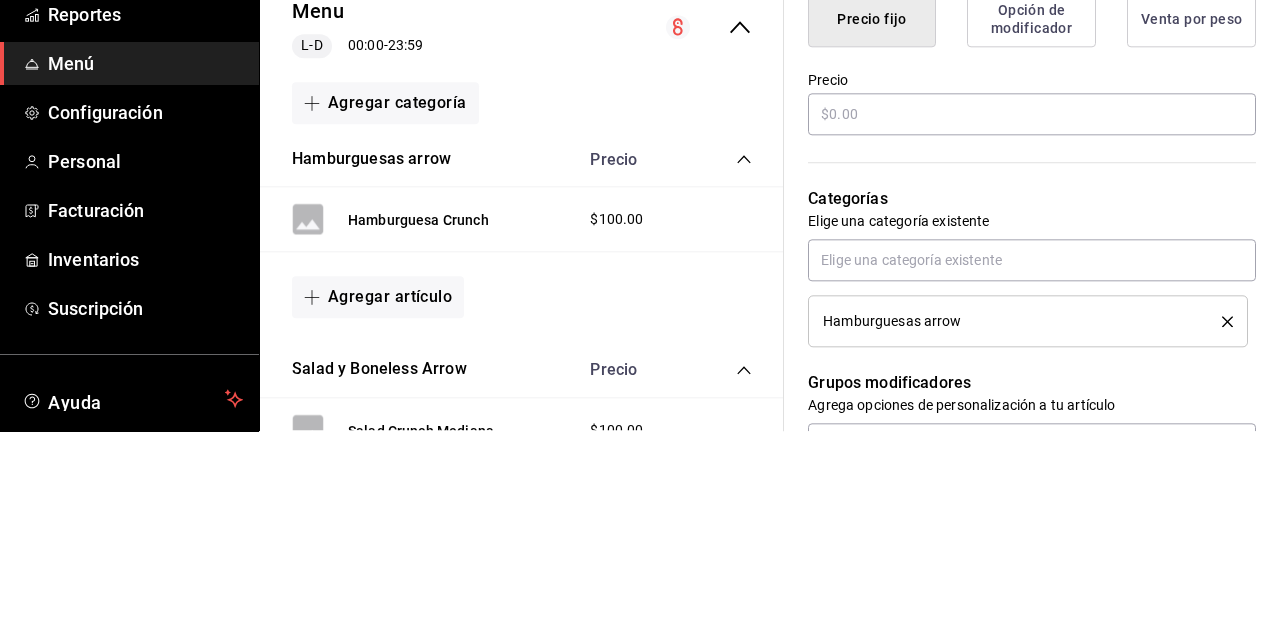 type on "Hamburguesa Crunch c Gajo" 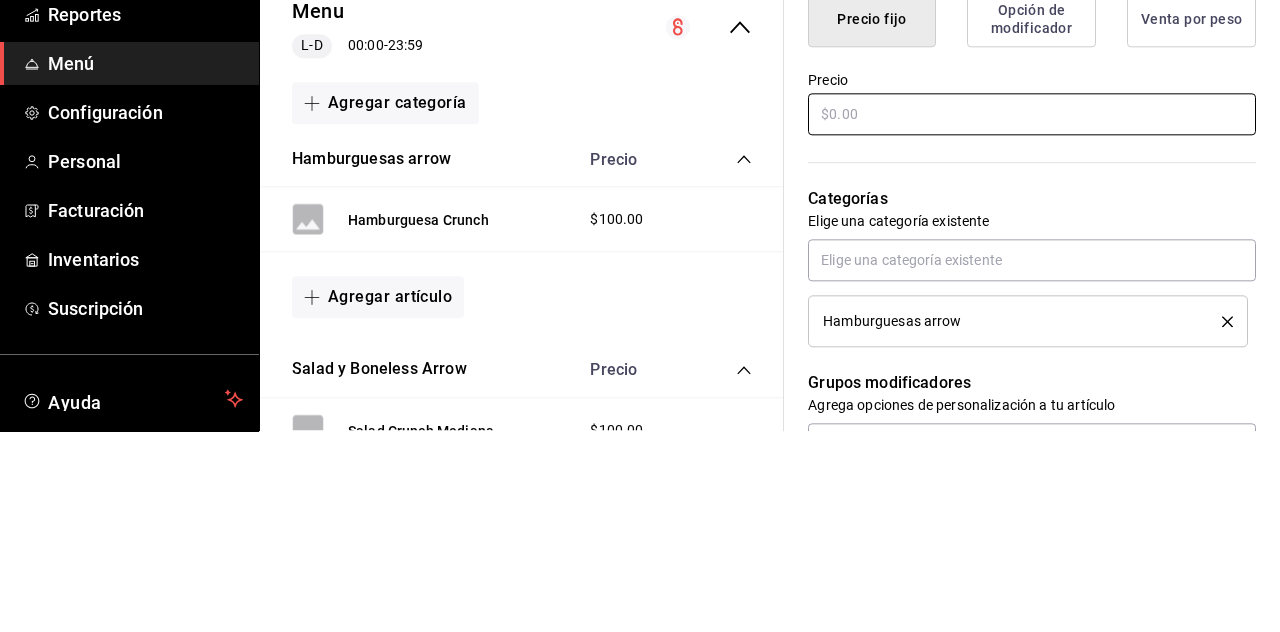 click on "¿Cómo se va a llamar? Hamburguesa Crunch c Gajo 25 /40 ¿Cómo se va a llamar? Ingresa una descripción x 0 /125 ​ Foto JPG o PNG hasta 10 MB mínimo 320px y máximo 1144px. Te sugerimos incluir foto para evitar errores de publicación. Agrega una foto Tipo de venta Precio fijo Opción de modificador Venta por peso Precio Categorías Elige una categoría existente Hamburguesas arrow Grupos modificadores Agrega opciones de personalización a tu artículo Color Elige un color para resaltar la casilla del artículo, esto solo se verá reflejado en el punto de venta. SKU Asigna un SKU a tu artículo y así agruparlo con otros artículos dentro de tu organización. [SKU] 16 / 20 ​ Asignar SKU" at bounding box center (1020, 427) 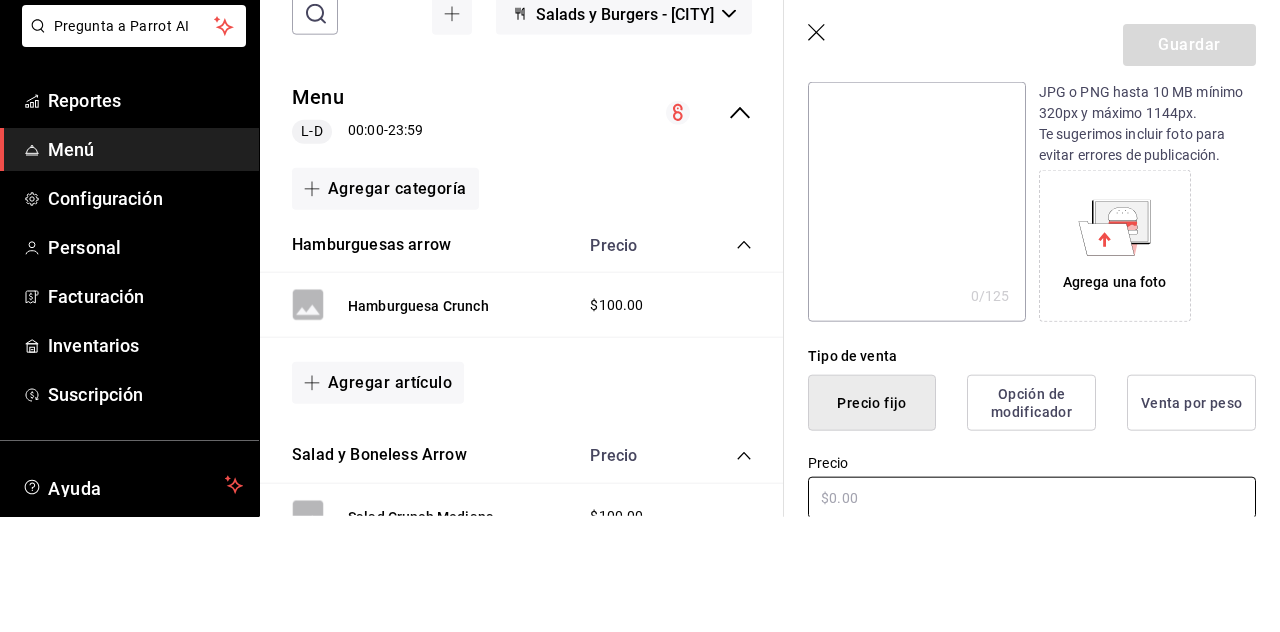 scroll, scrollTop: 96, scrollLeft: 0, axis: vertical 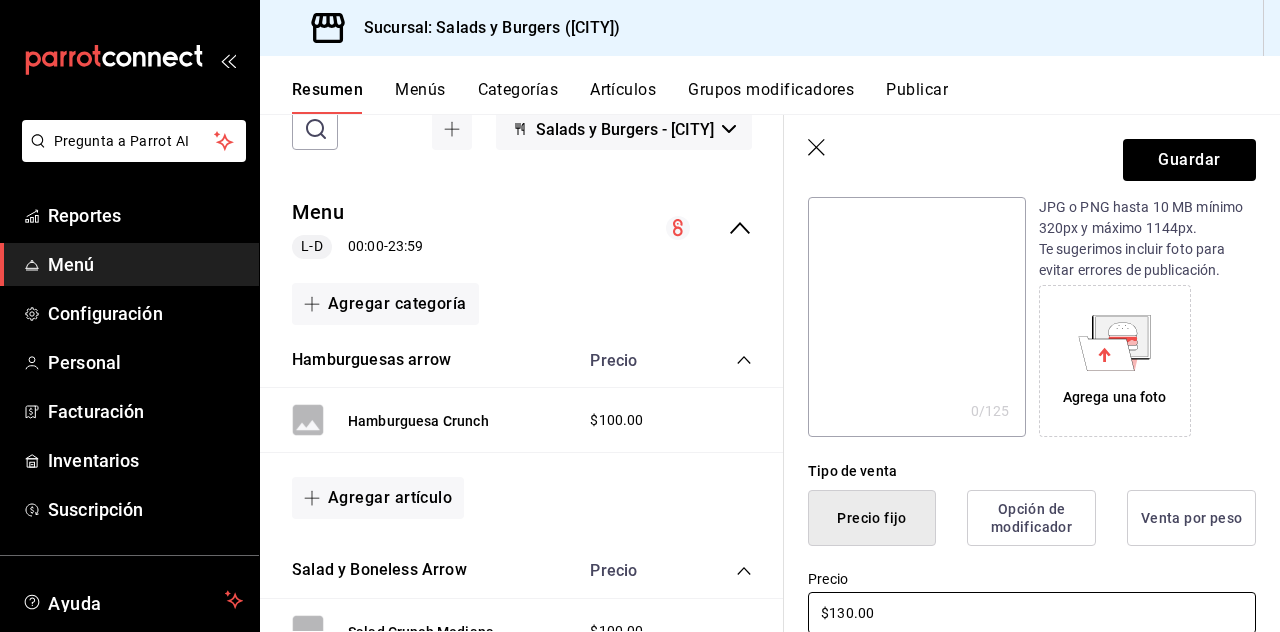 type on "$130.00" 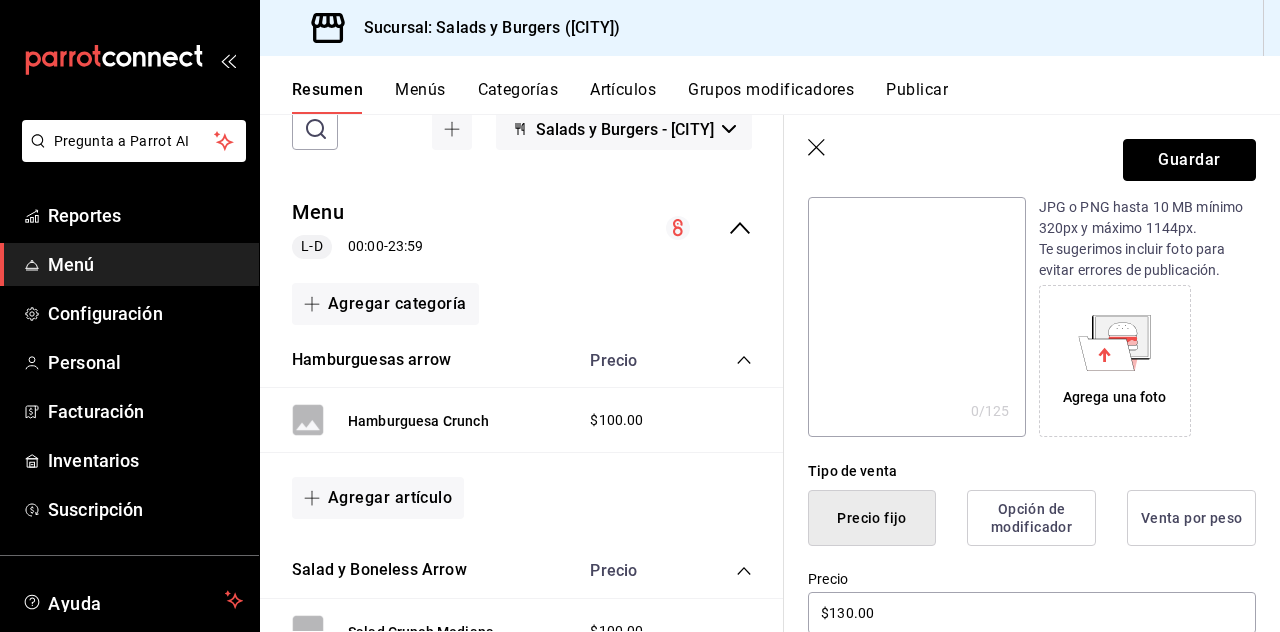 click on "Guardar" at bounding box center [1189, 160] 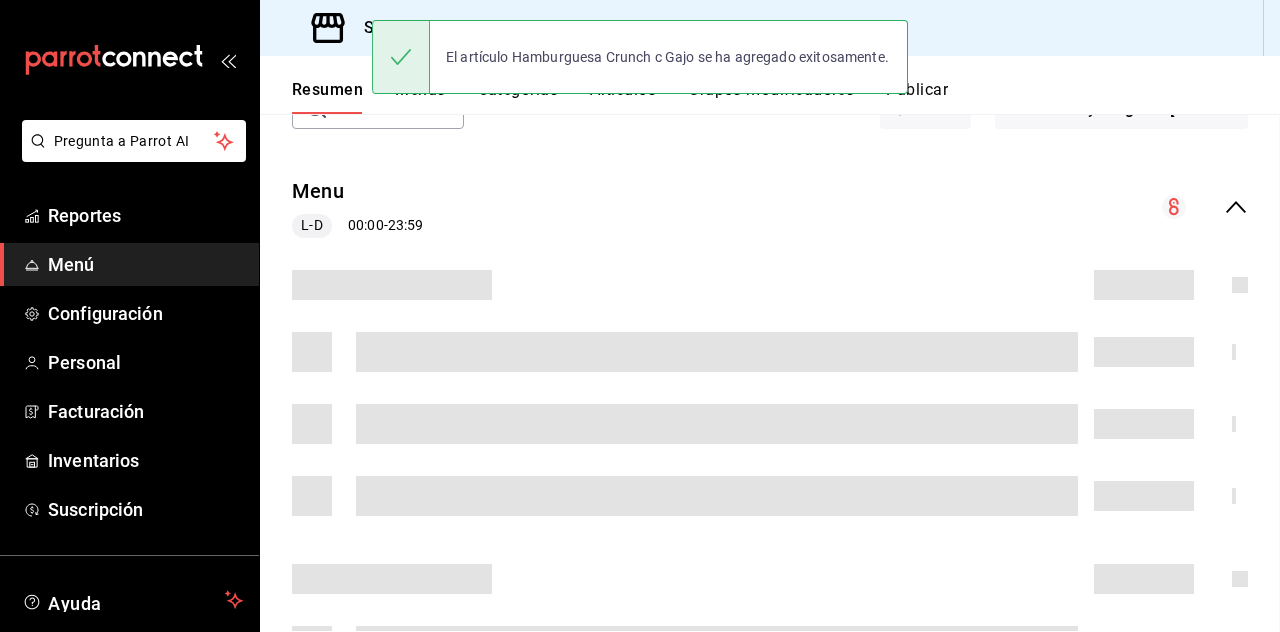 scroll, scrollTop: 0, scrollLeft: 0, axis: both 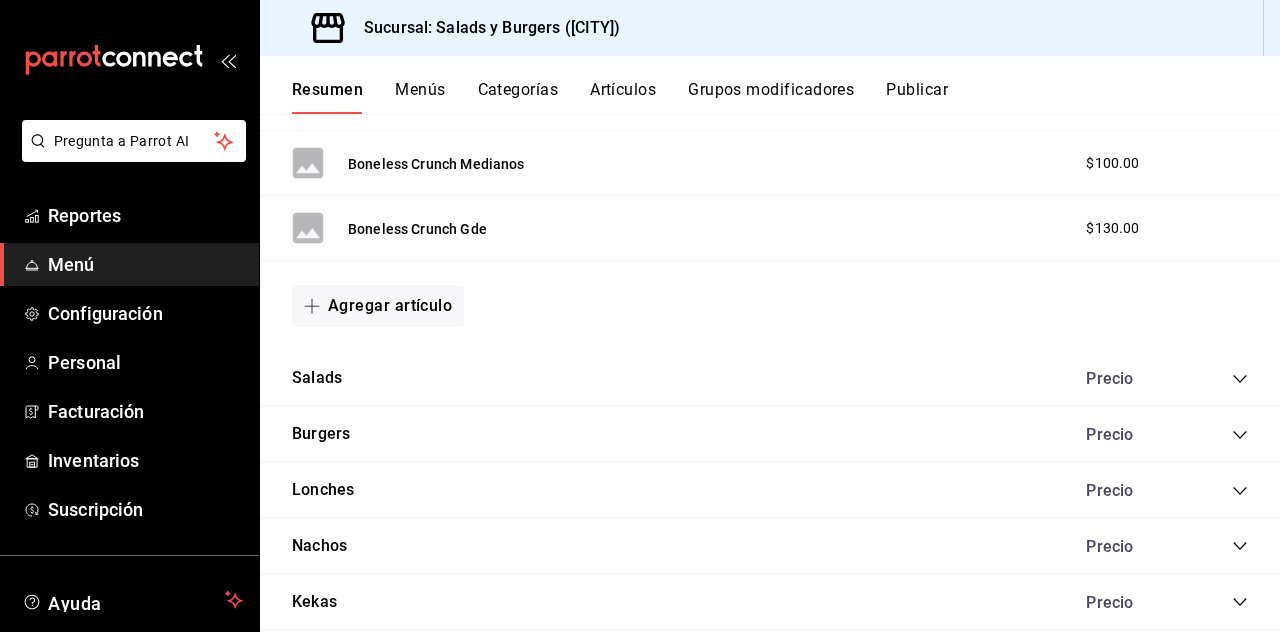 click 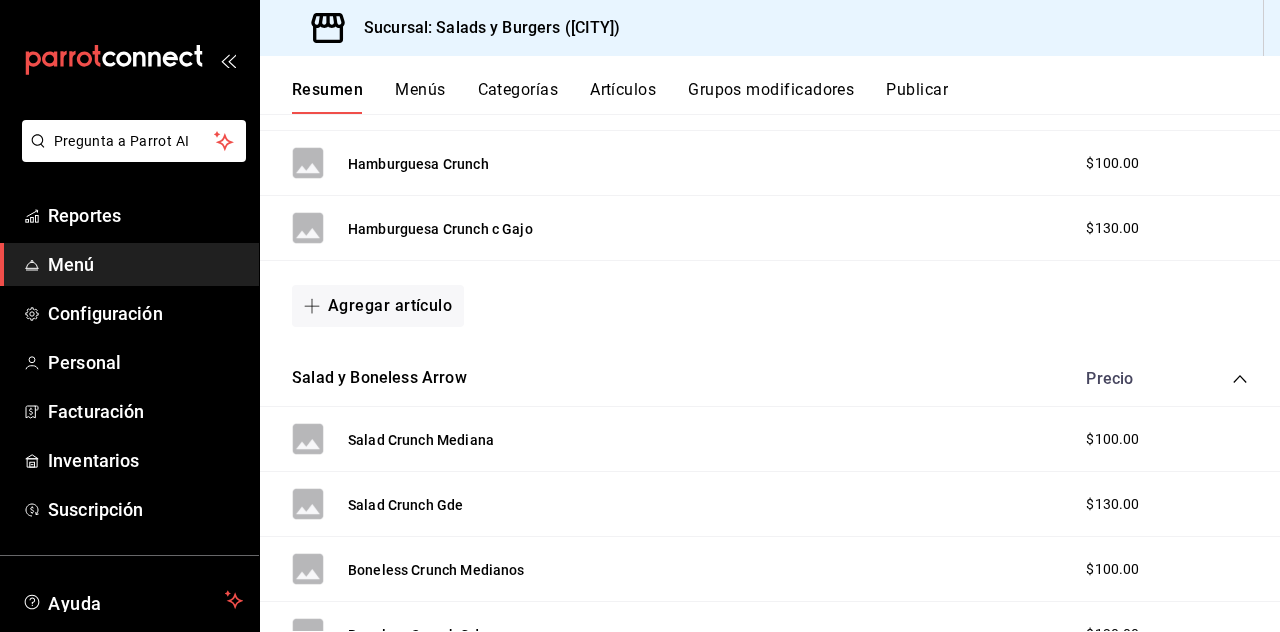 scroll, scrollTop: 0, scrollLeft: 0, axis: both 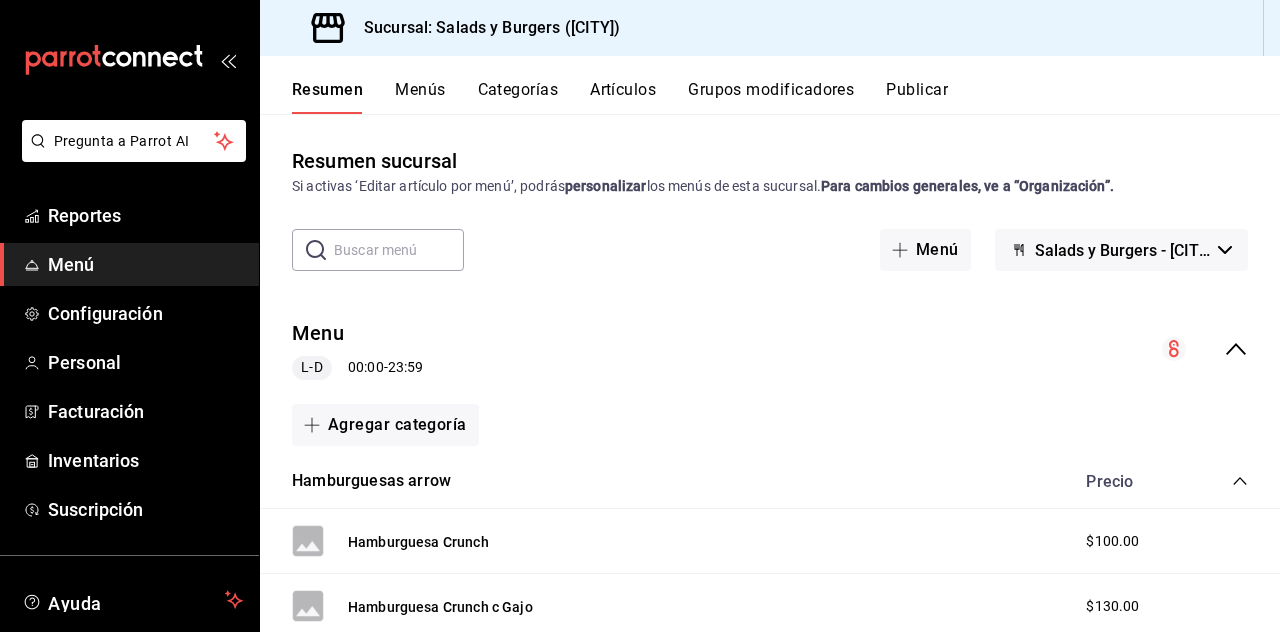 click on "Hamburguesa Crunch c Gajo" at bounding box center [440, 607] 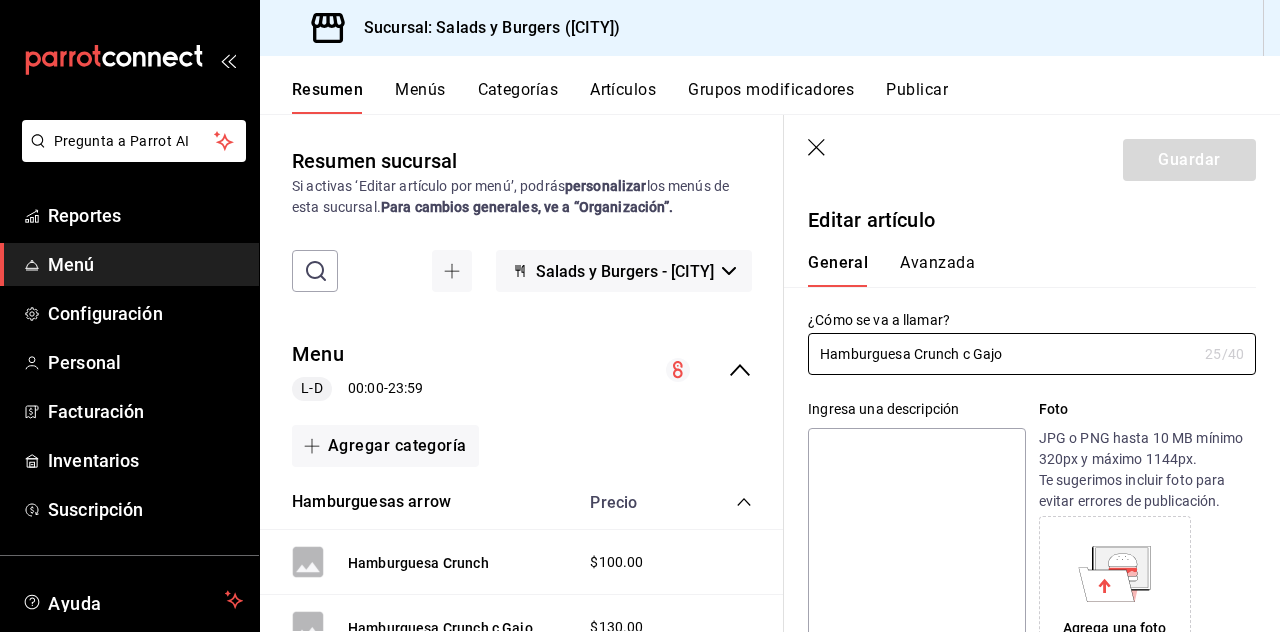 type on "$130.00" 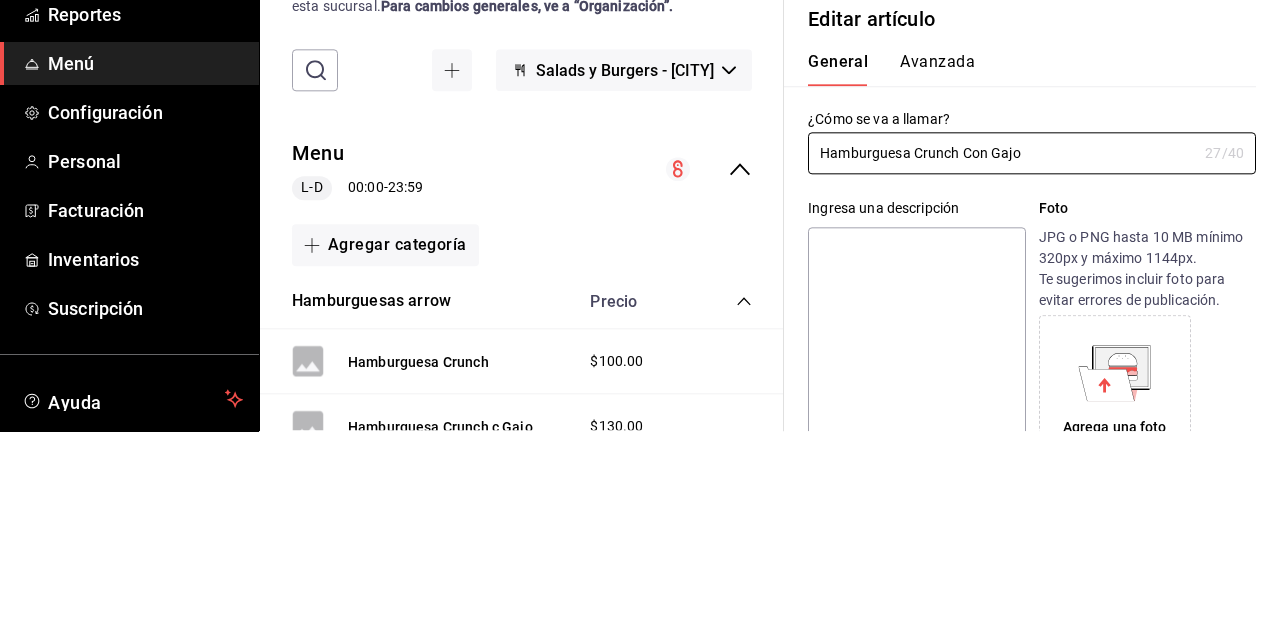 scroll, scrollTop: 96, scrollLeft: 0, axis: vertical 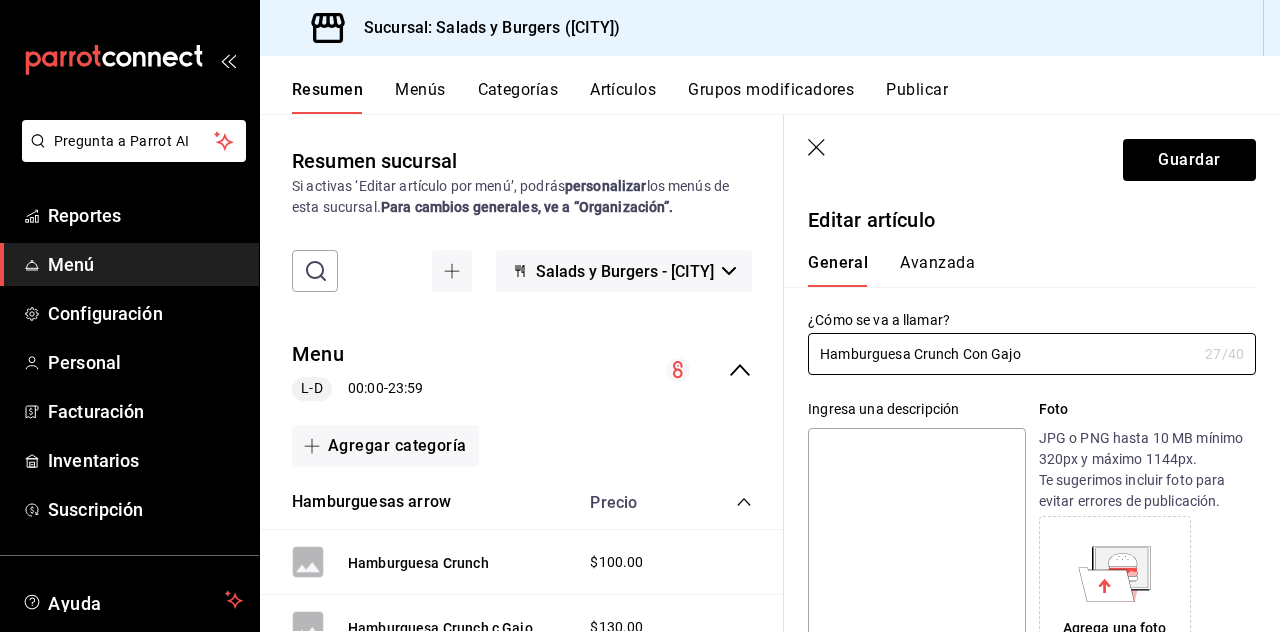 type on "Hamburguesa Crunch Con Gajo" 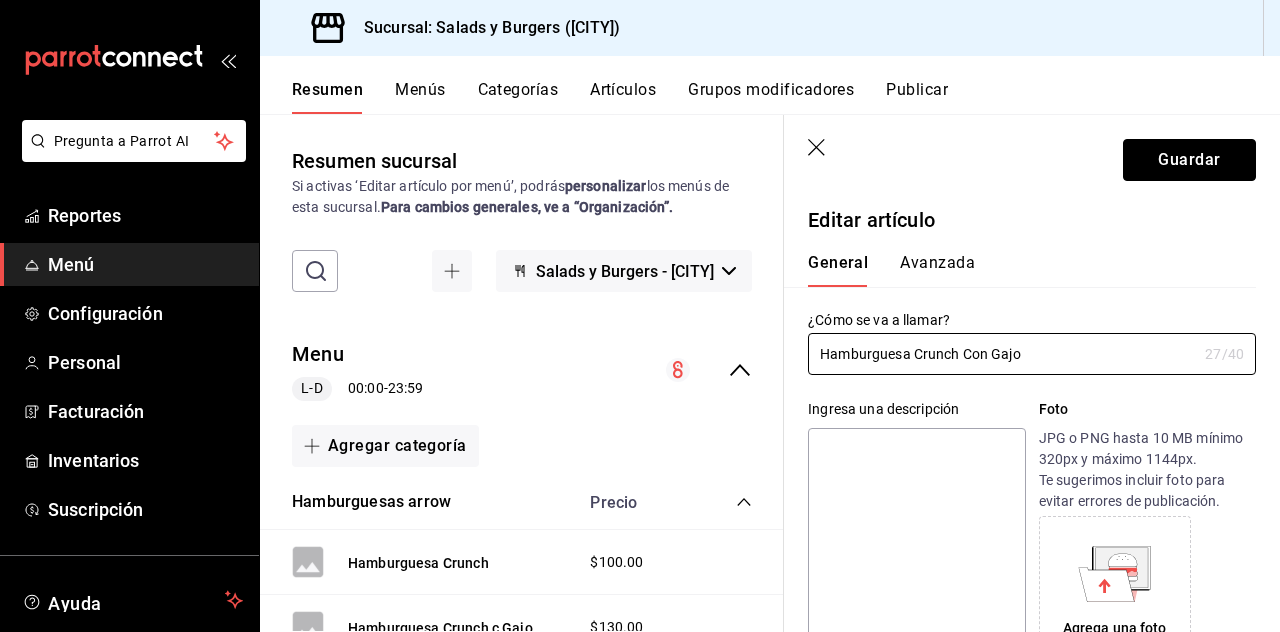click on "Guardar" at bounding box center (1189, 160) 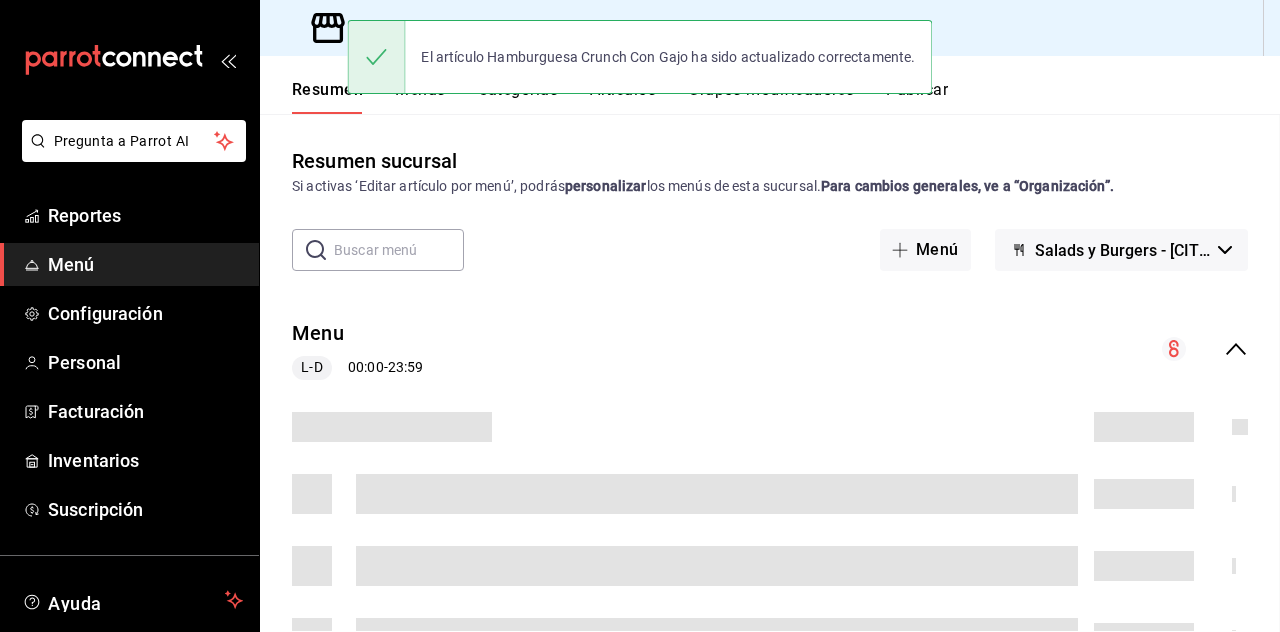 scroll, scrollTop: 0, scrollLeft: 0, axis: both 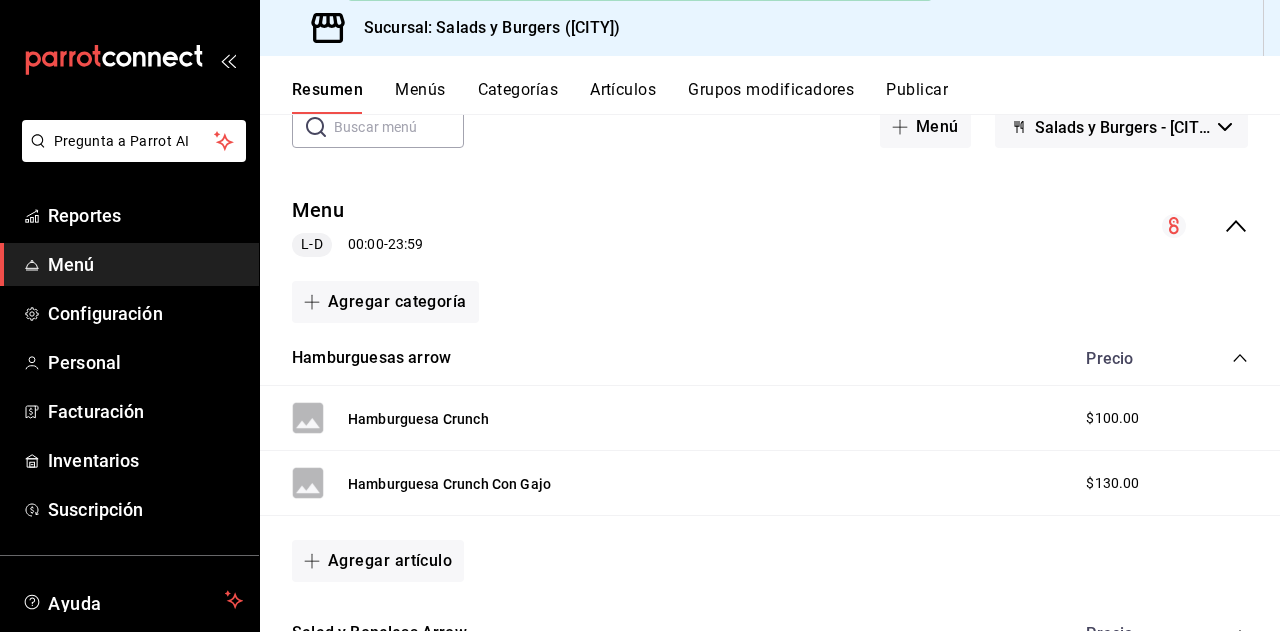click on "Agregar artículo" at bounding box center (378, 561) 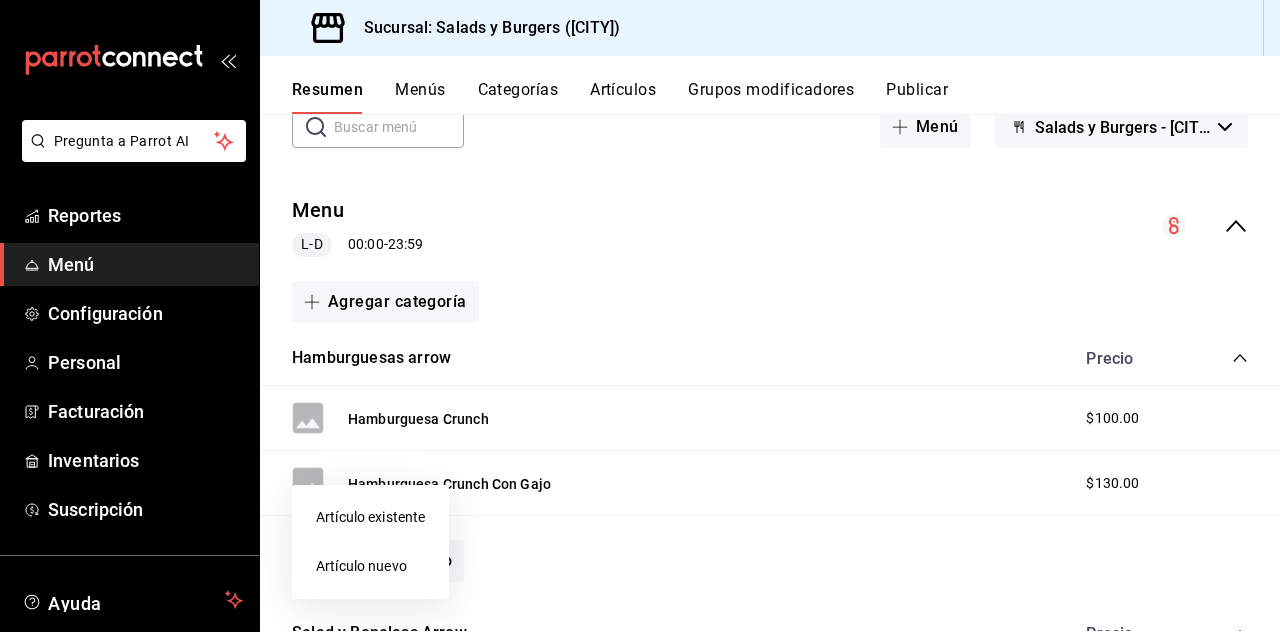 click on "Artículo nuevo" at bounding box center (370, 566) 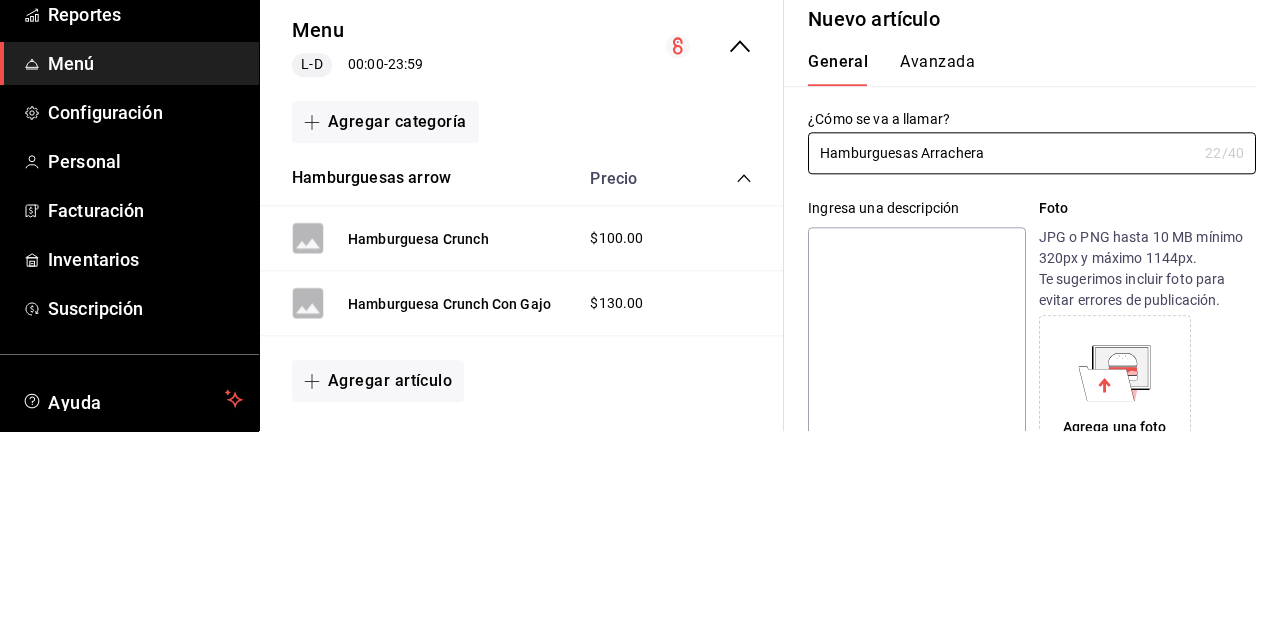 scroll, scrollTop: 96, scrollLeft: 0, axis: vertical 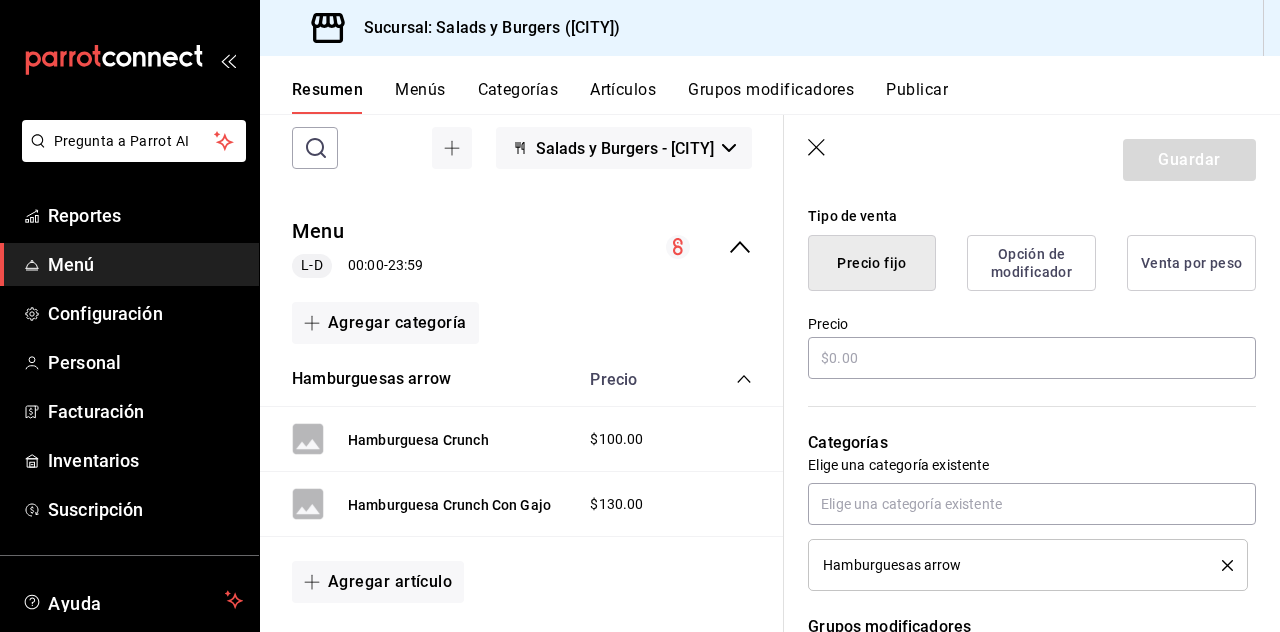 type on "Hamburguesas Arrachera" 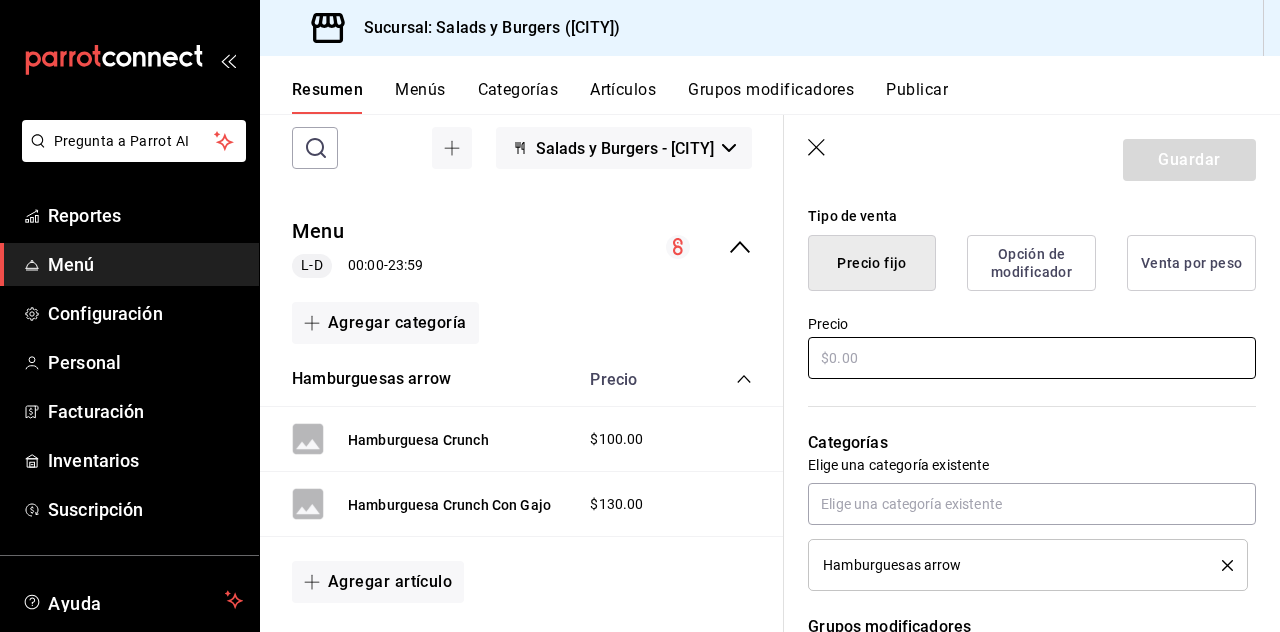 click at bounding box center [1032, 358] 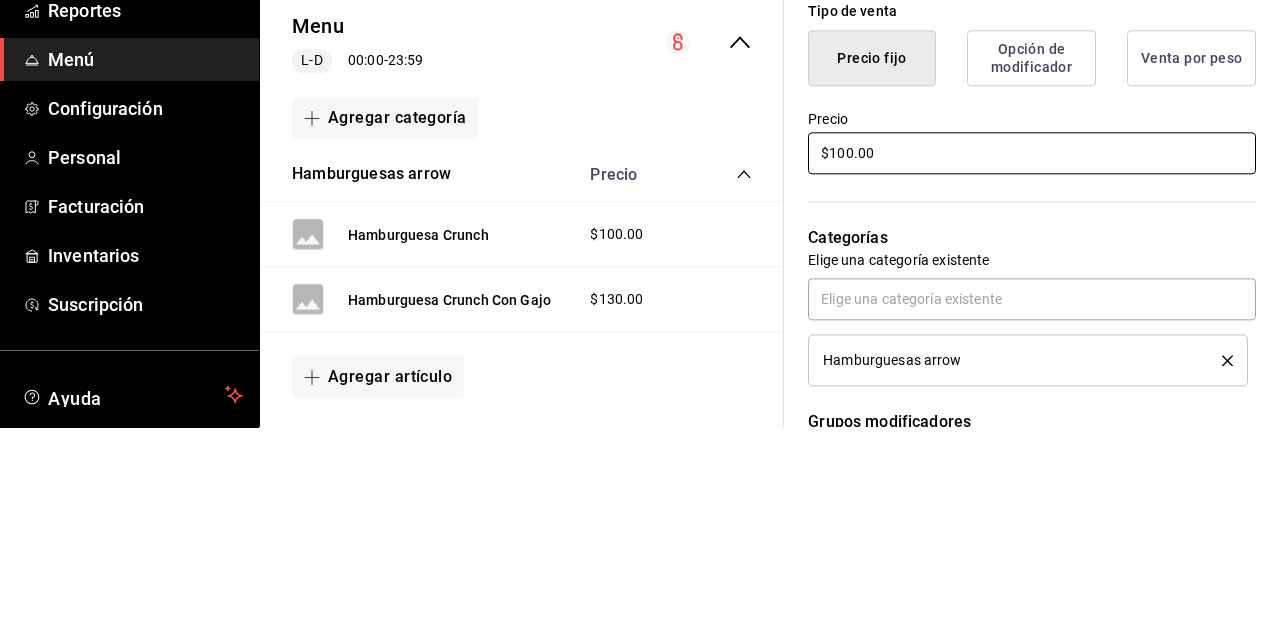 scroll, scrollTop: 96, scrollLeft: 0, axis: vertical 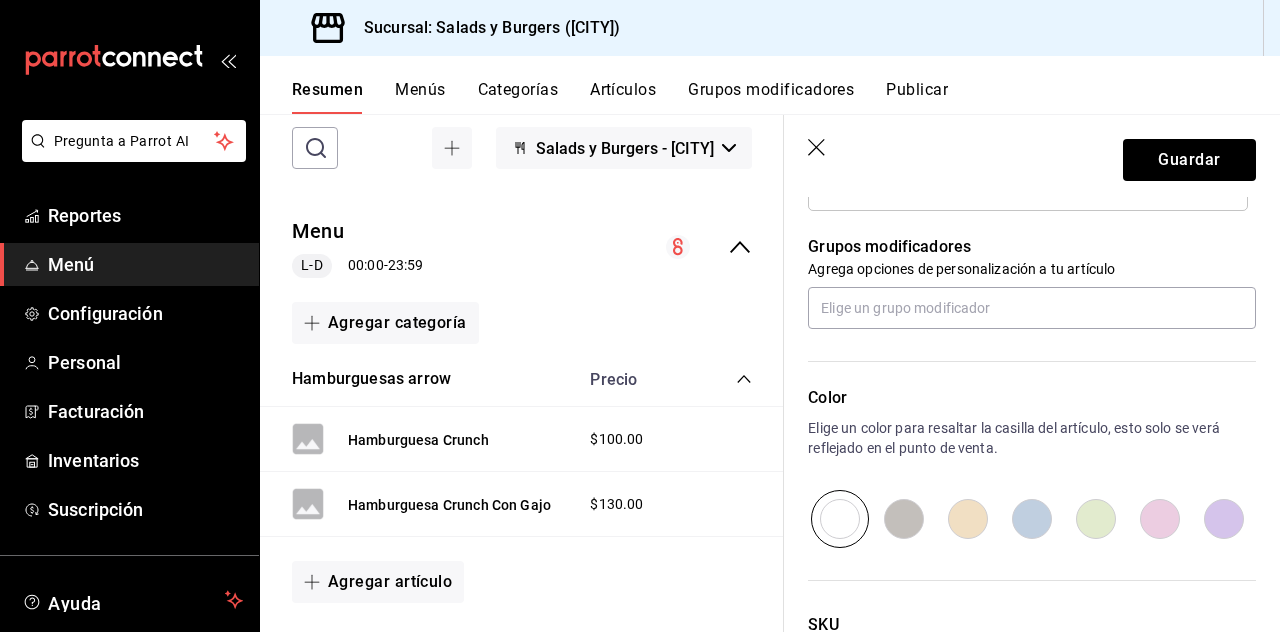 type on "$100.00" 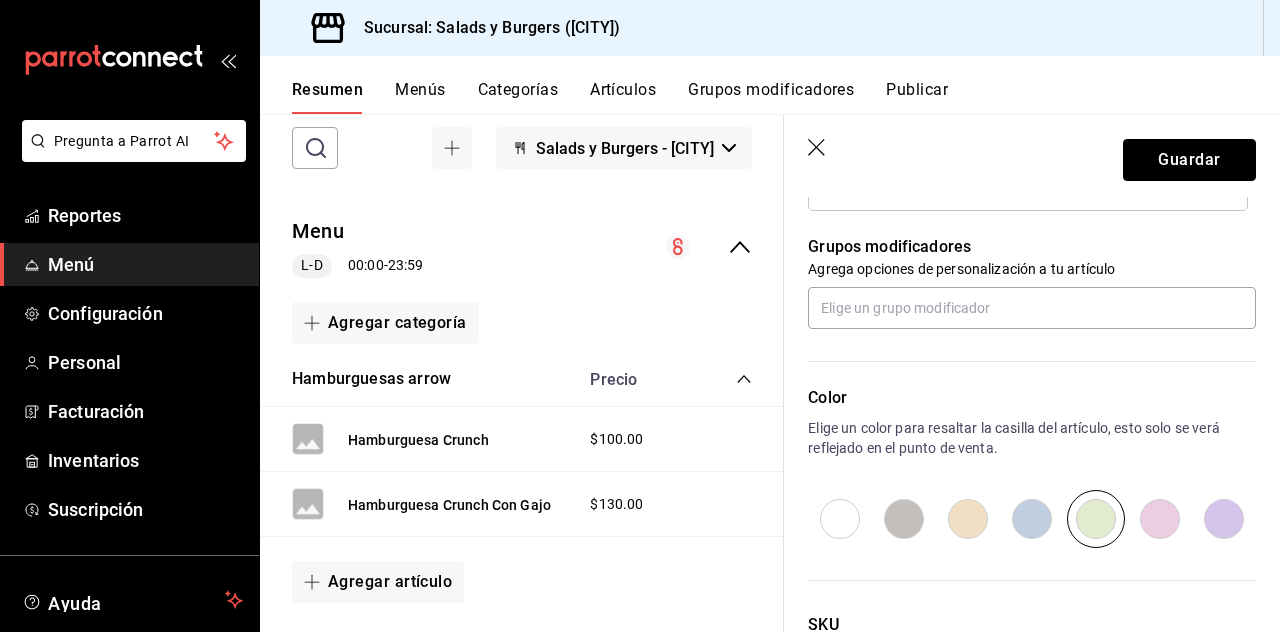 click on "Guardar" at bounding box center (1189, 160) 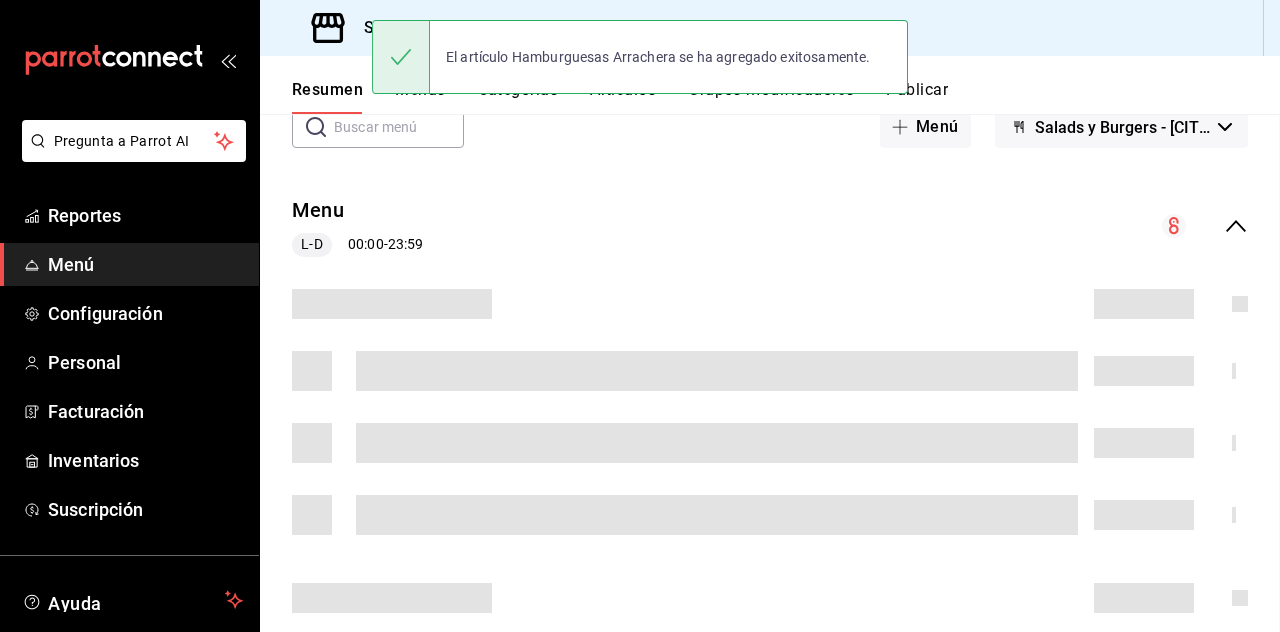 scroll, scrollTop: 0, scrollLeft: 0, axis: both 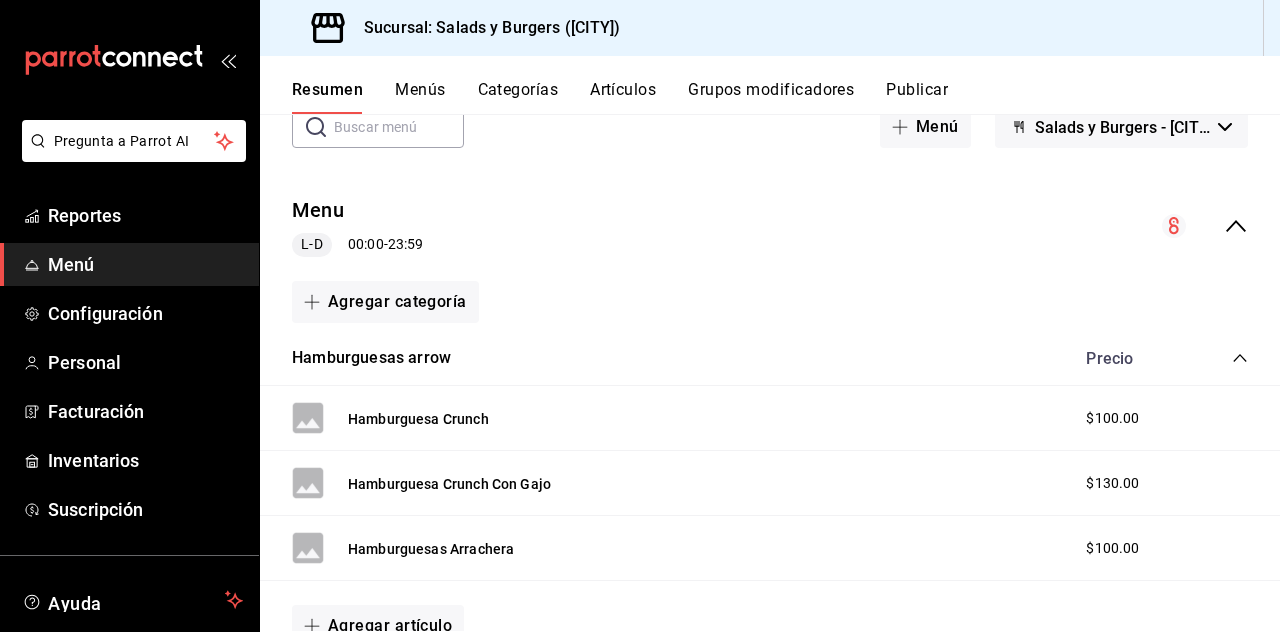 click on "Agregar artículo" at bounding box center [378, 626] 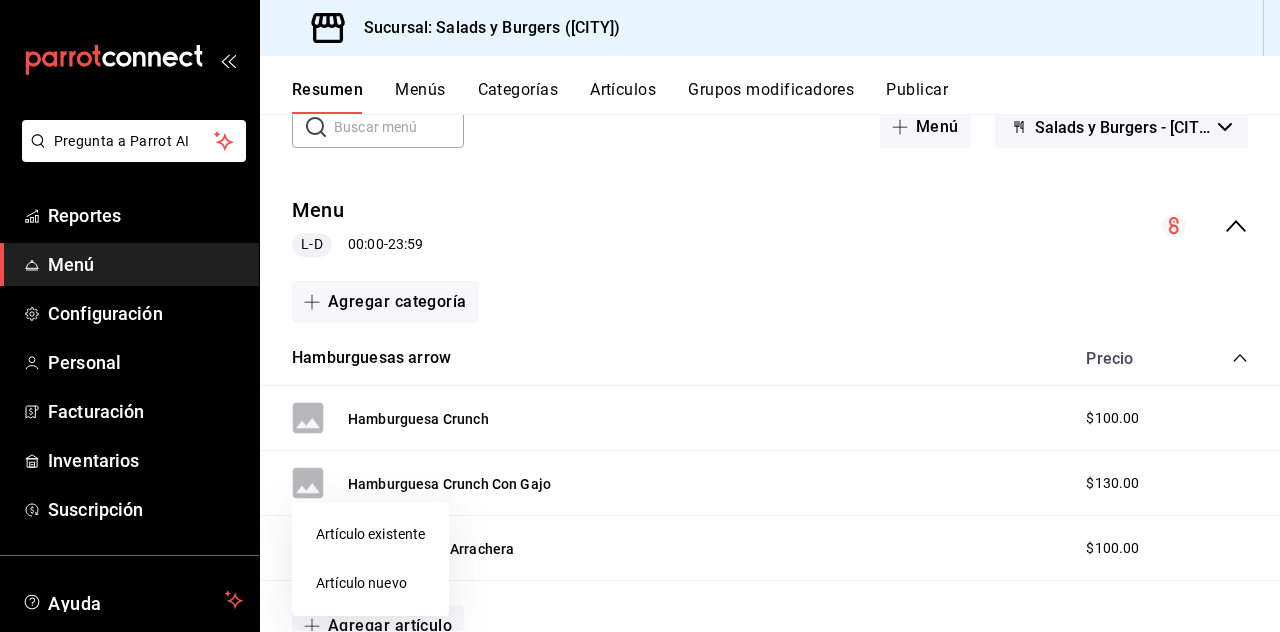 click on "Artículo nuevo" at bounding box center [370, 583] 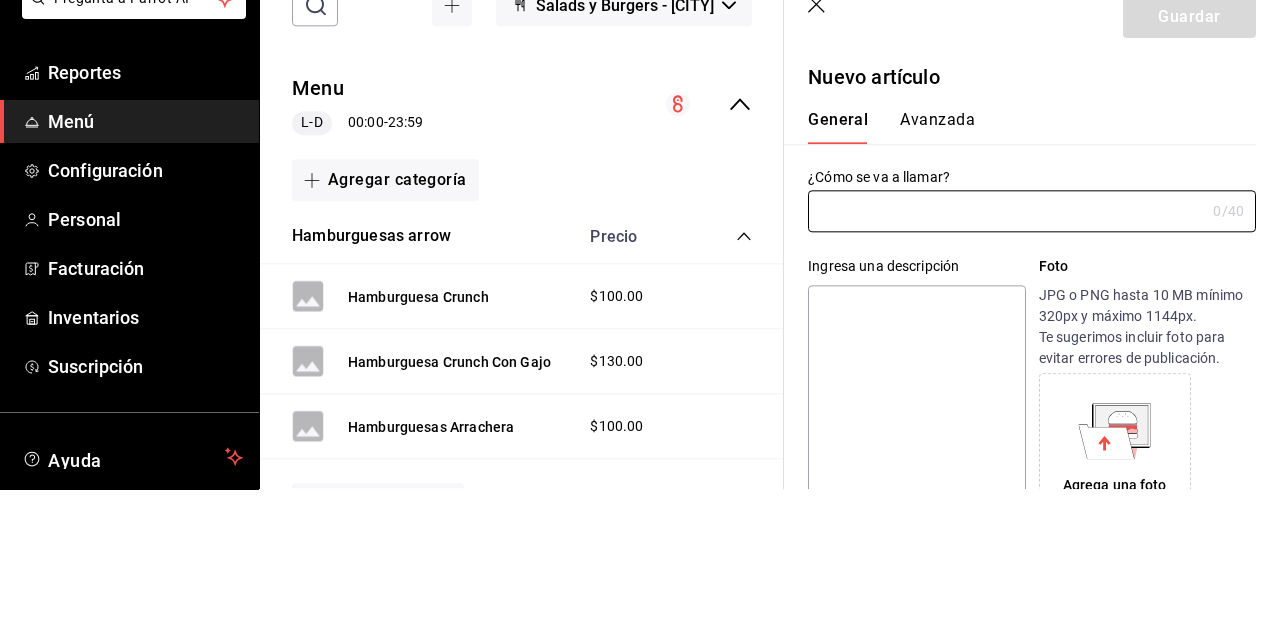 scroll, scrollTop: 95, scrollLeft: 0, axis: vertical 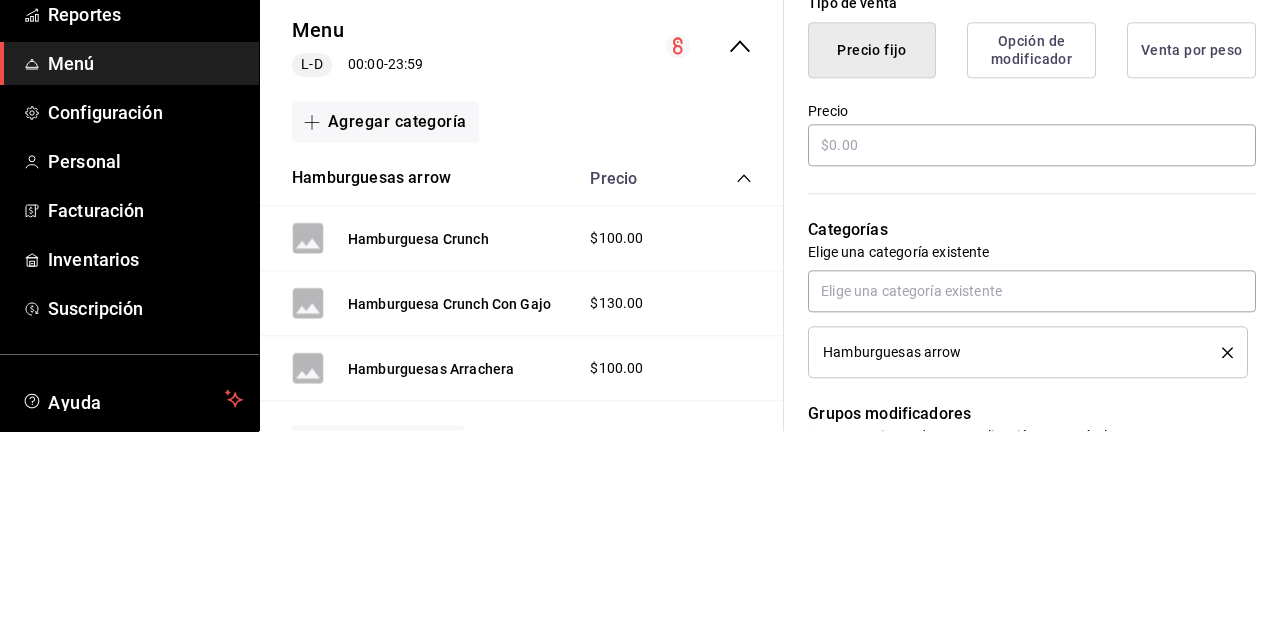 type on "Hamburguesas Arrachera  Con Papas" 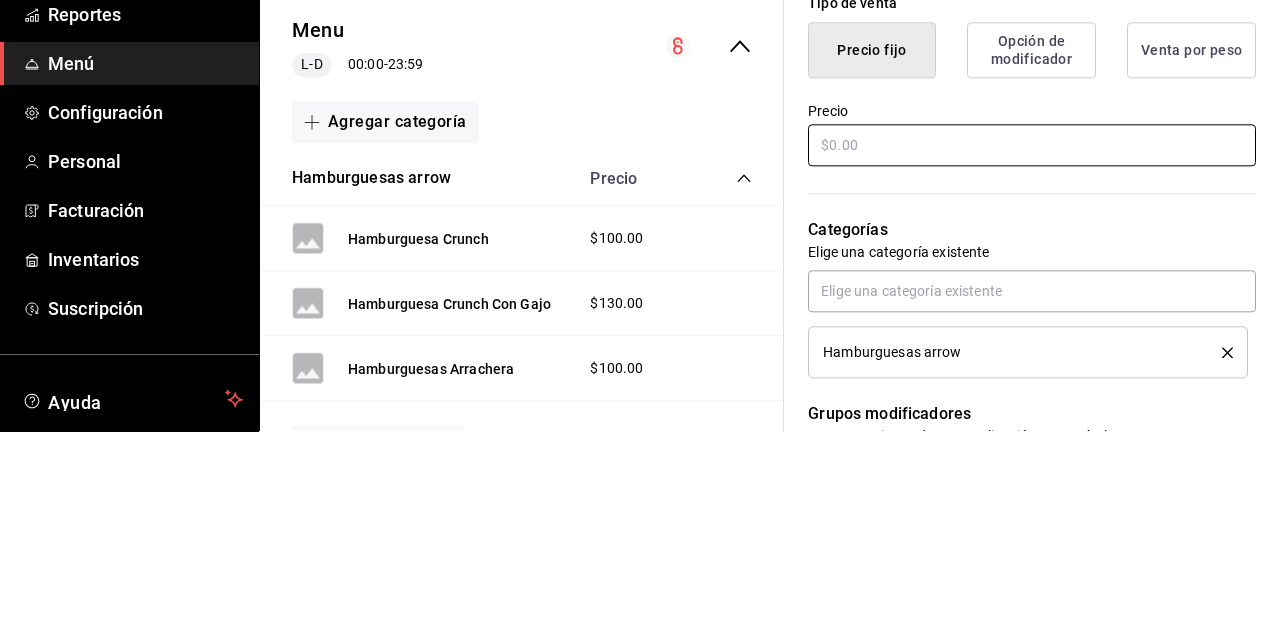 click on "¿Cómo se va a llamar? Hamburguesas Arrachera Con Papas 33 /40 ¿Cómo se va a llamar? Ingresa una descripción x 0 /125 ​ Foto JPG o PNG hasta 10 MB mínimo 320px y máximo 1144px. Te sugerimos incluir foto para evitar errores de publicación. Agrega una foto Tipo de venta Precio fijo Opción de modificador Venta por peso Precio Categorías Elige una categoría existente Hamburguesas arrow Grupos modificadores Agrega opciones de personalización a tu artículo Color Elige un color para resaltar la casilla del artículo, esto solo se verá reflejado en el punto de venta. SKU Asigna un SKU a tu artículo y así agruparlo con otros artículos dentro de tu organización. [SKU] 16 / 20 ​ Asignar SKU" at bounding box center [1020, 458] 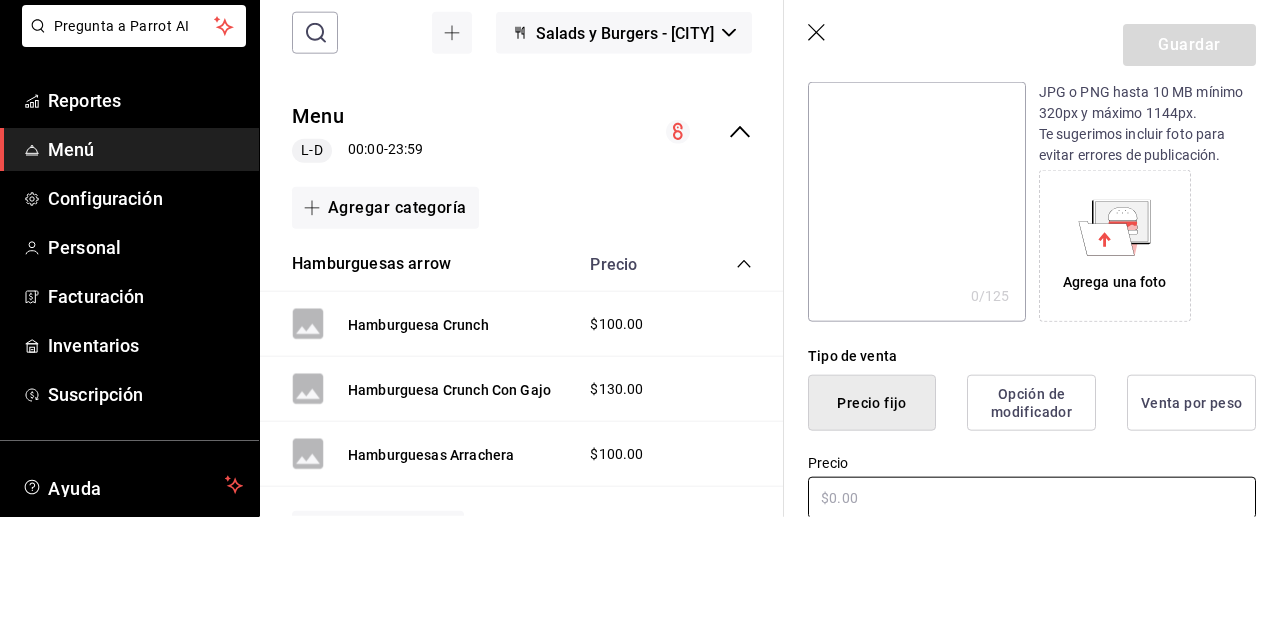 scroll, scrollTop: 96, scrollLeft: 0, axis: vertical 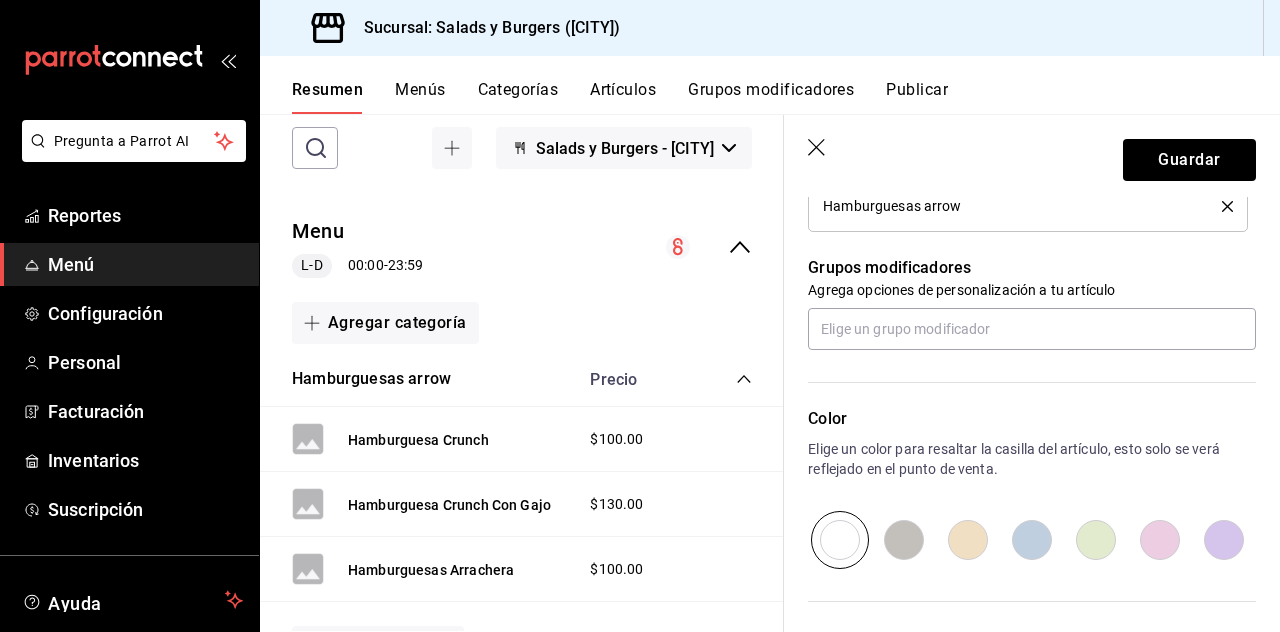 type on "$130.00" 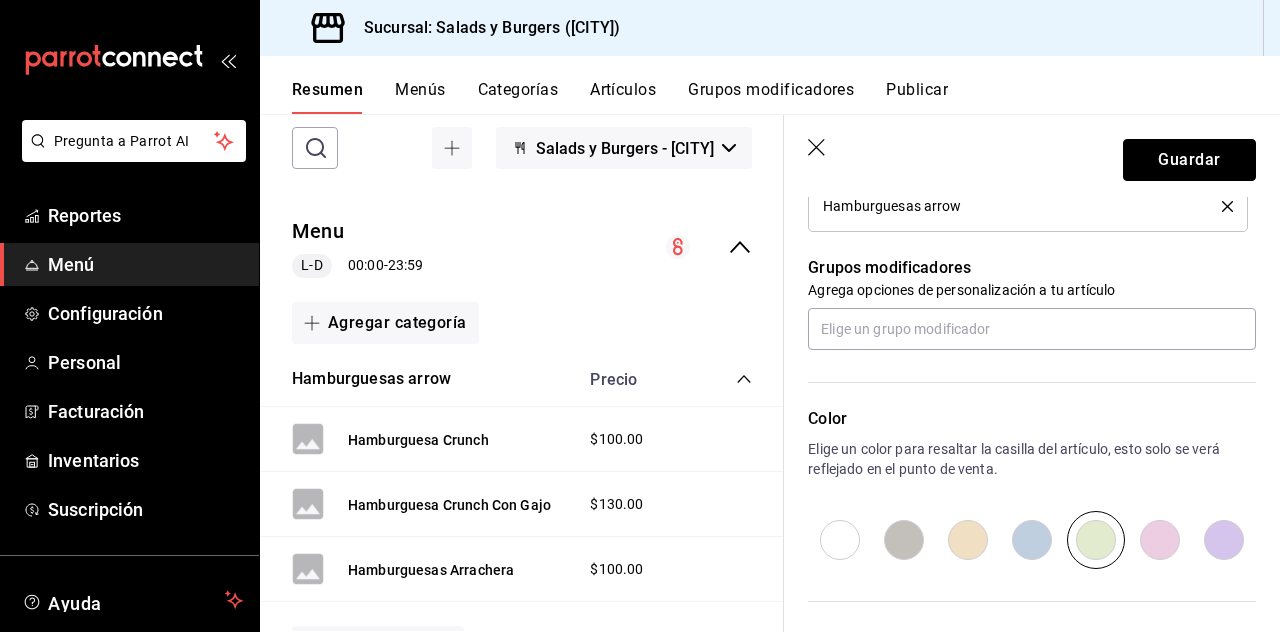 click on "Guardar" at bounding box center [1189, 160] 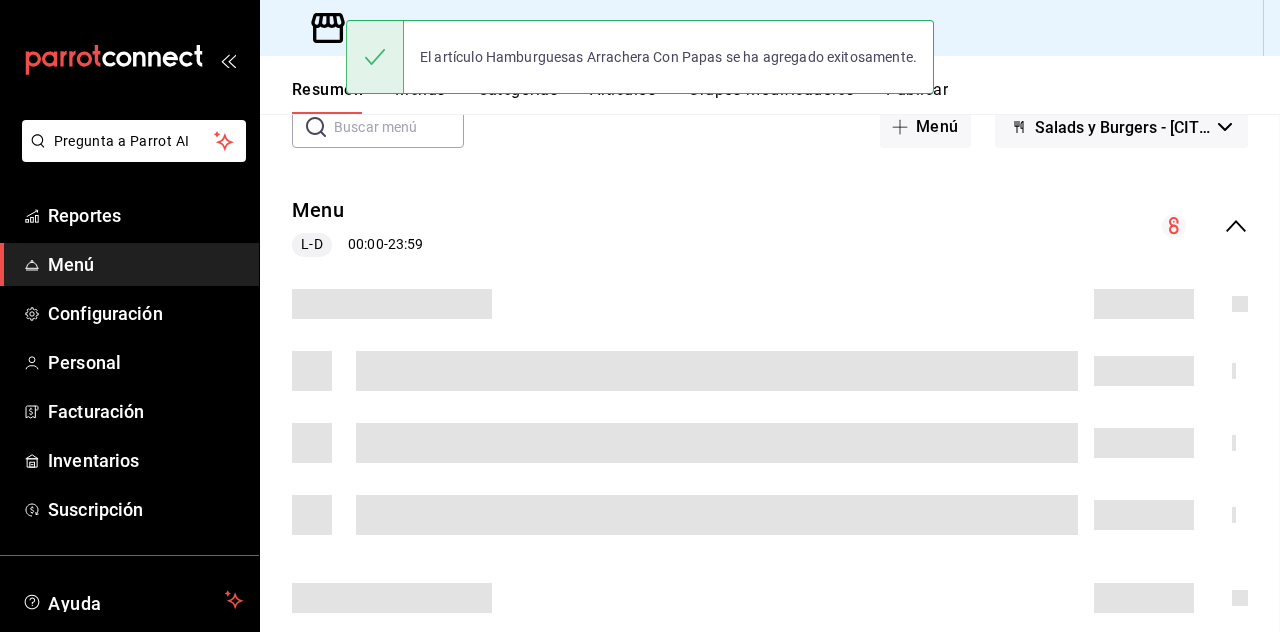 scroll, scrollTop: 0, scrollLeft: 0, axis: both 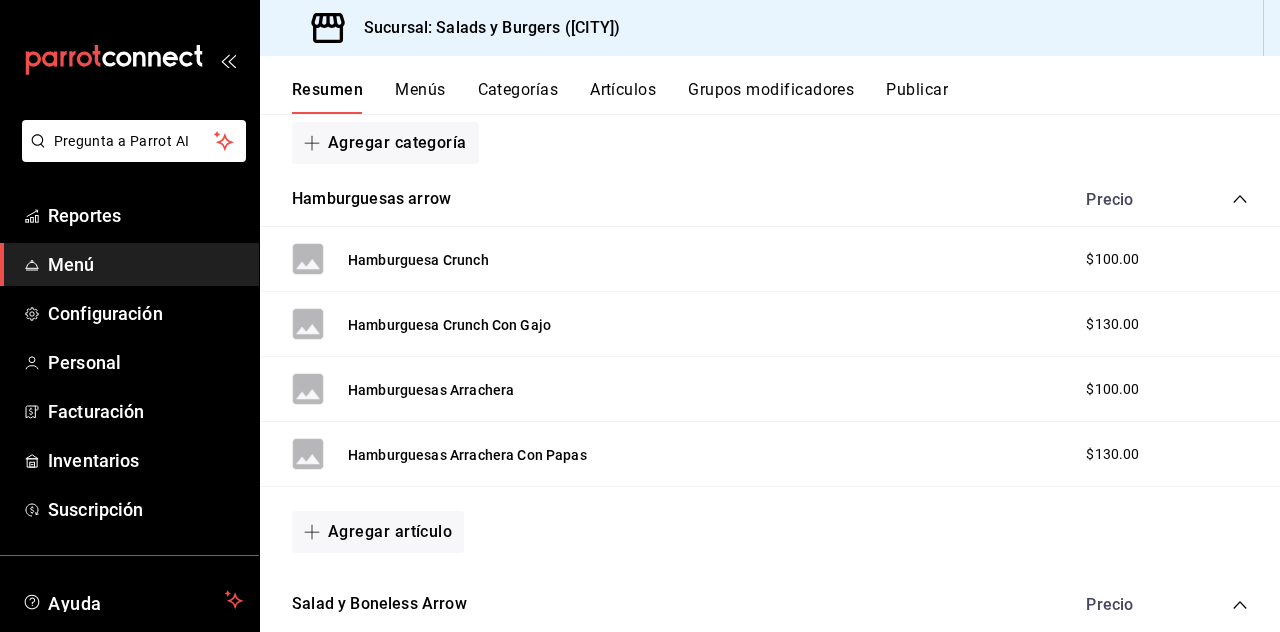click on "Agregar artículo" at bounding box center [378, 532] 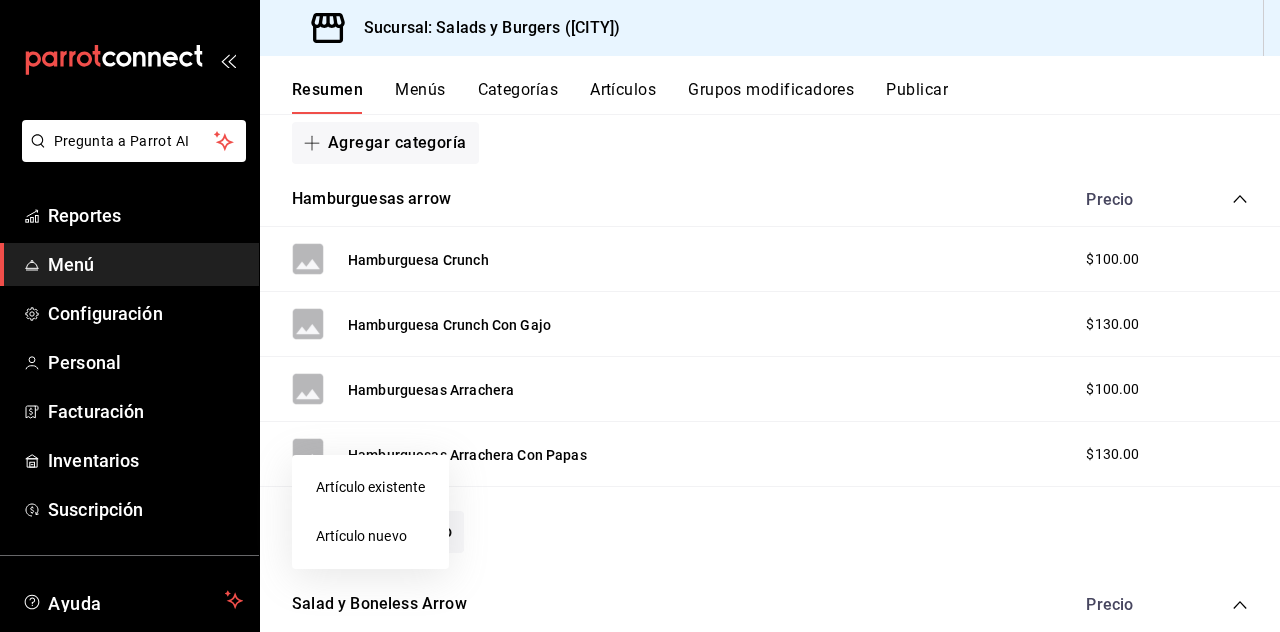 click on "Artículo nuevo" at bounding box center [370, 536] 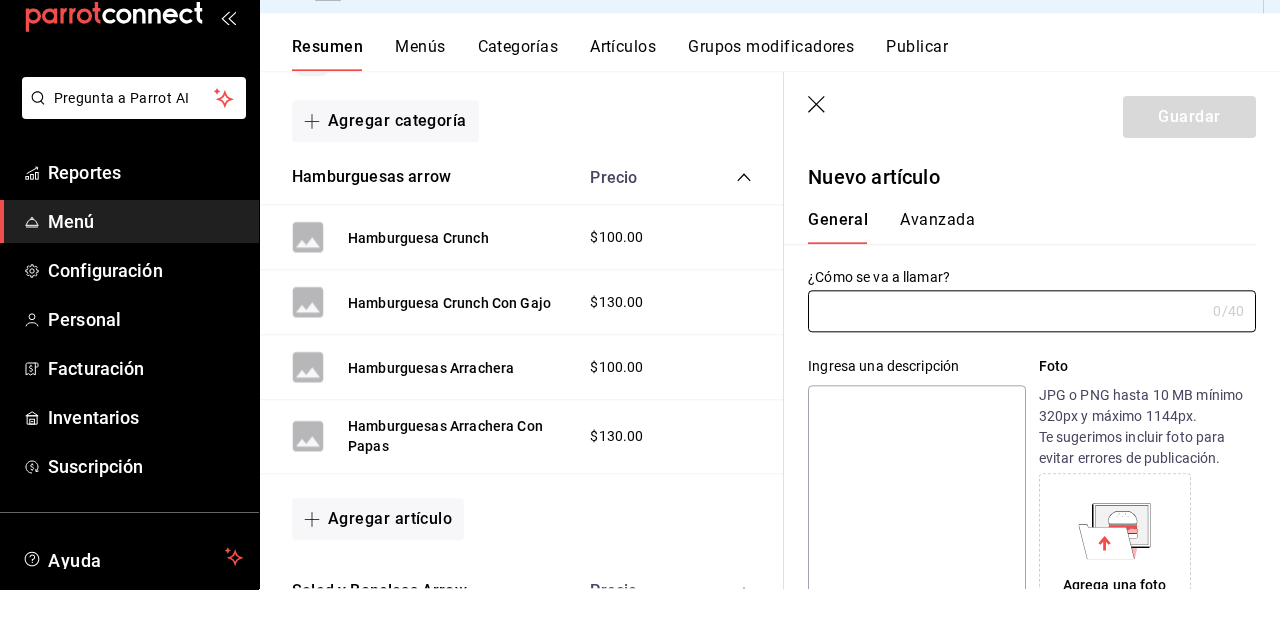 scroll, scrollTop: 95, scrollLeft: 0, axis: vertical 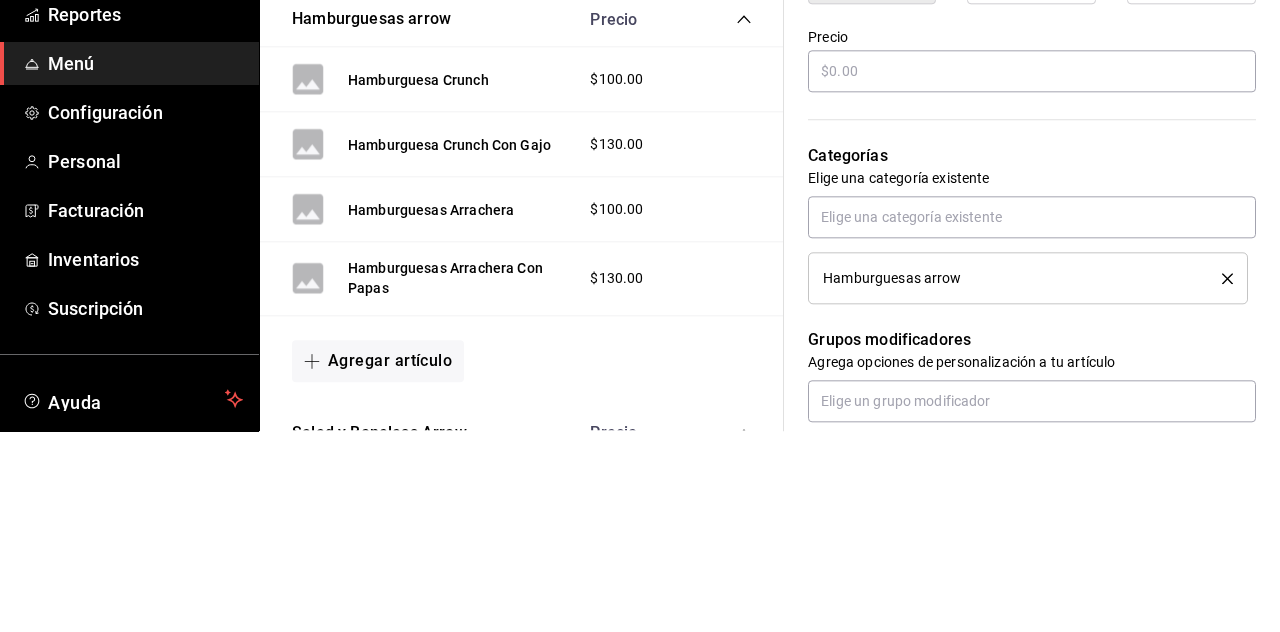 type on "Hamburguesa  de camaron" 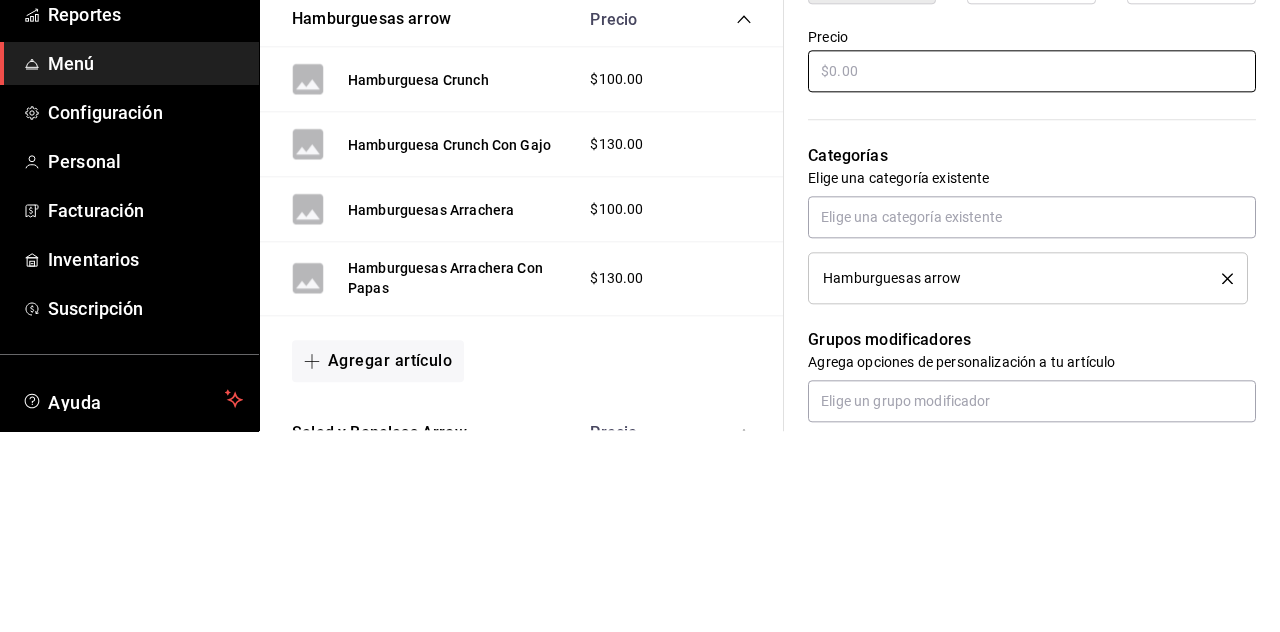 click at bounding box center (1032, 272) 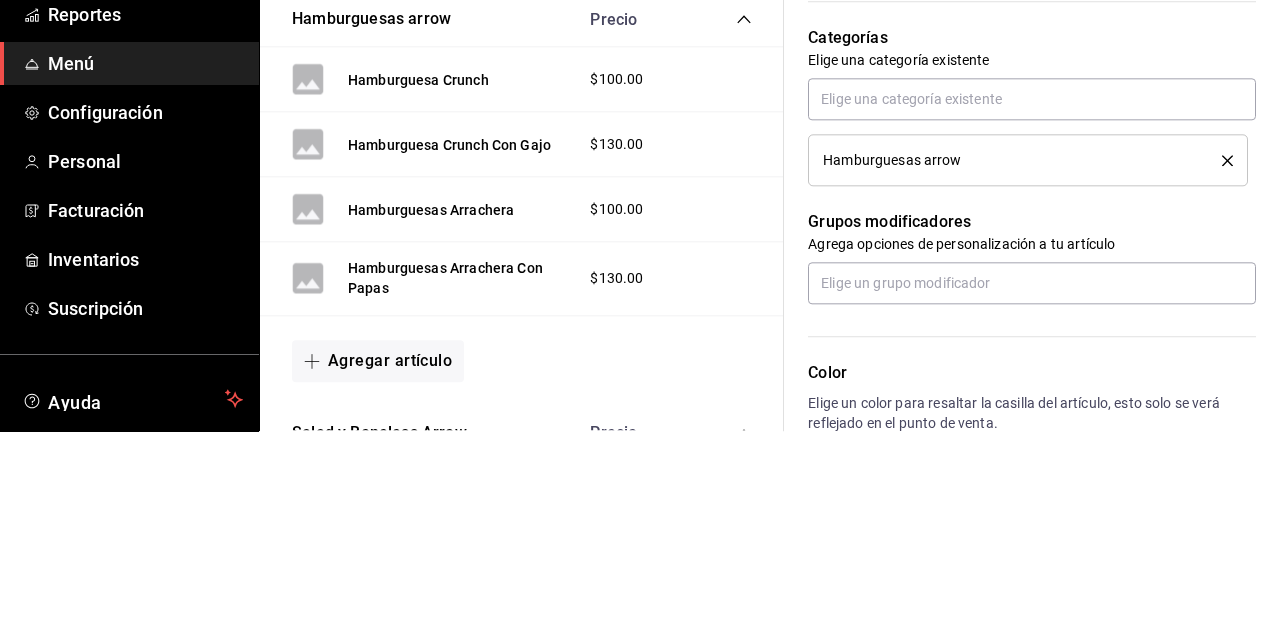 scroll, scrollTop: 935, scrollLeft: 0, axis: vertical 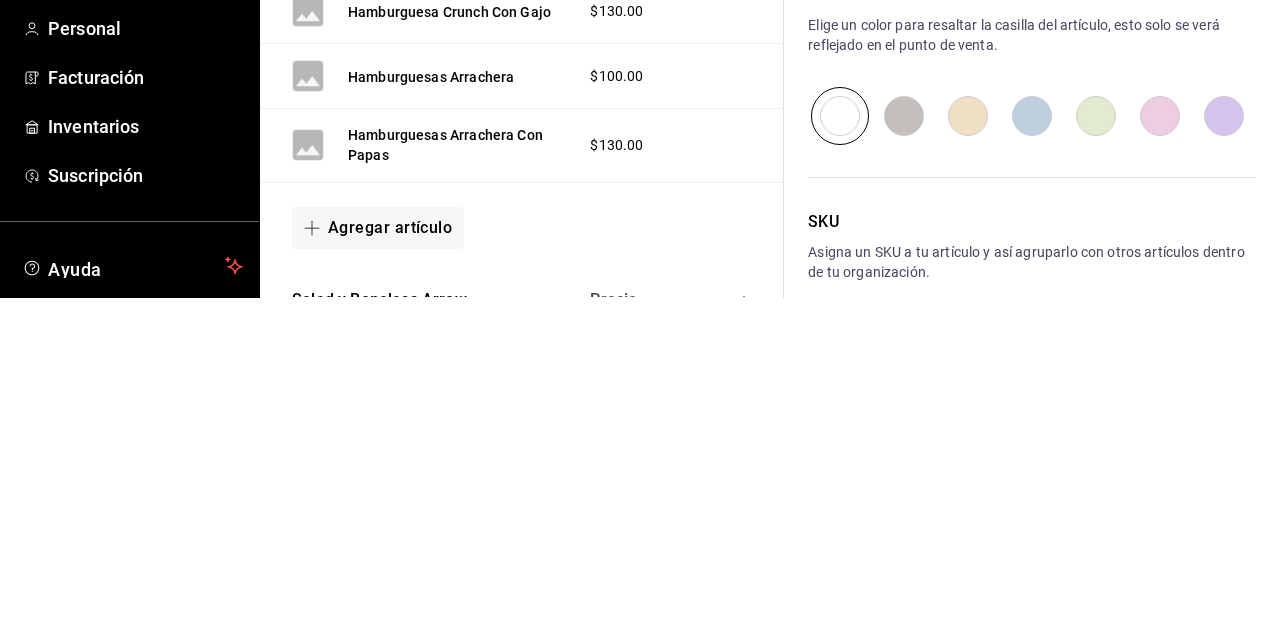 type on "$100.00" 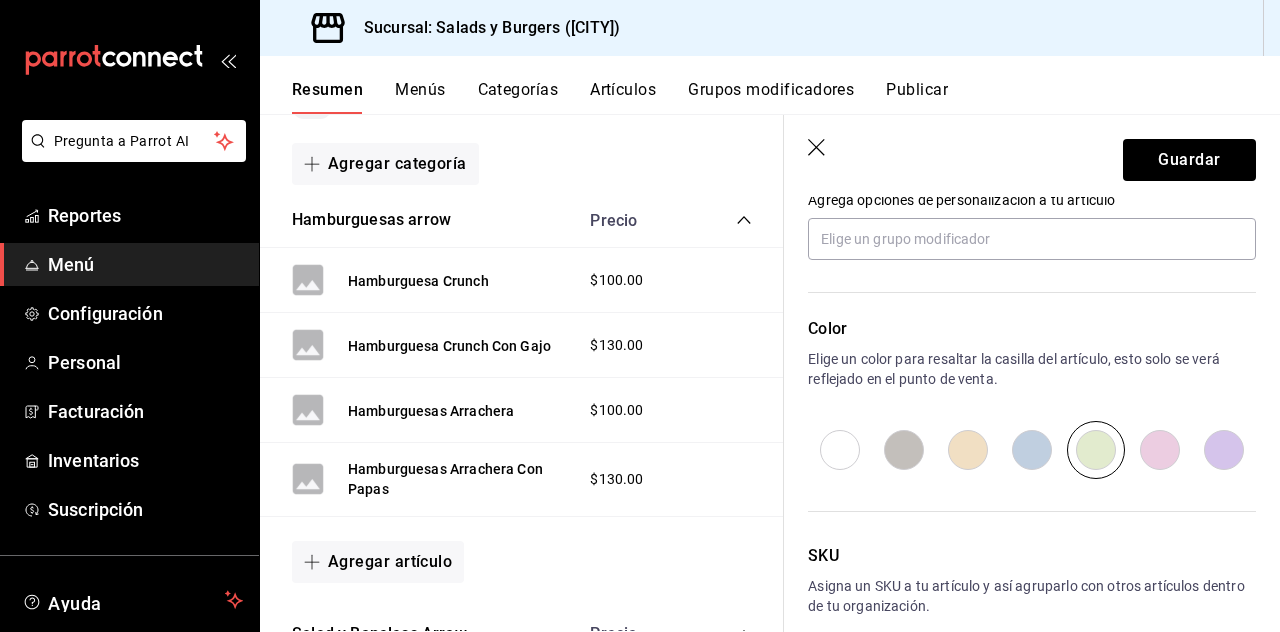 scroll, scrollTop: 0, scrollLeft: 0, axis: both 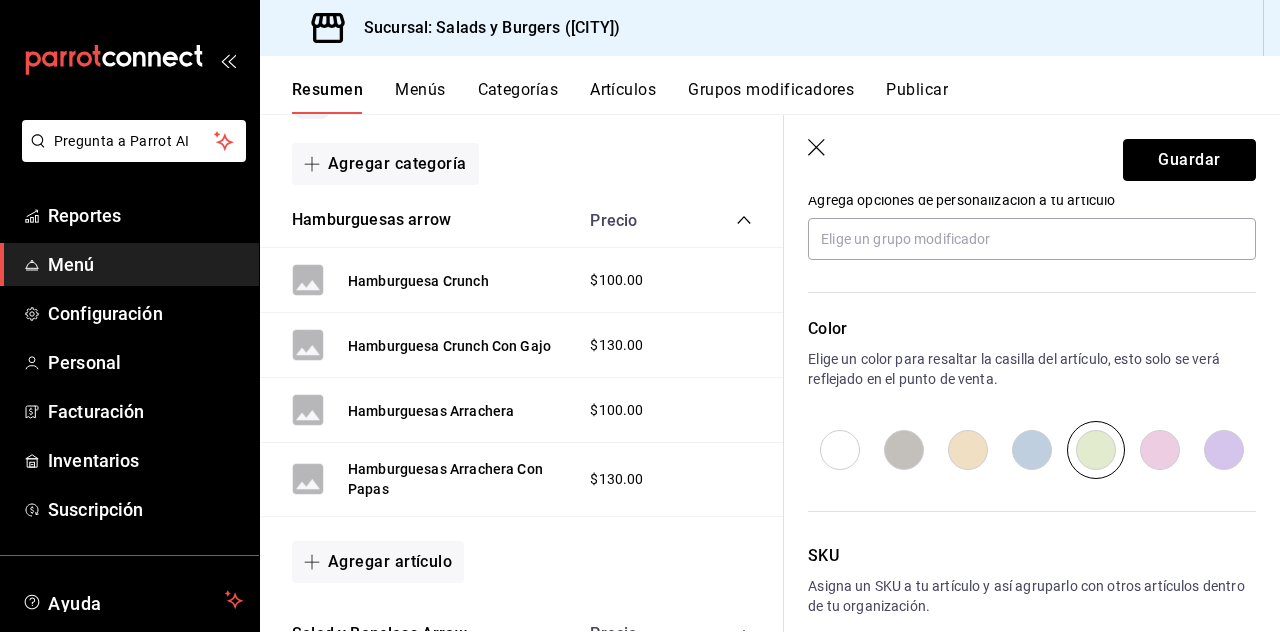 click on "Guardar" at bounding box center [1189, 160] 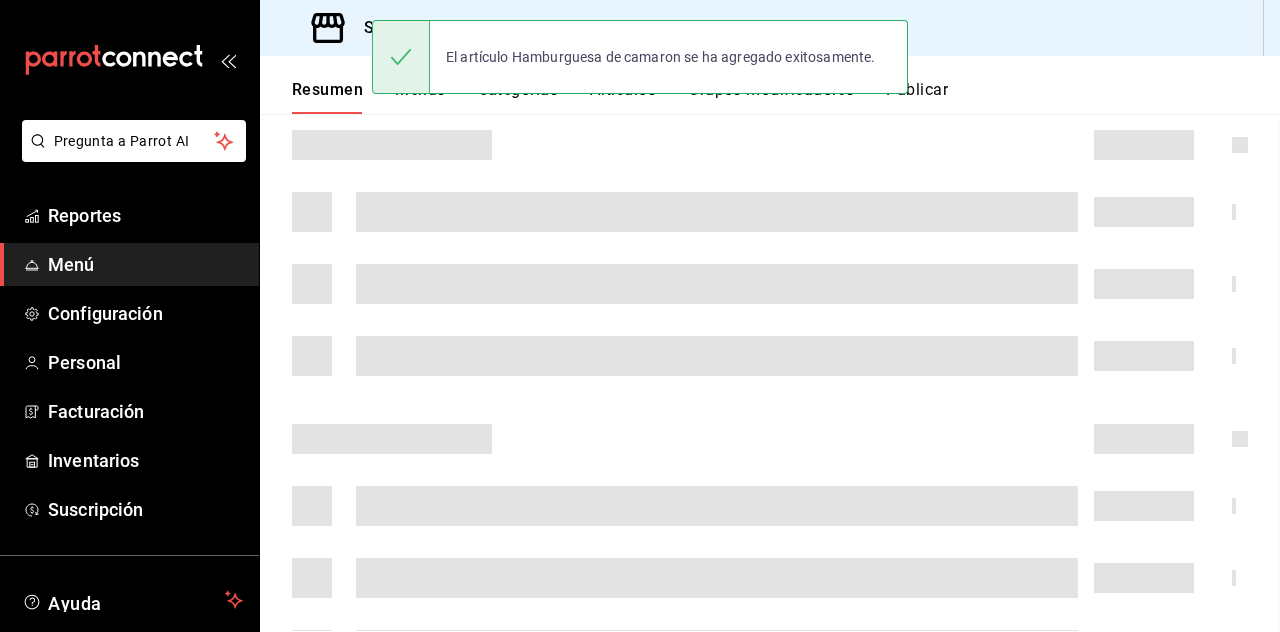 scroll, scrollTop: 0, scrollLeft: 0, axis: both 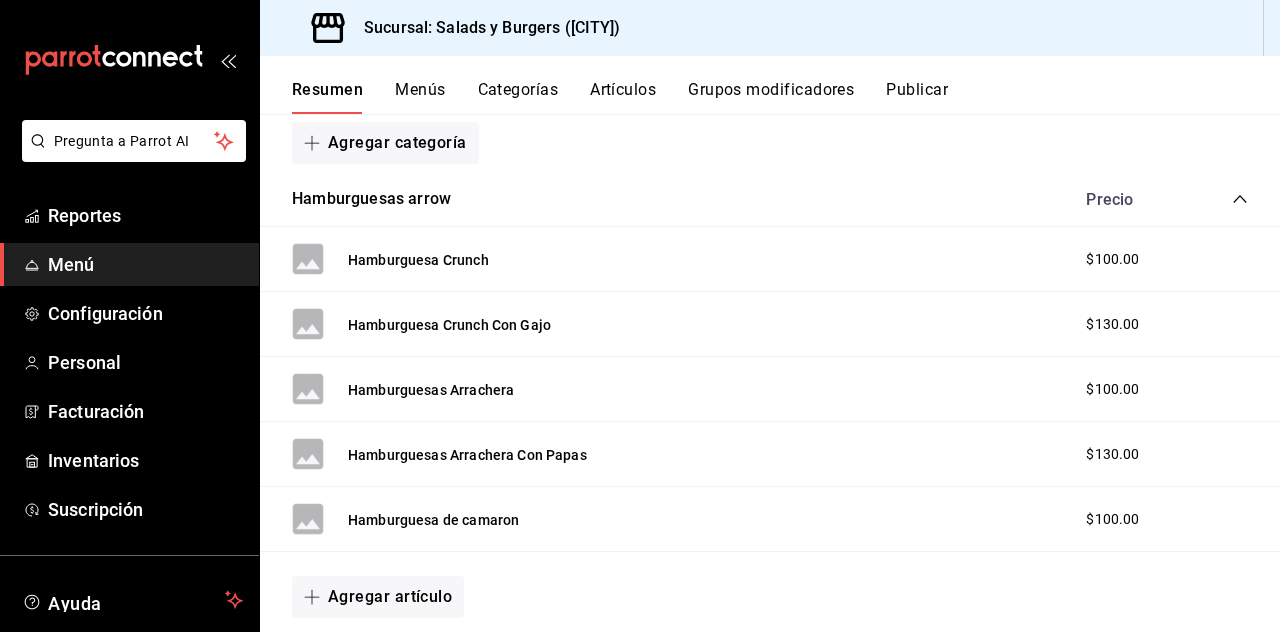 click on "Agregar artículo" at bounding box center (378, 597) 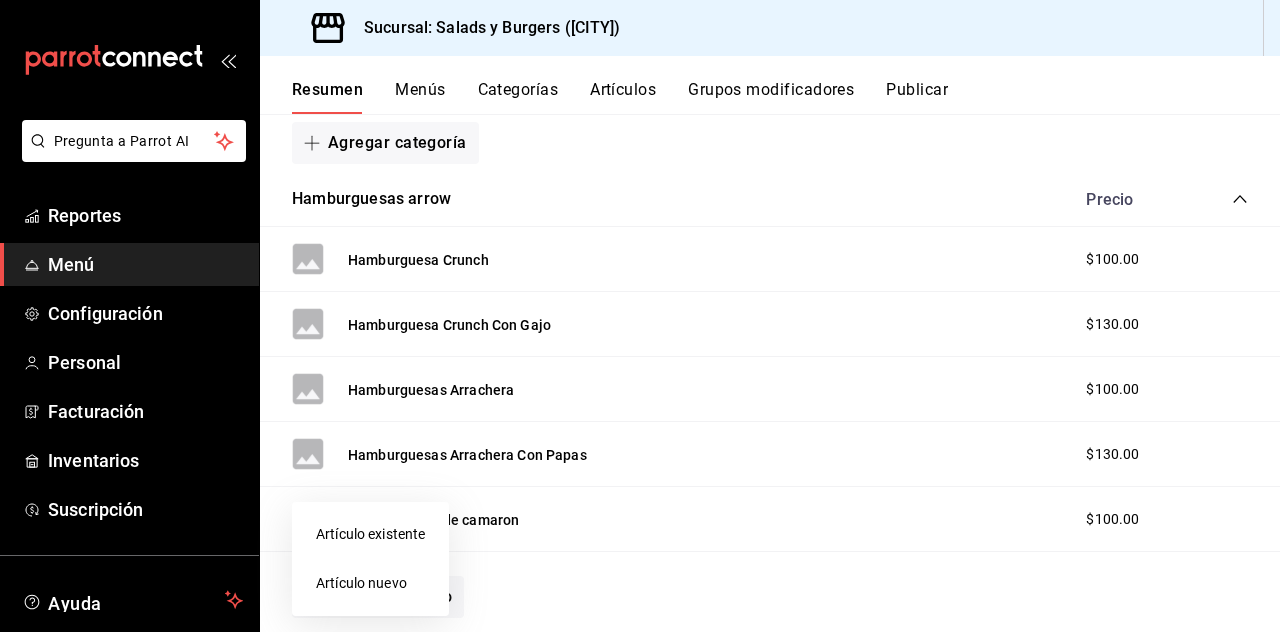 click on "Artículo nuevo" at bounding box center (370, 583) 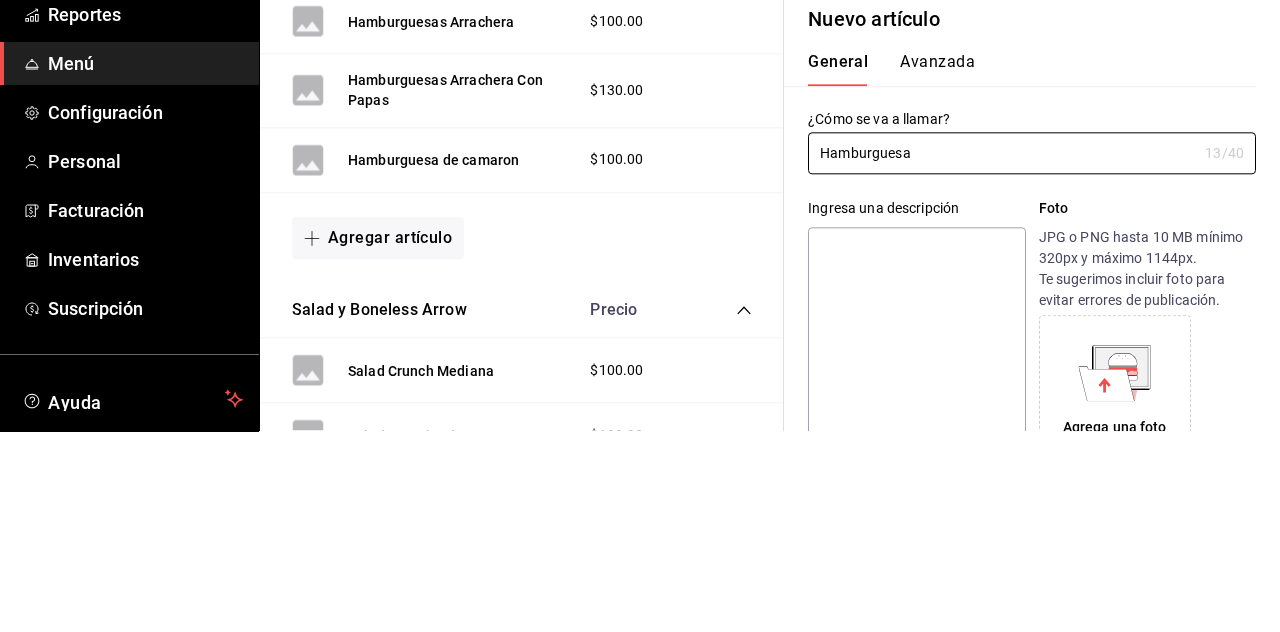 scroll, scrollTop: 471, scrollLeft: 0, axis: vertical 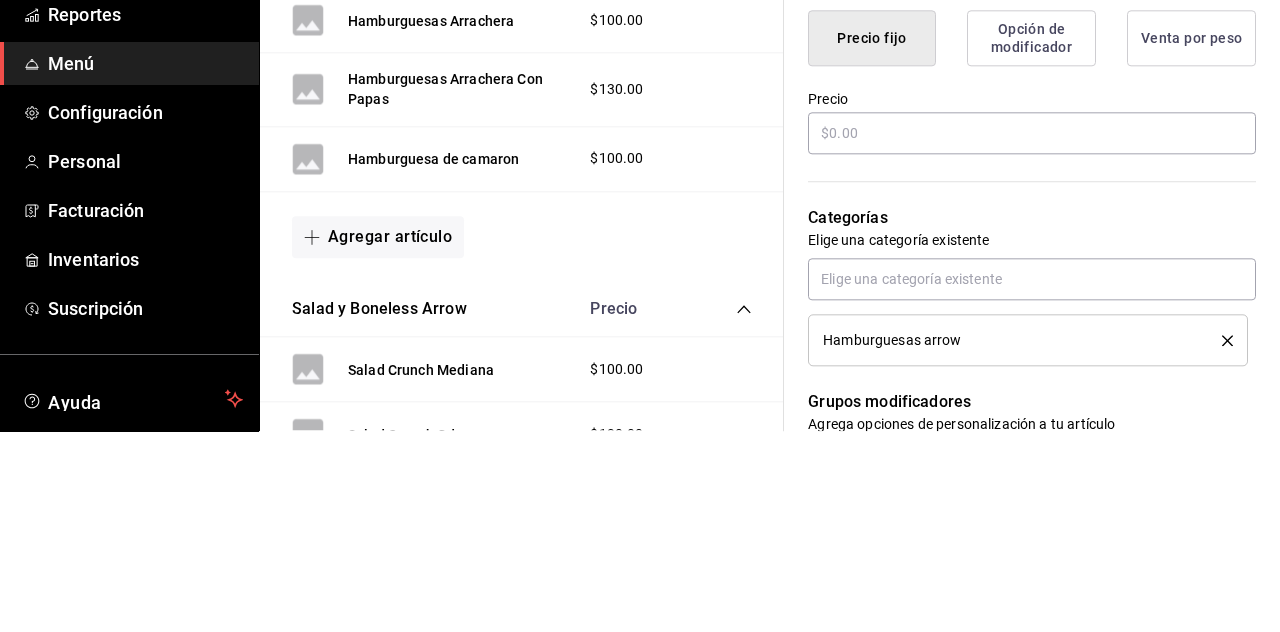 type on "Hamburguesa  Camaron Con Gajo" 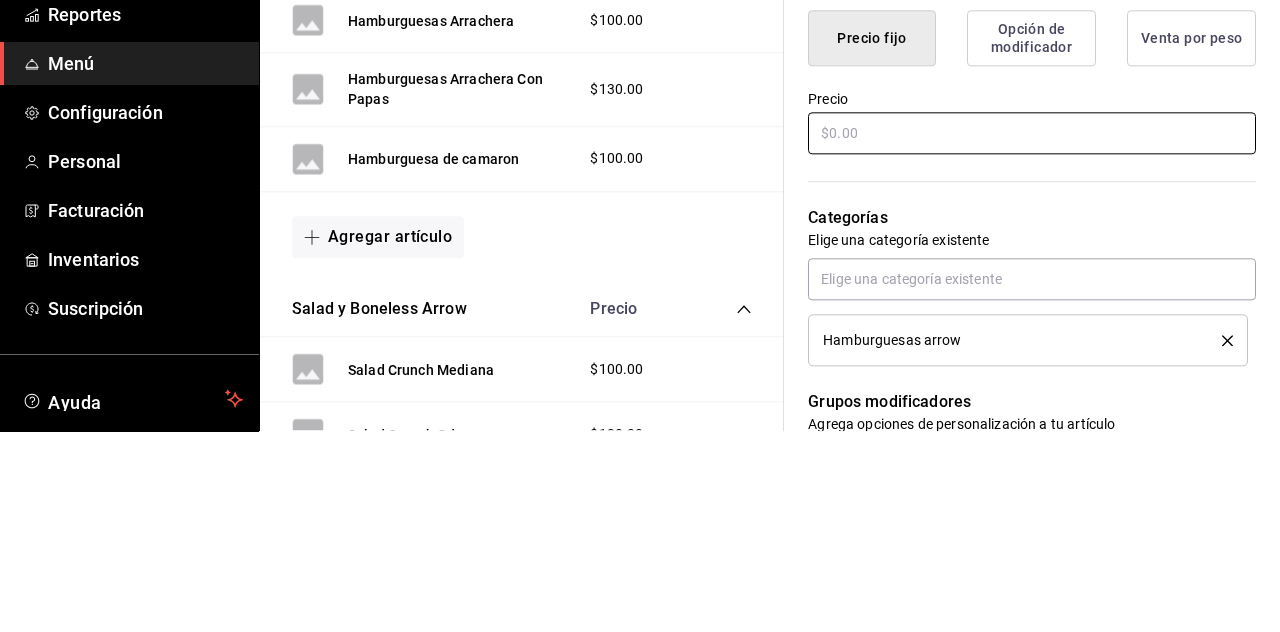click on "¿Cómo se va a llamar? Hamburguesa  Camaron Con Gajo 29 /40 ¿Cómo se va a llamar? Ingresa una descripción x 0 /125 ​ Foto JPG o PNG hasta 10 MB mínimo 320px y máximo 1144px. Te sugerimos incluir foto para evitar errores de publicación. Agrega una foto Tipo de venta Precio fijo Opción de modificador Venta por peso Precio Categorías Elige una categoría existente Hamburguesas arrow Grupos modificadores Agrega opciones de personalización a tu artículo Color Elige un color para resaltar la casilla del artículo, esto solo se verá reflejado en el punto de venta. SKU Asigna un SKU a tu artículo y así agruparlo con otros artículos dentro de tu organización. [SKU] 16 / 20 ​ Asignar SKU" at bounding box center (1020, 446) 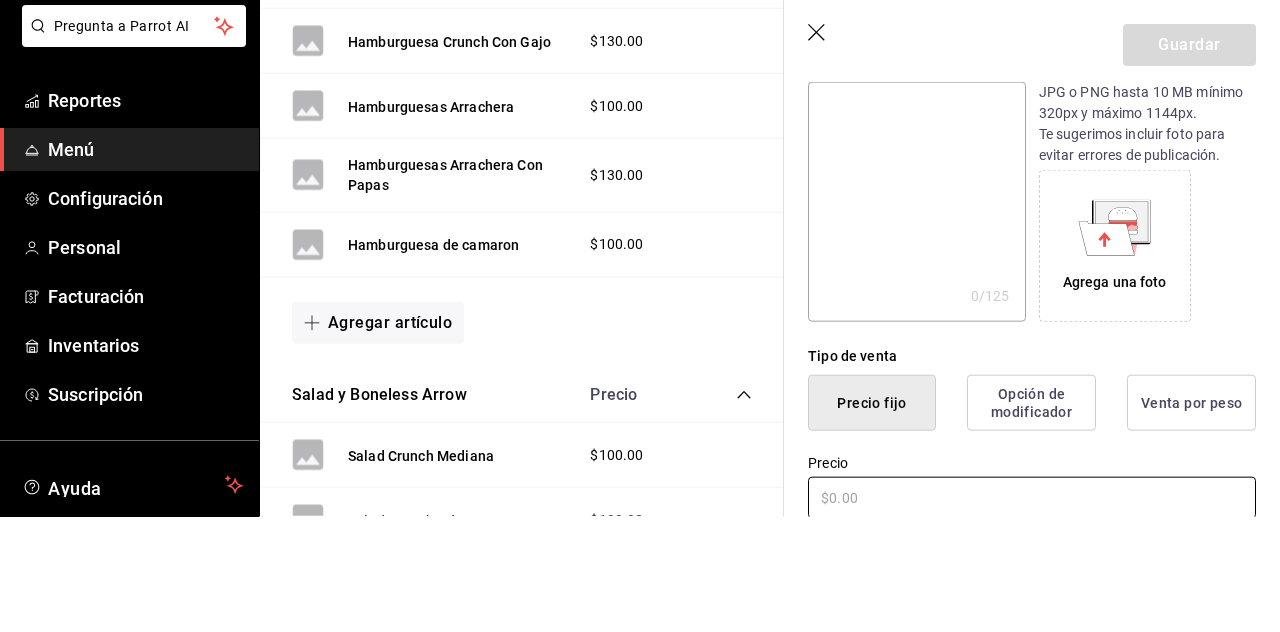 scroll, scrollTop: 96, scrollLeft: 0, axis: vertical 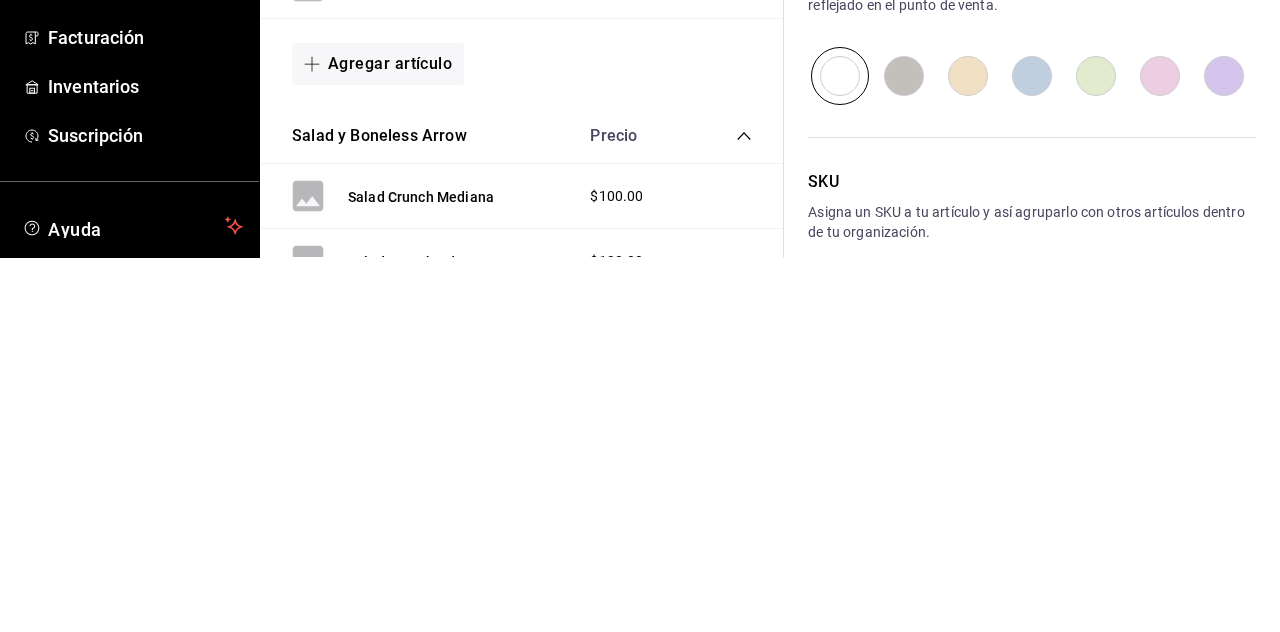 type on "$130.00" 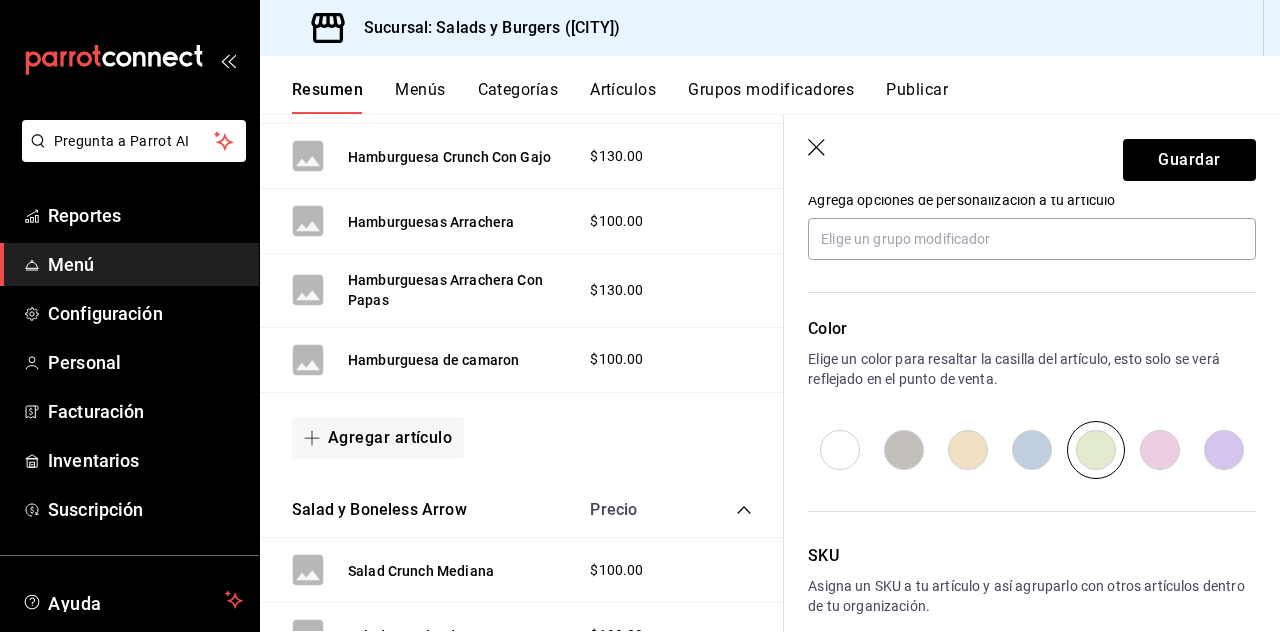 scroll, scrollTop: 0, scrollLeft: 0, axis: both 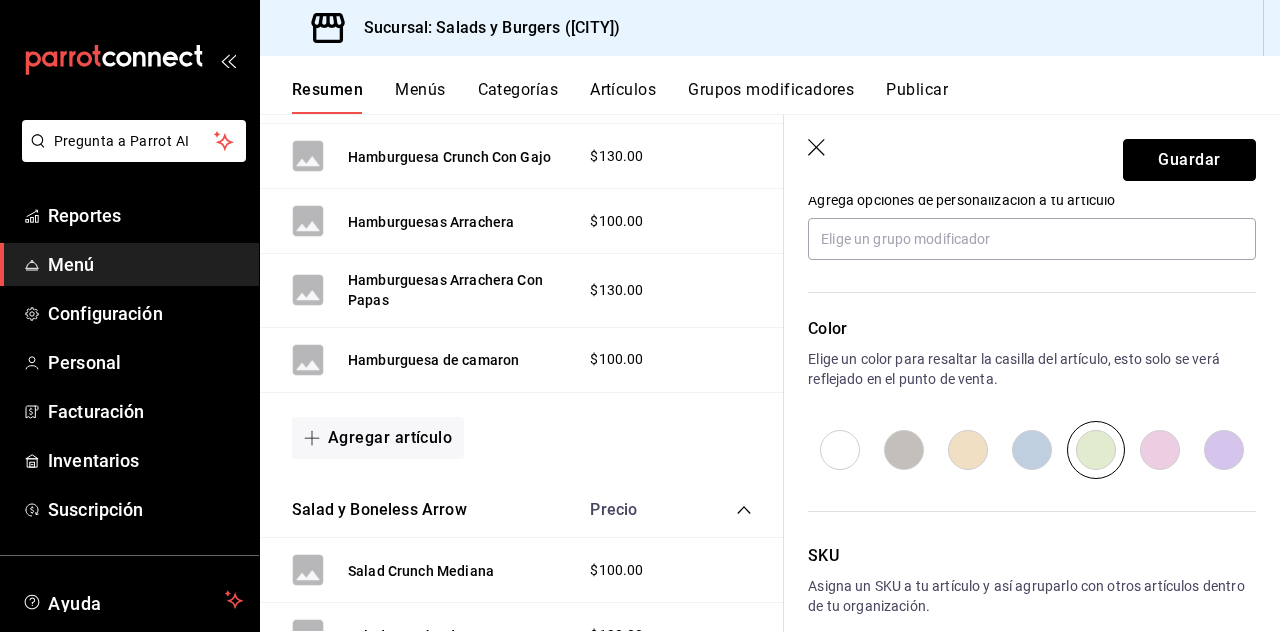 click on "Guardar" at bounding box center (1189, 160) 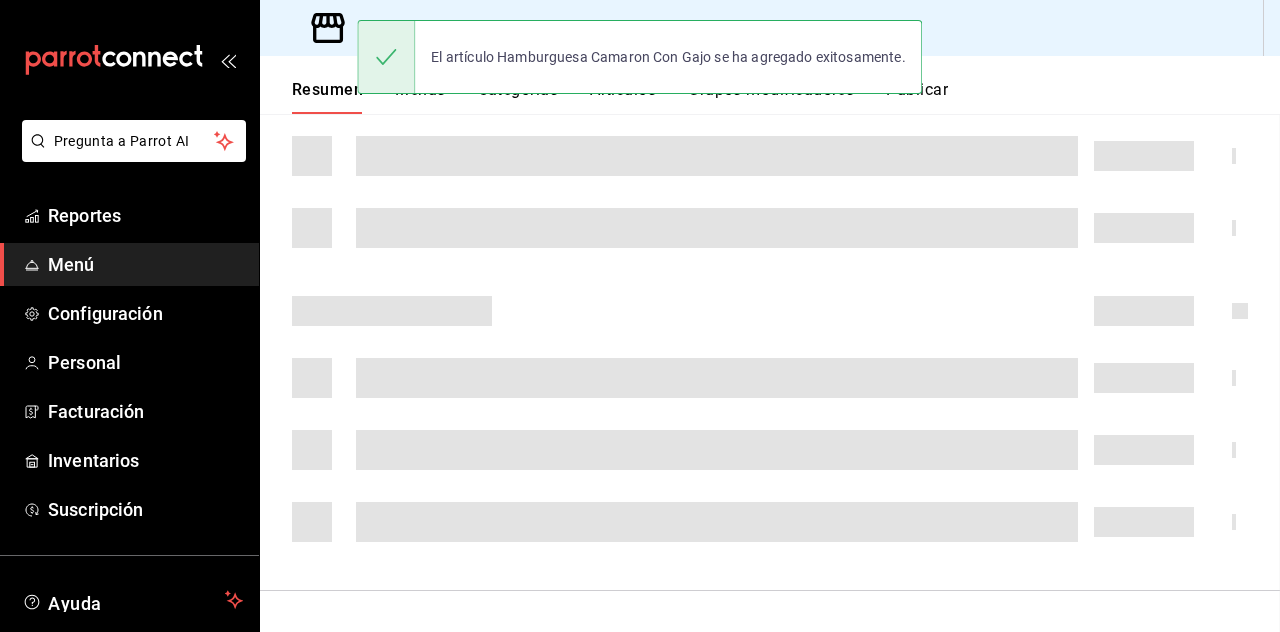 scroll, scrollTop: 0, scrollLeft: 0, axis: both 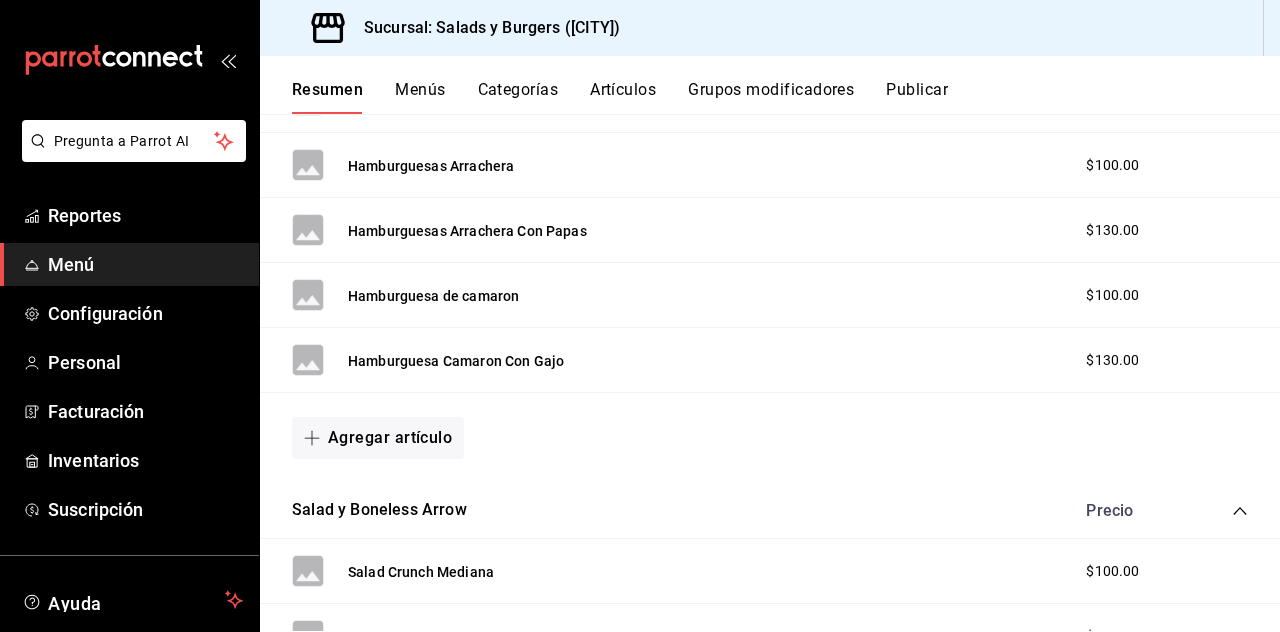 click on "Hamburguesa  de camaron" at bounding box center (433, 296) 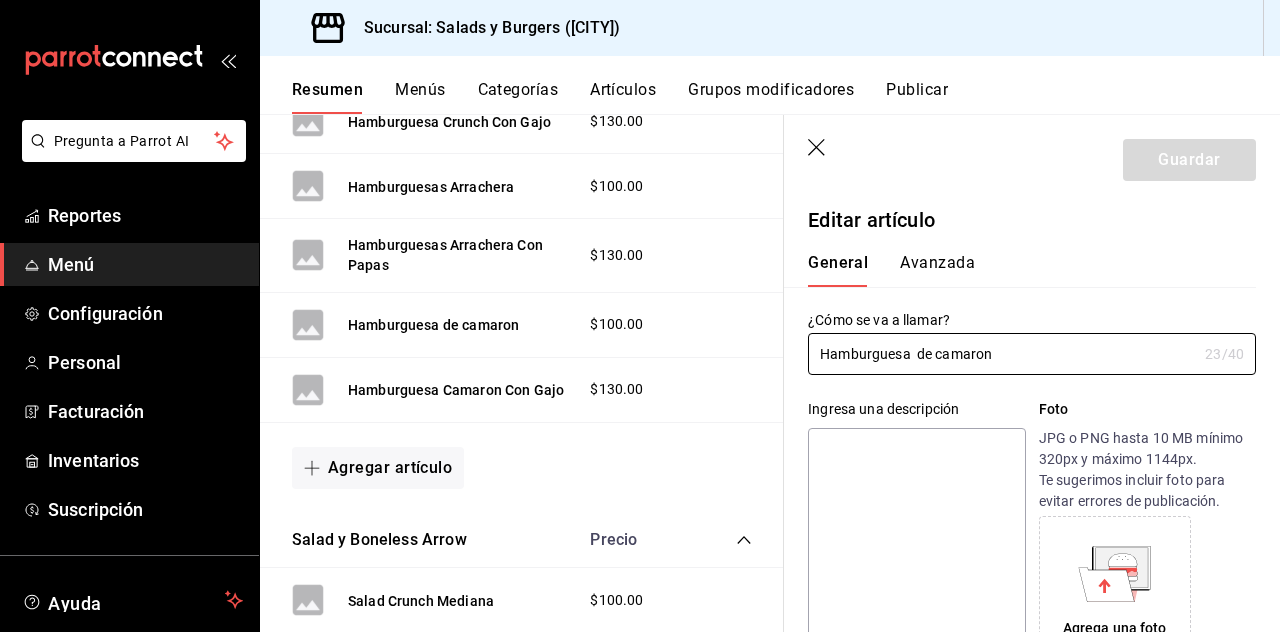 type on "$100.00" 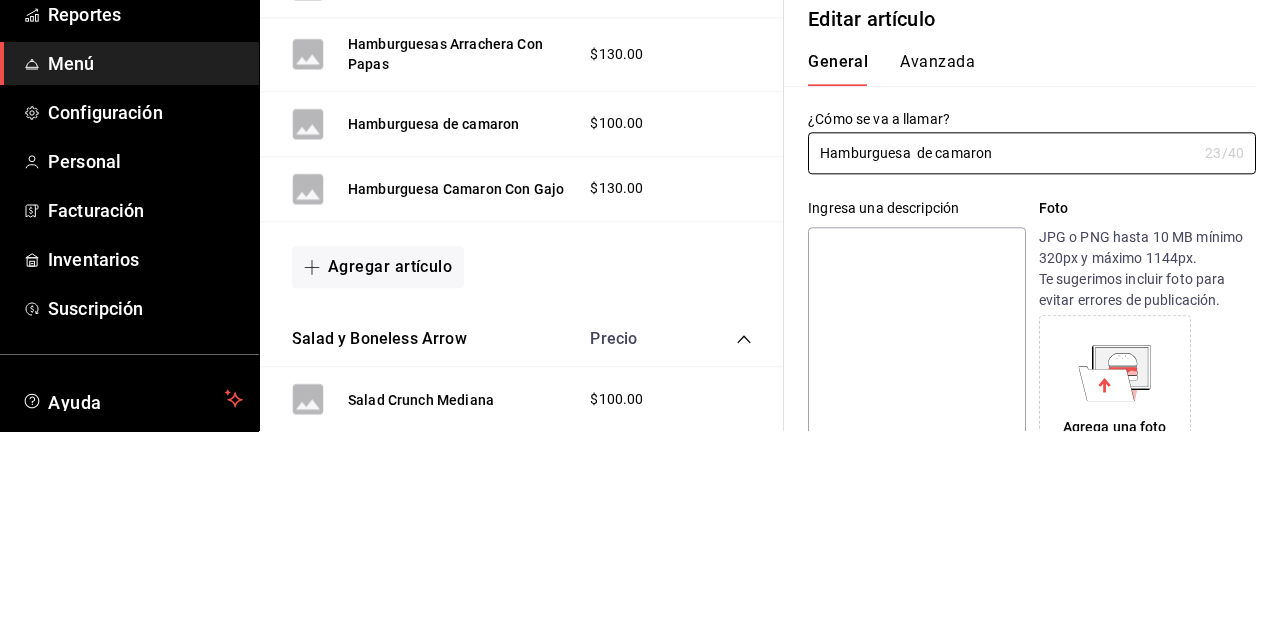 click on "Hamburguesa  de camaron" at bounding box center [1002, 354] 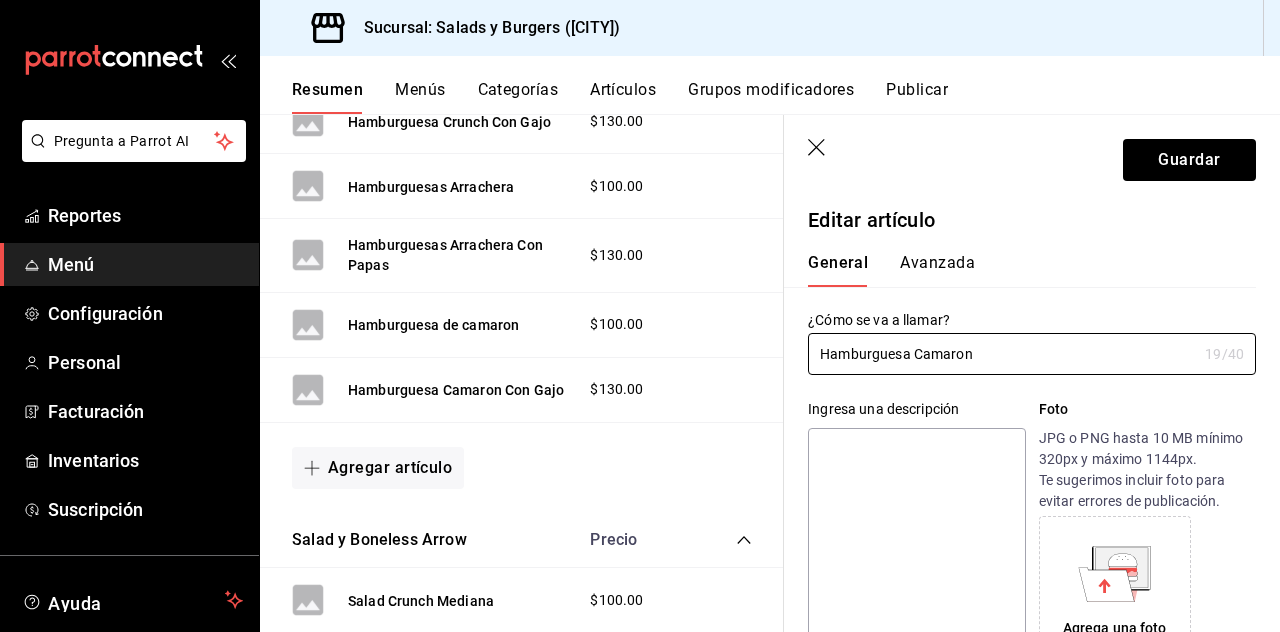 type on "Hamburguesa Camaron" 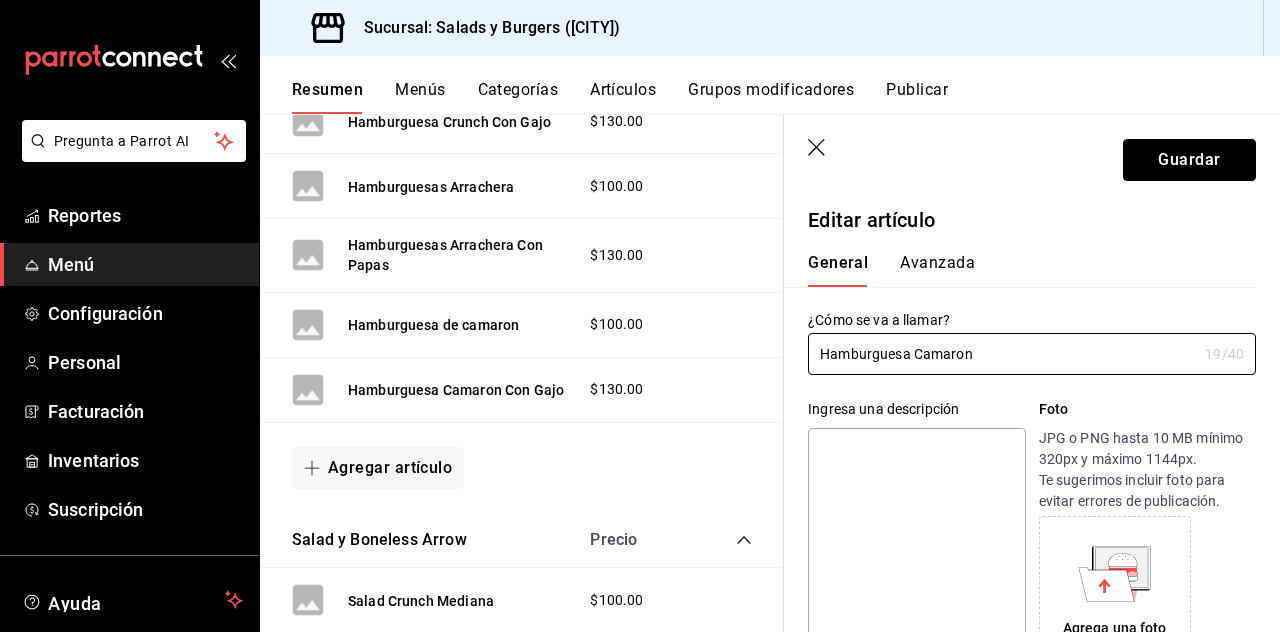 click on "Guardar" at bounding box center [1189, 160] 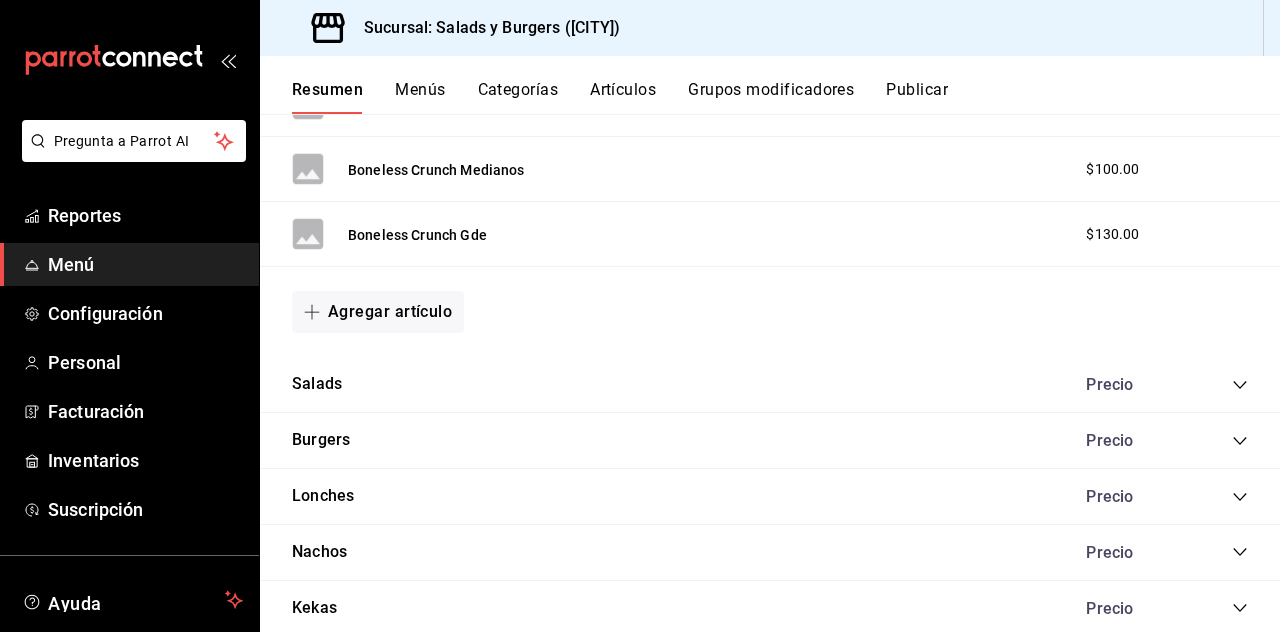 scroll, scrollTop: 1664, scrollLeft: 0, axis: vertical 